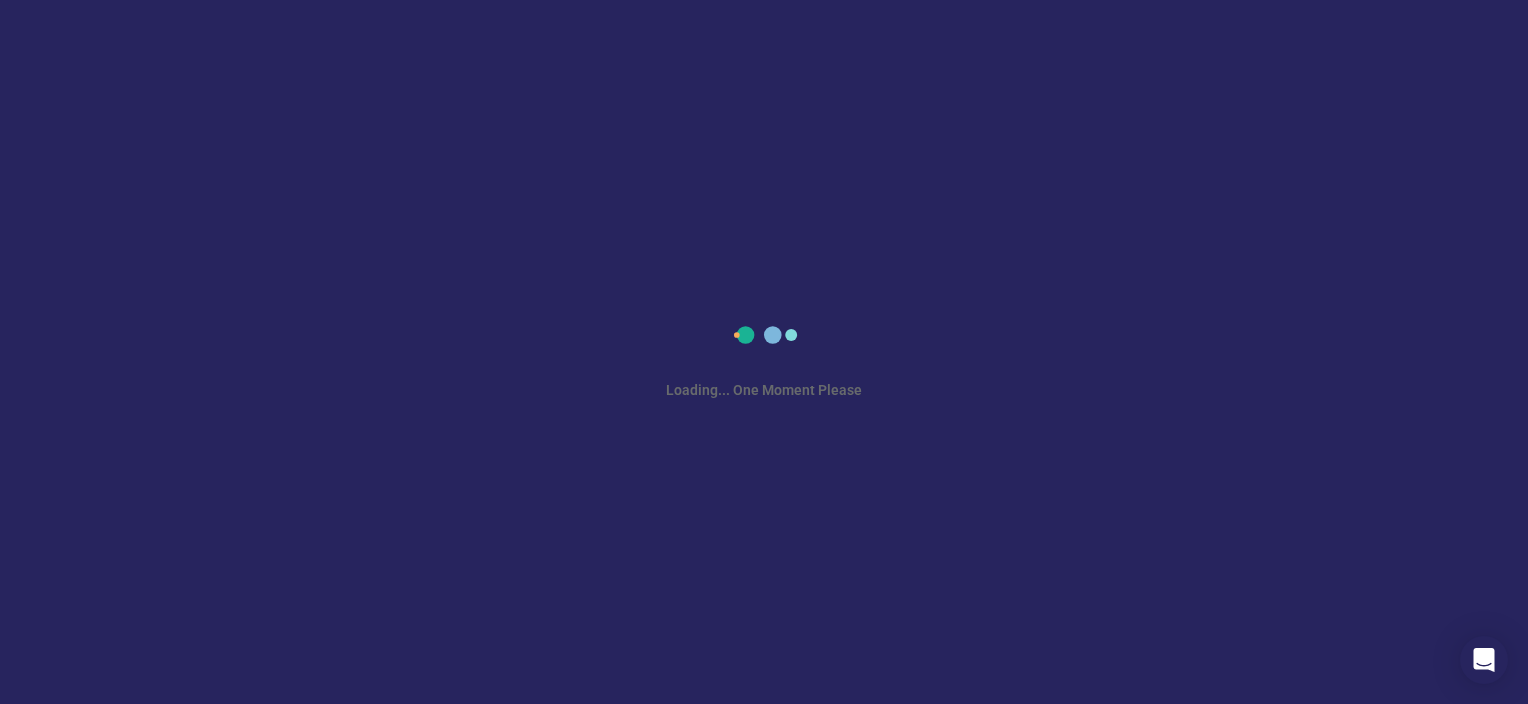 scroll, scrollTop: 0, scrollLeft: 0, axis: both 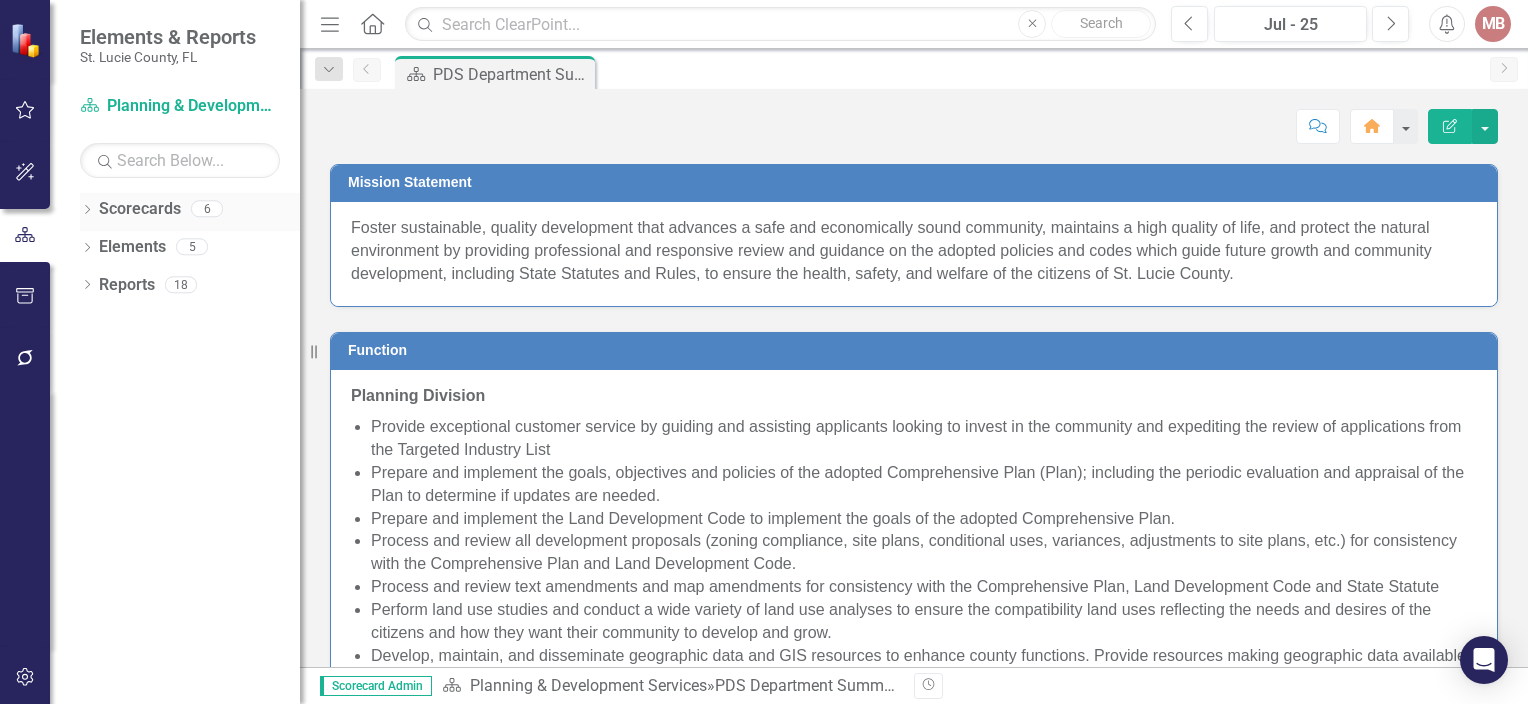 click on "Dropdown" 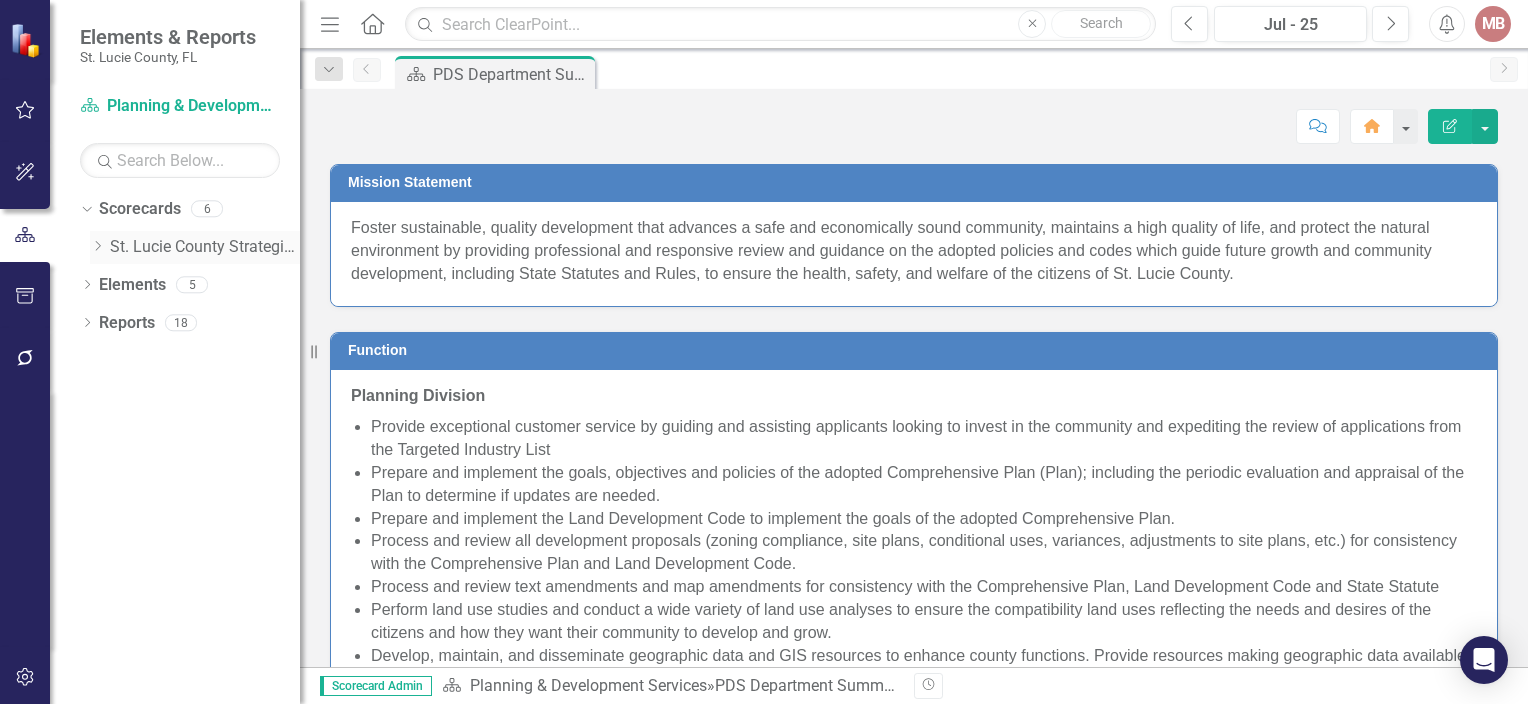 click 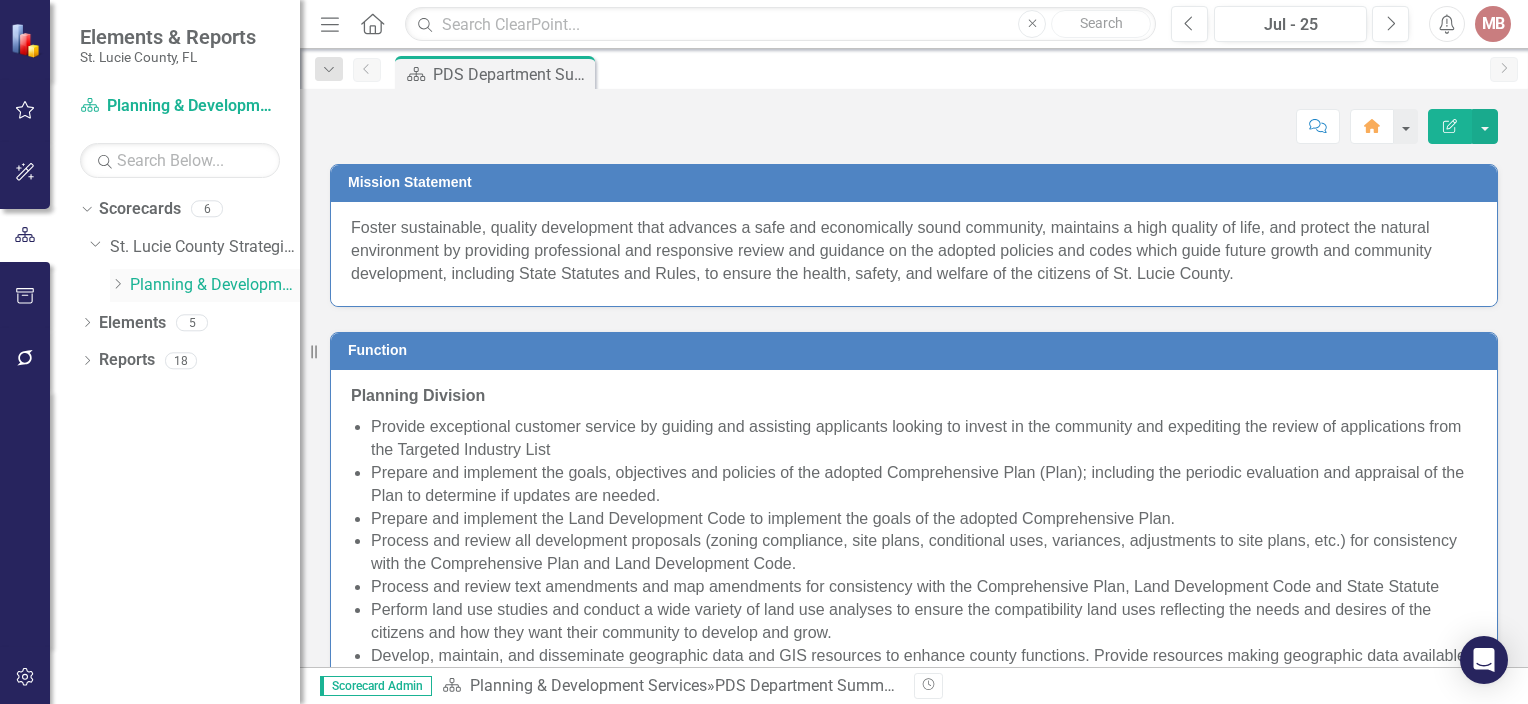 click on "Dropdown" 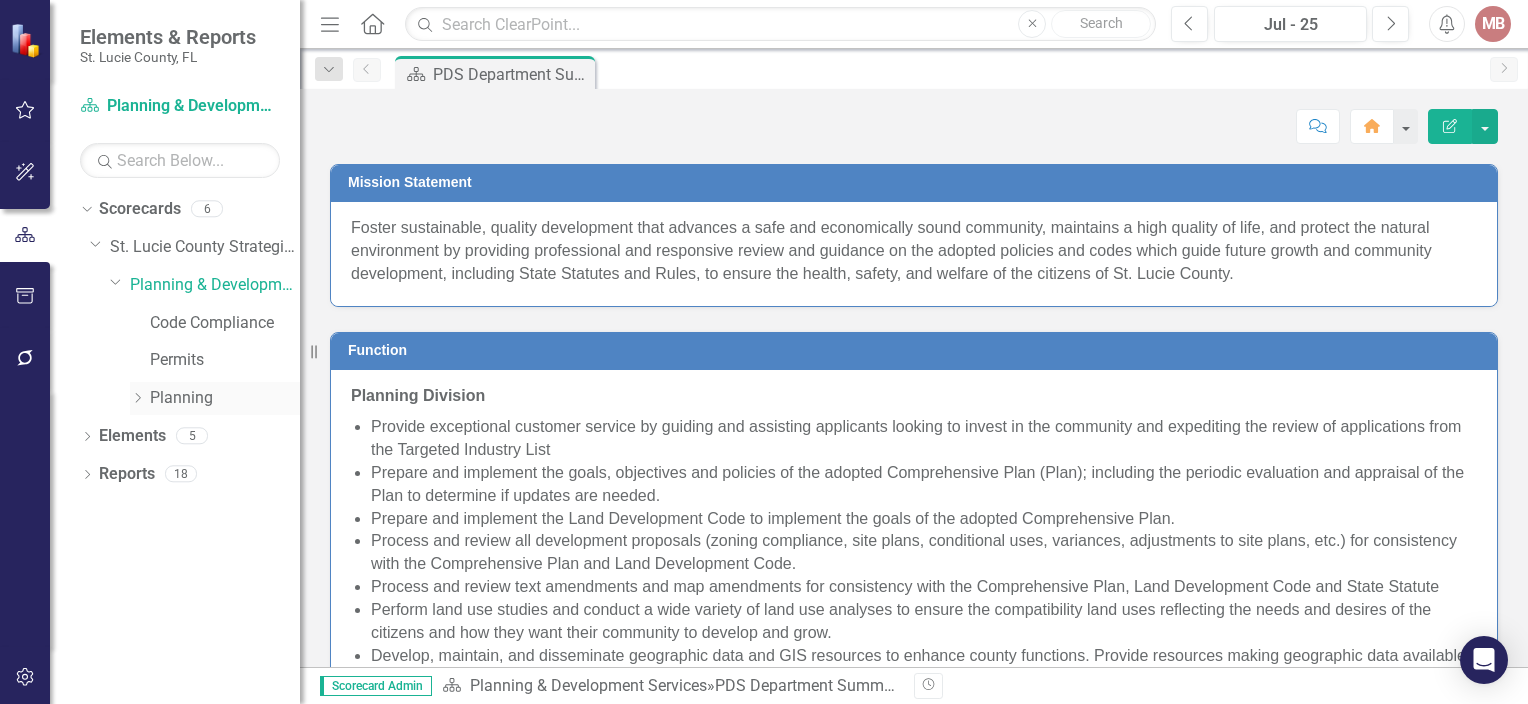 click on "Planning" at bounding box center (225, 398) 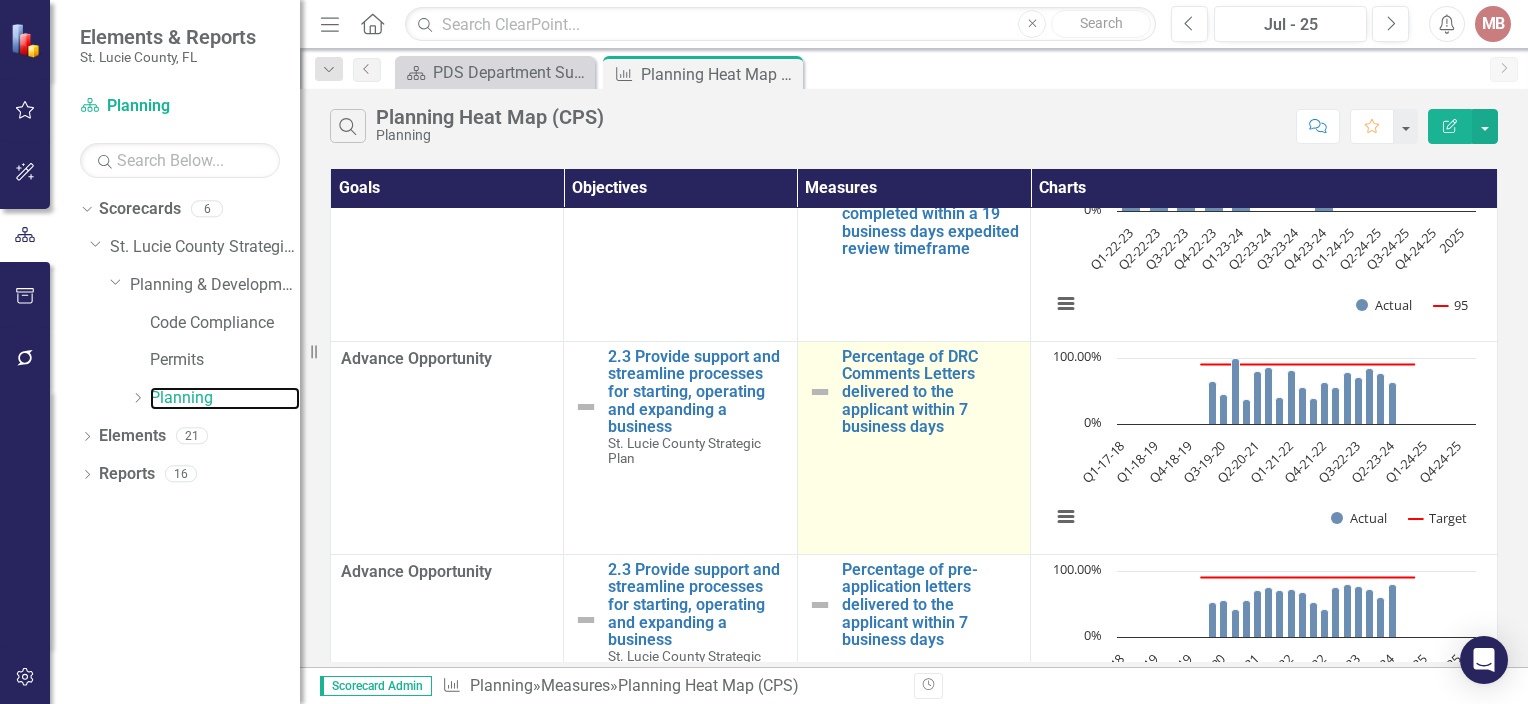 scroll, scrollTop: 0, scrollLeft: 0, axis: both 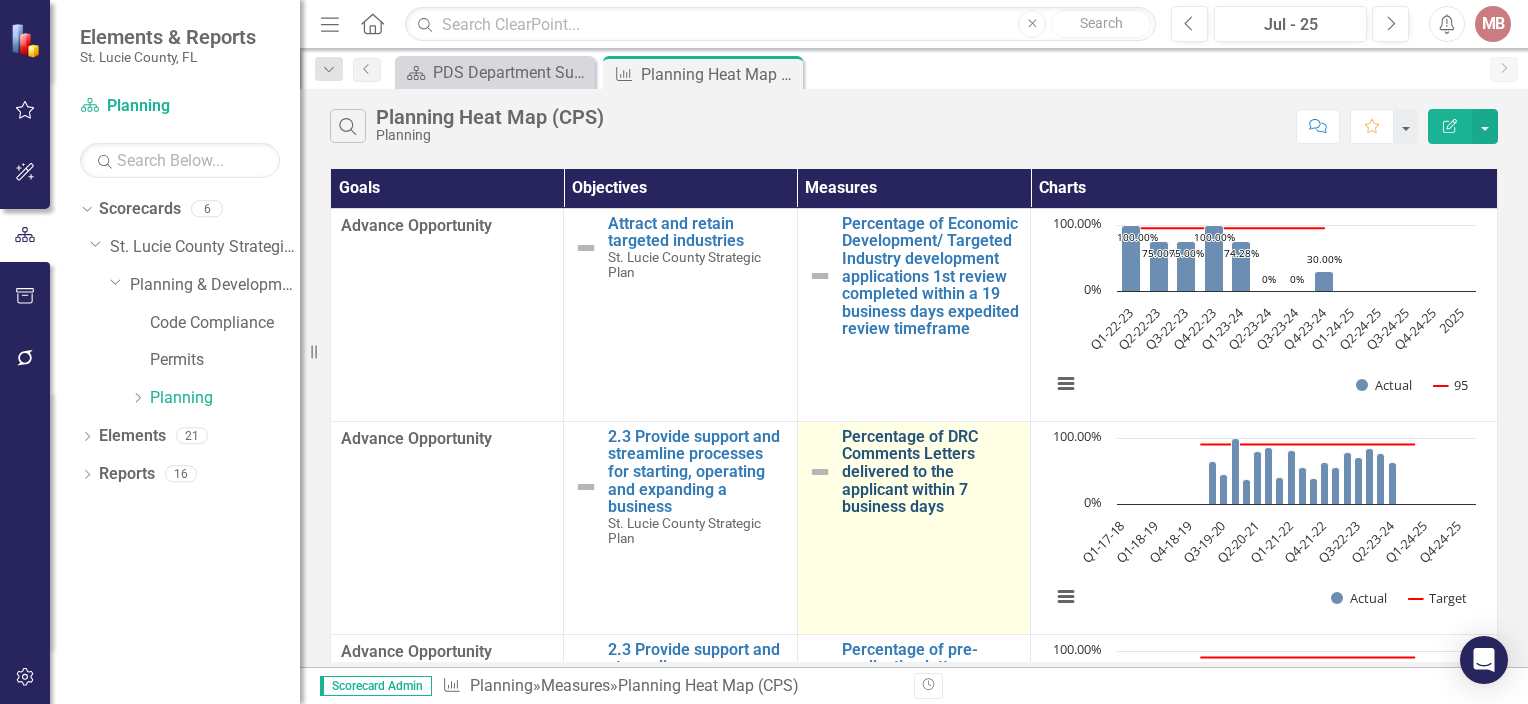 click on "Percentage of DRC Comments Letters delivered to the applicant within 7 business days" at bounding box center [931, 472] 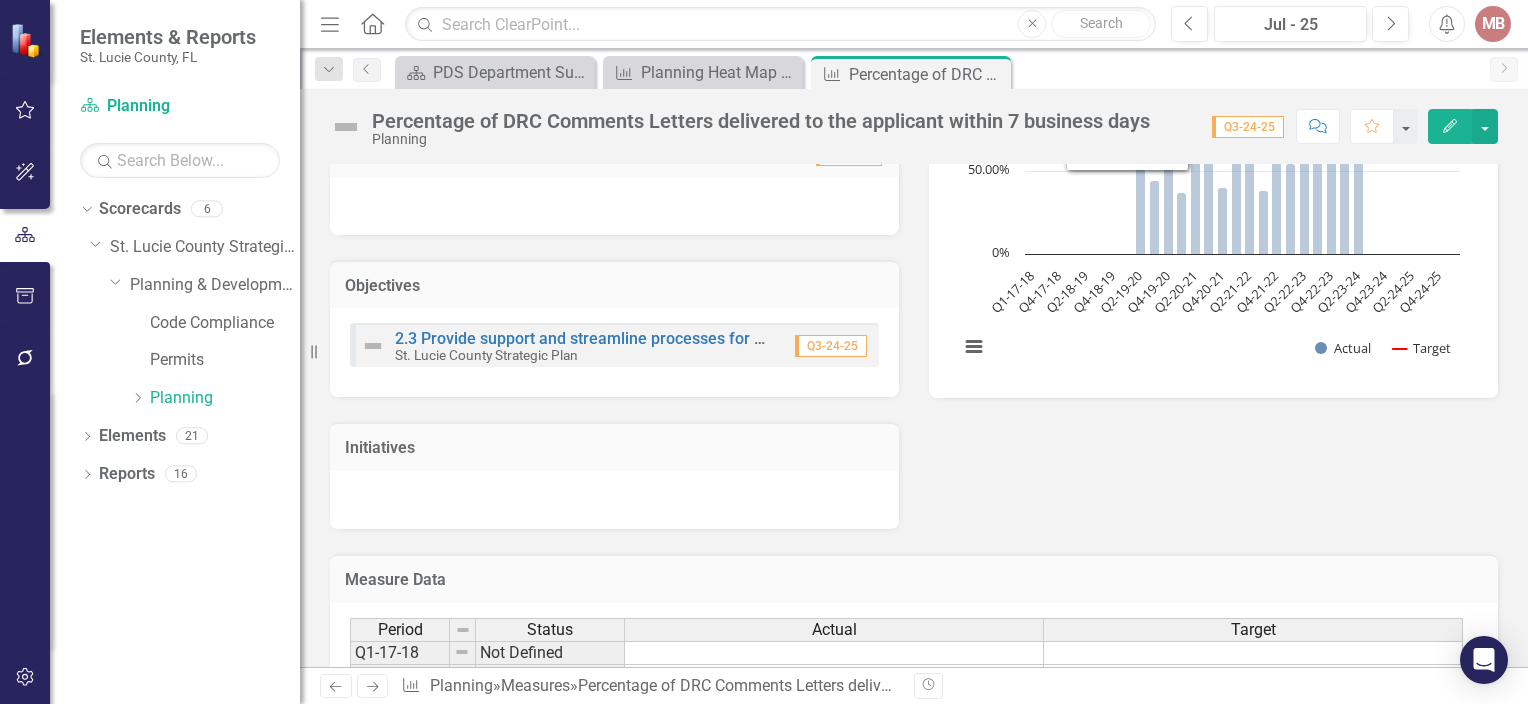 scroll, scrollTop: 100, scrollLeft: 0, axis: vertical 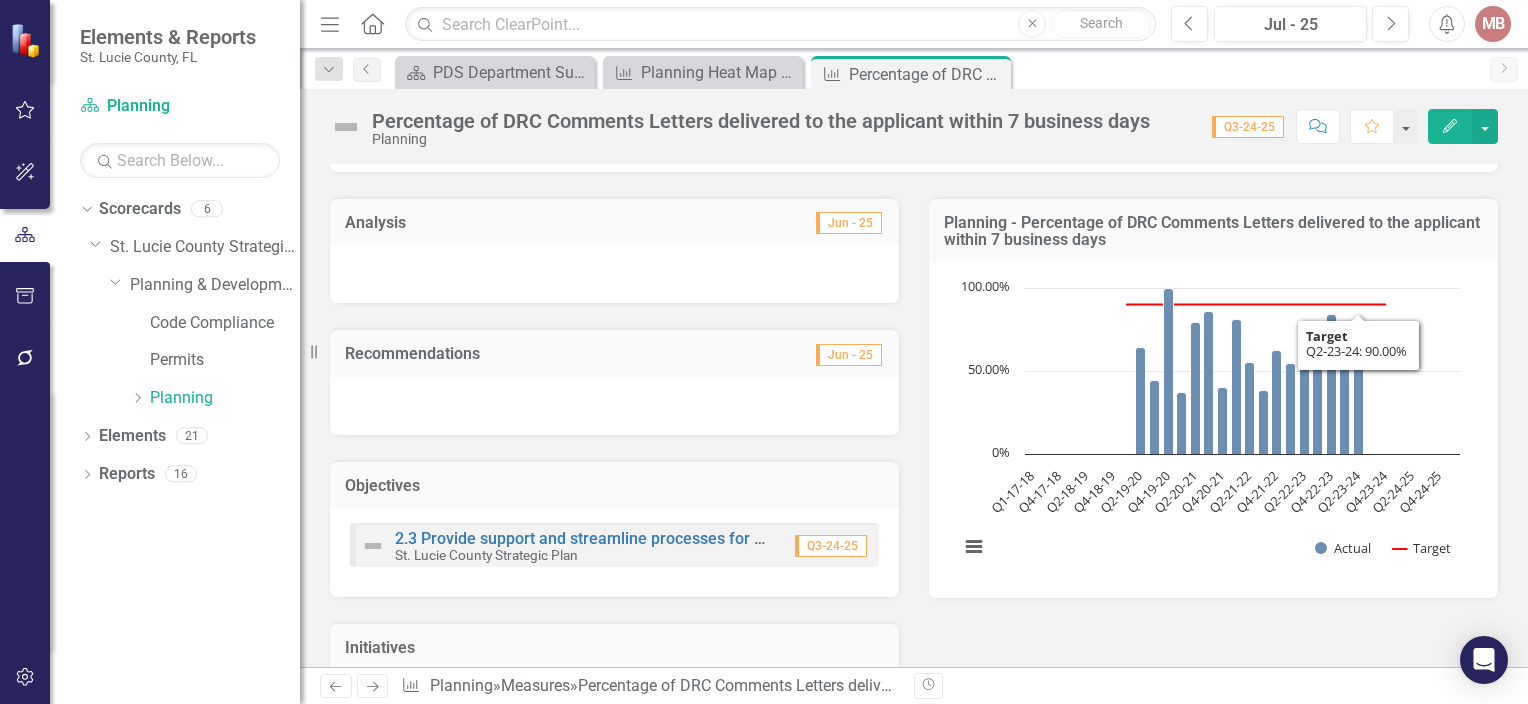 click on "Edit" at bounding box center (1450, 126) 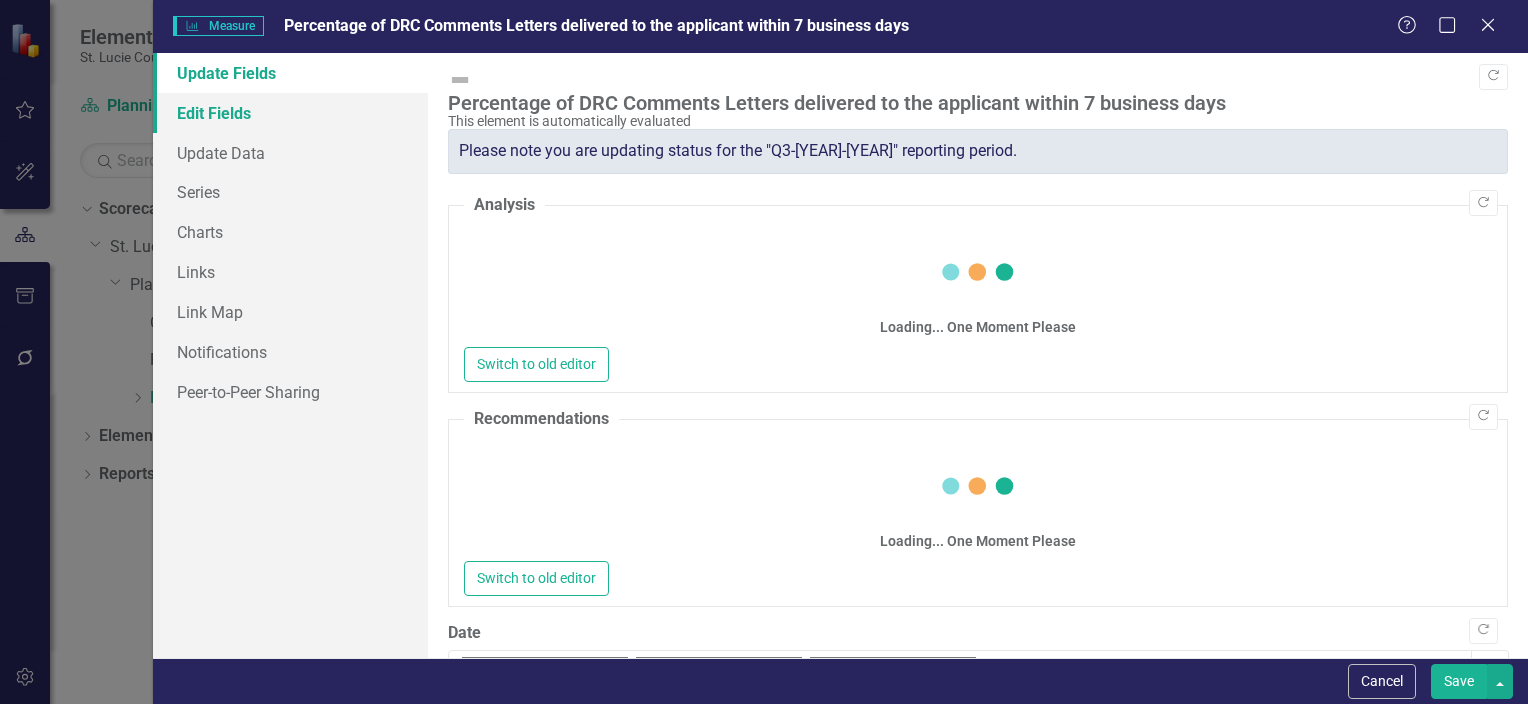 click on "Edit Fields" at bounding box center (290, 113) 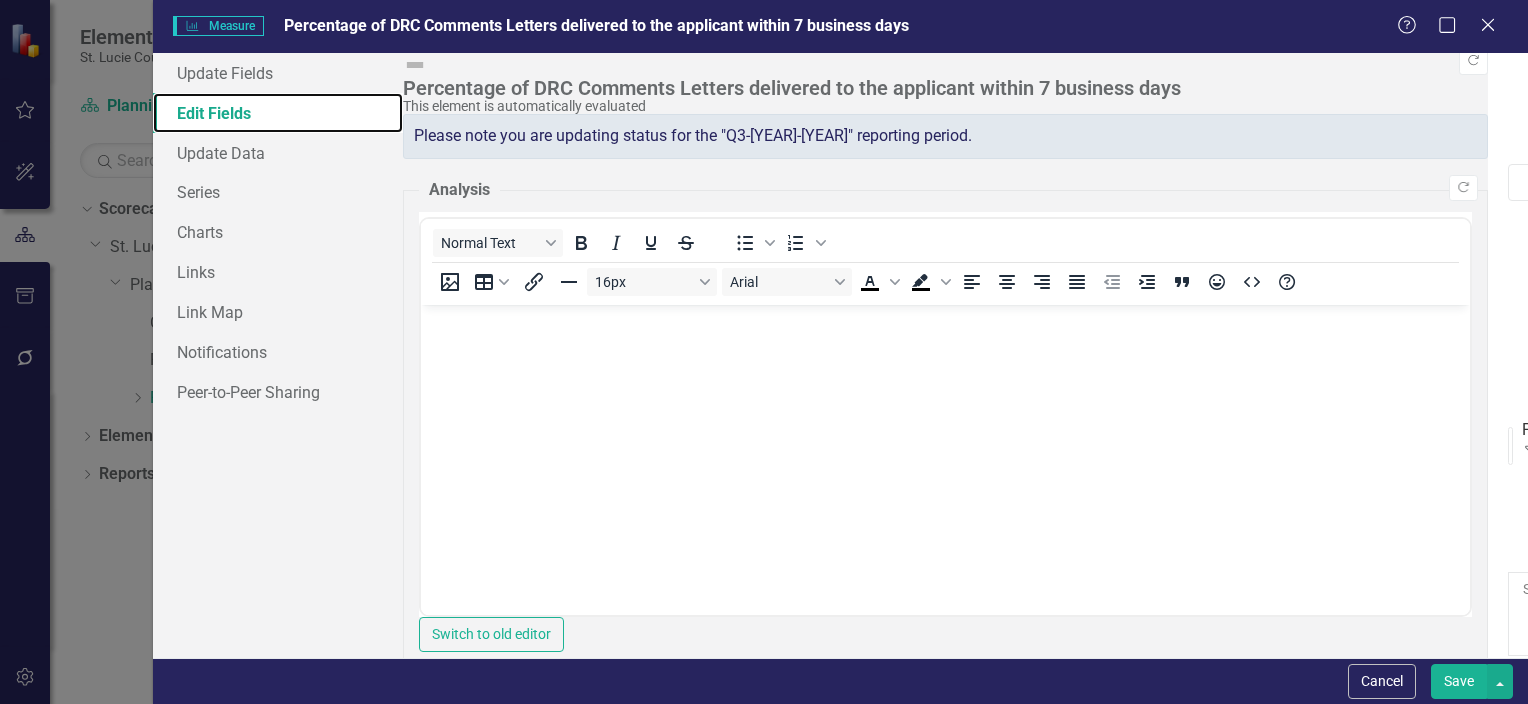 scroll, scrollTop: 0, scrollLeft: 0, axis: both 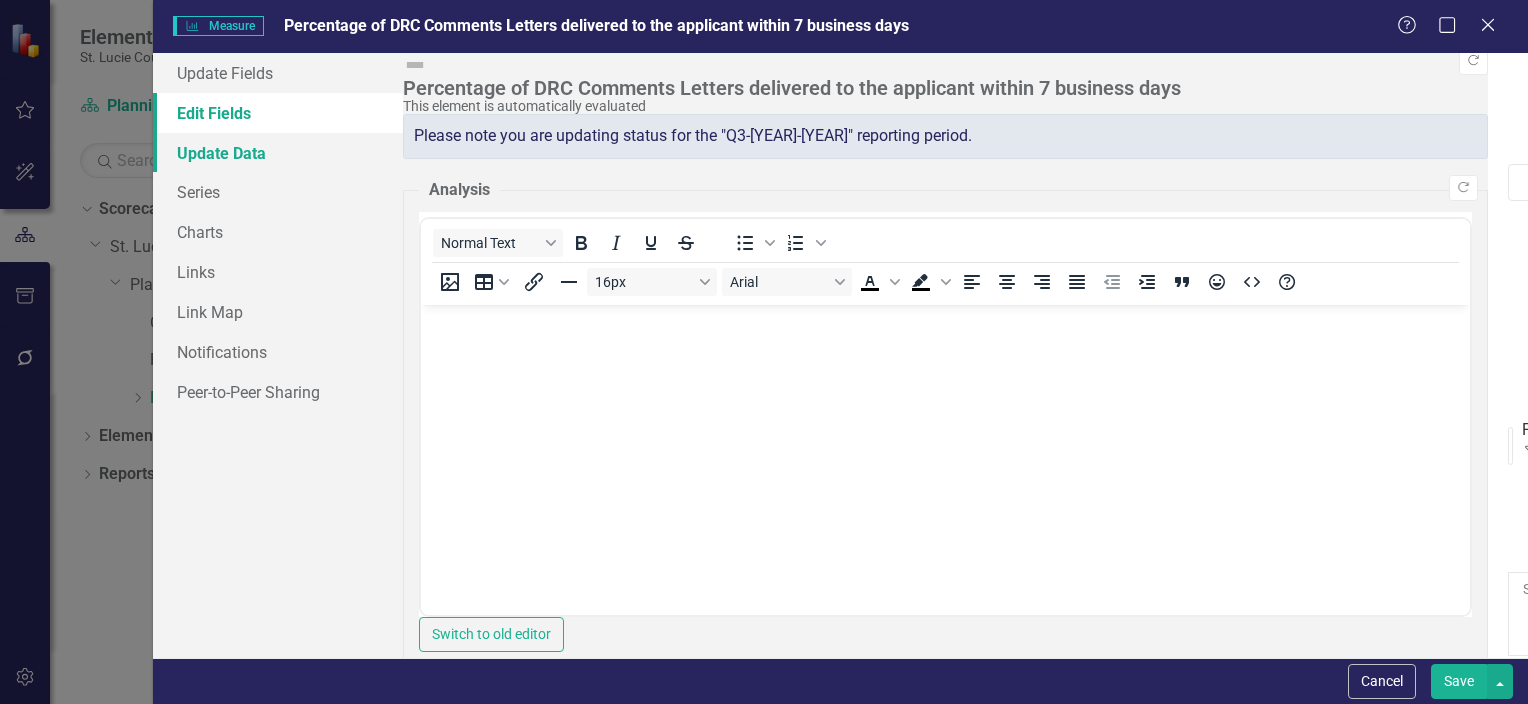 click on "Update  Data" at bounding box center (278, 153) 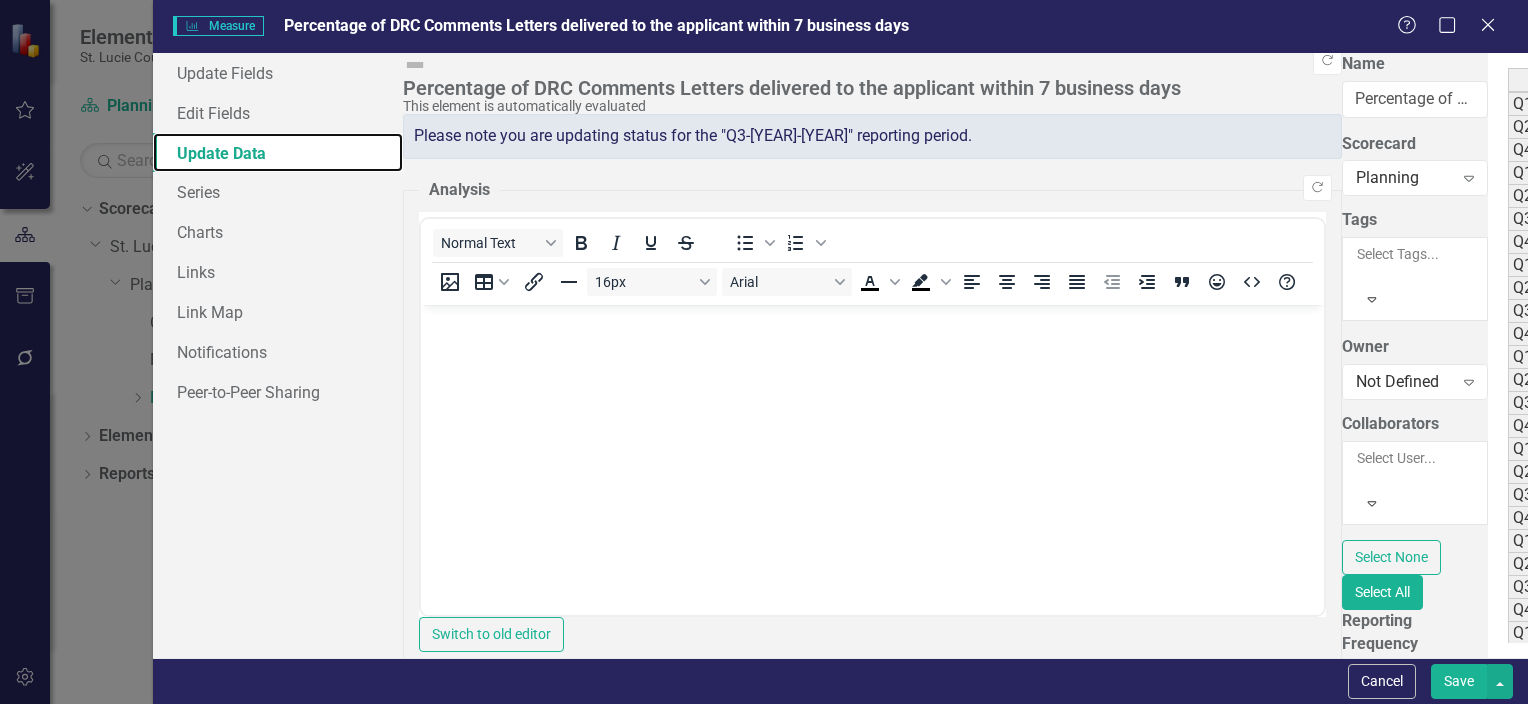 scroll, scrollTop: 187, scrollLeft: 0, axis: vertical 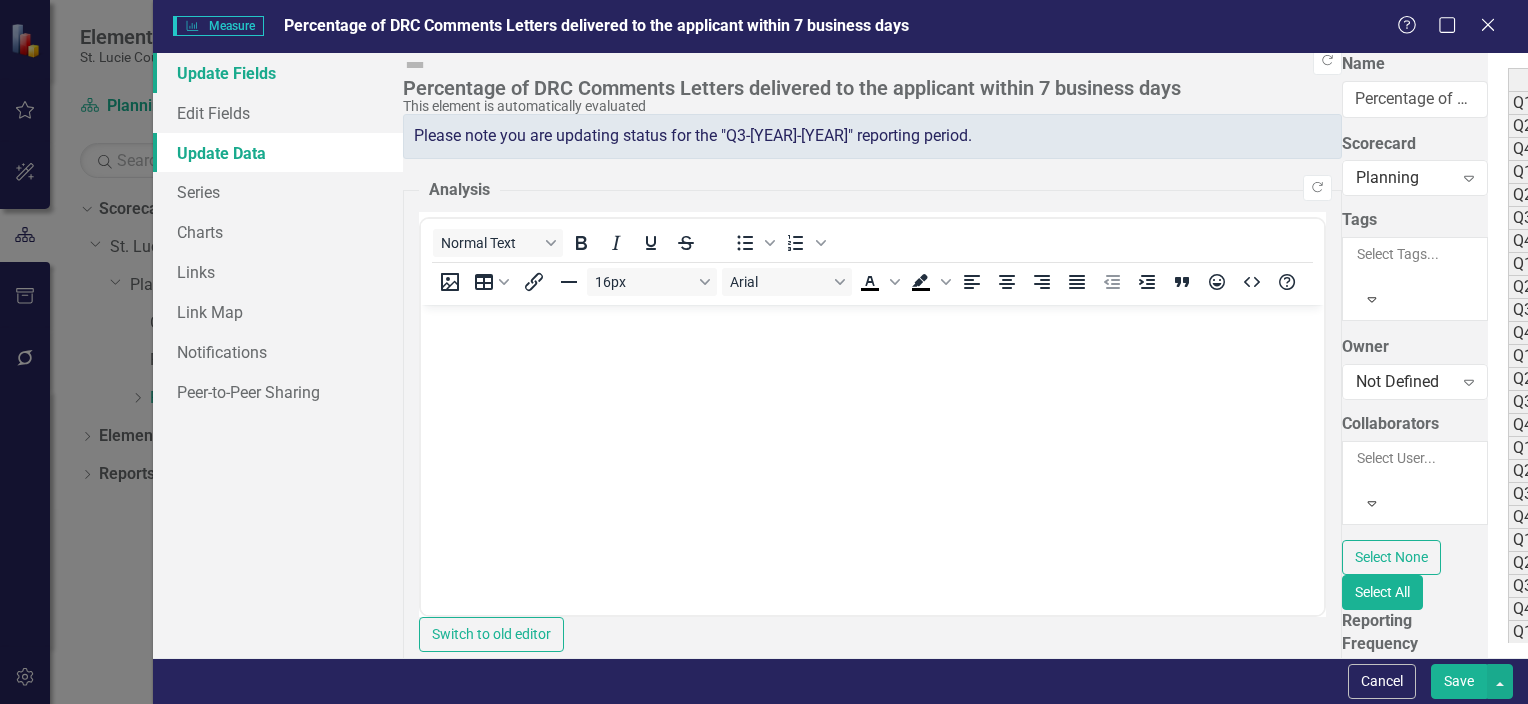 click on "Update Fields" at bounding box center [278, 73] 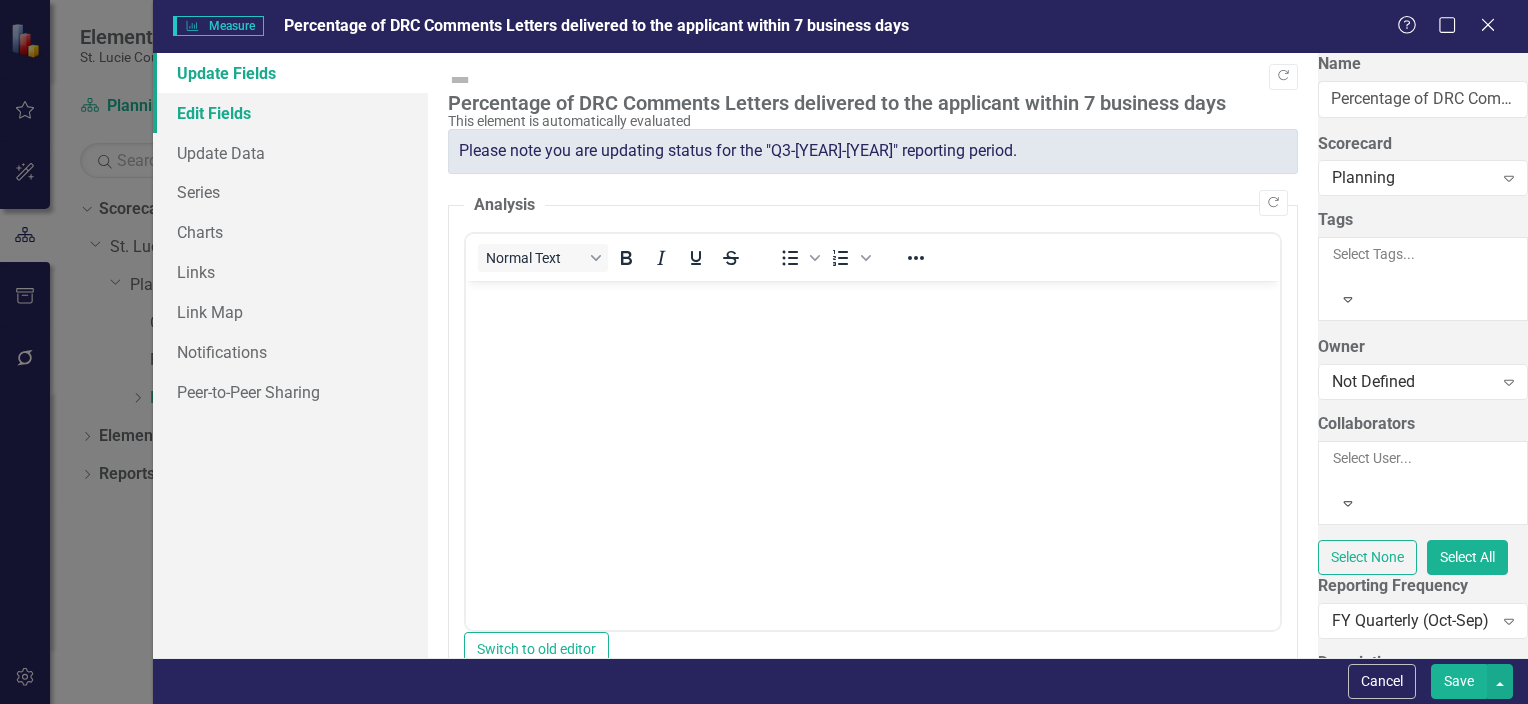 click on "Edit Fields" at bounding box center (290, 113) 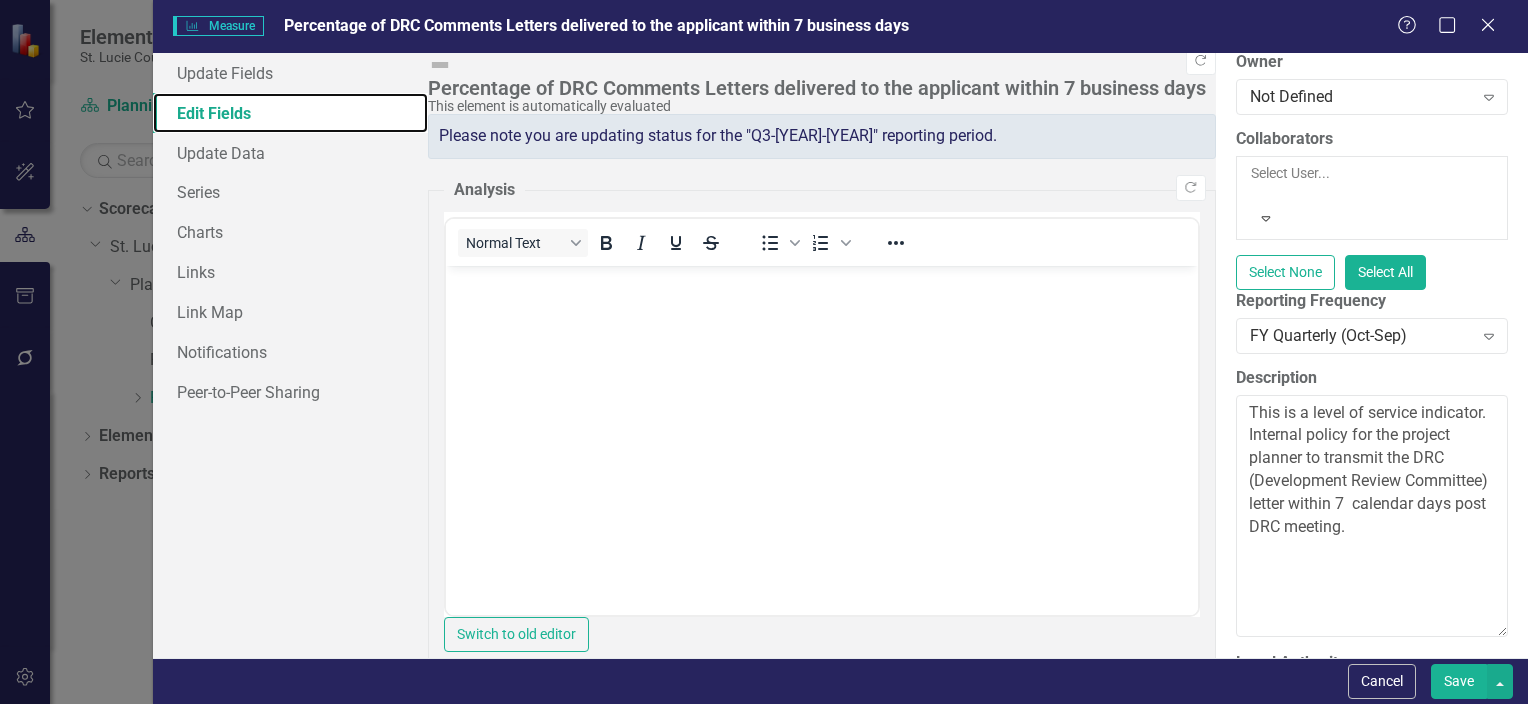 scroll, scrollTop: 0, scrollLeft: 0, axis: both 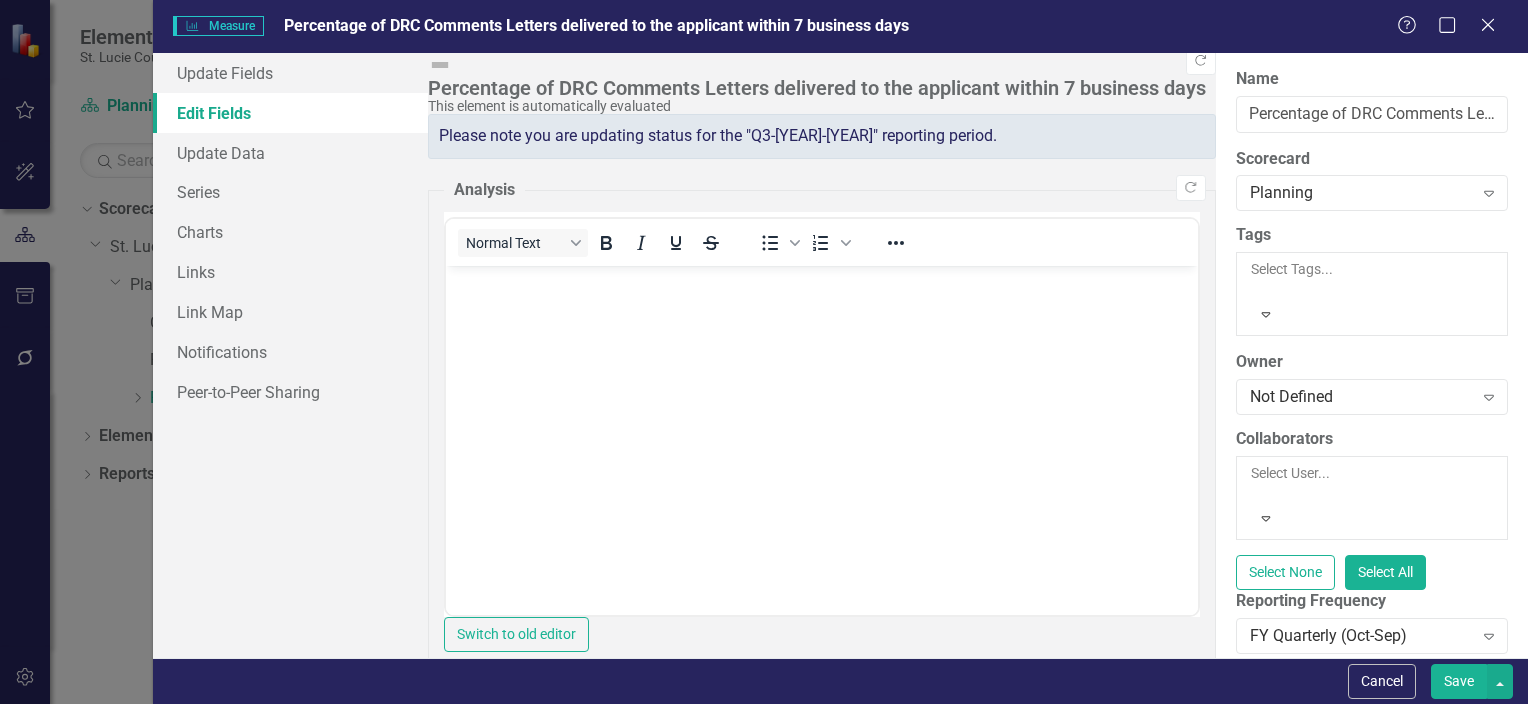 click on "Help Maximize Close" at bounding box center [1452, 26] 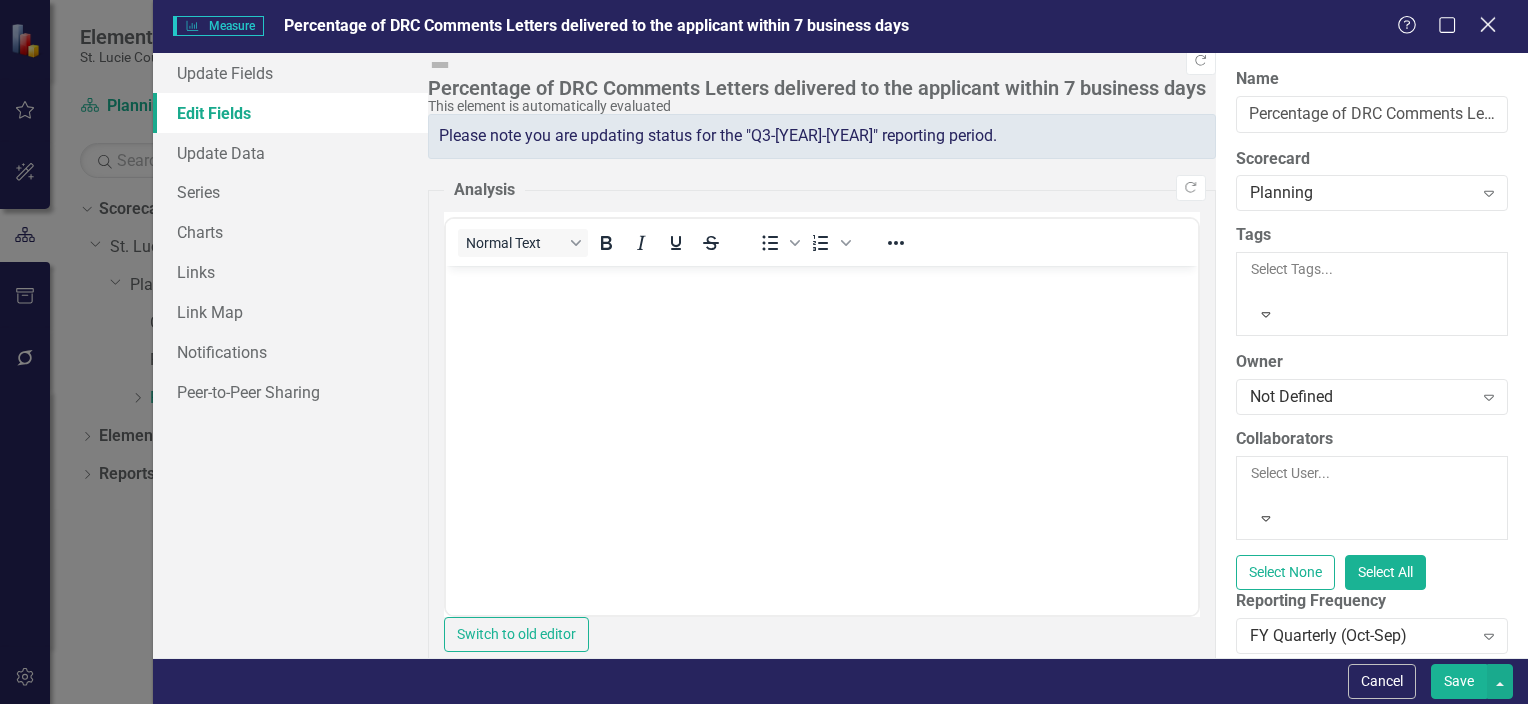 click on "Close" 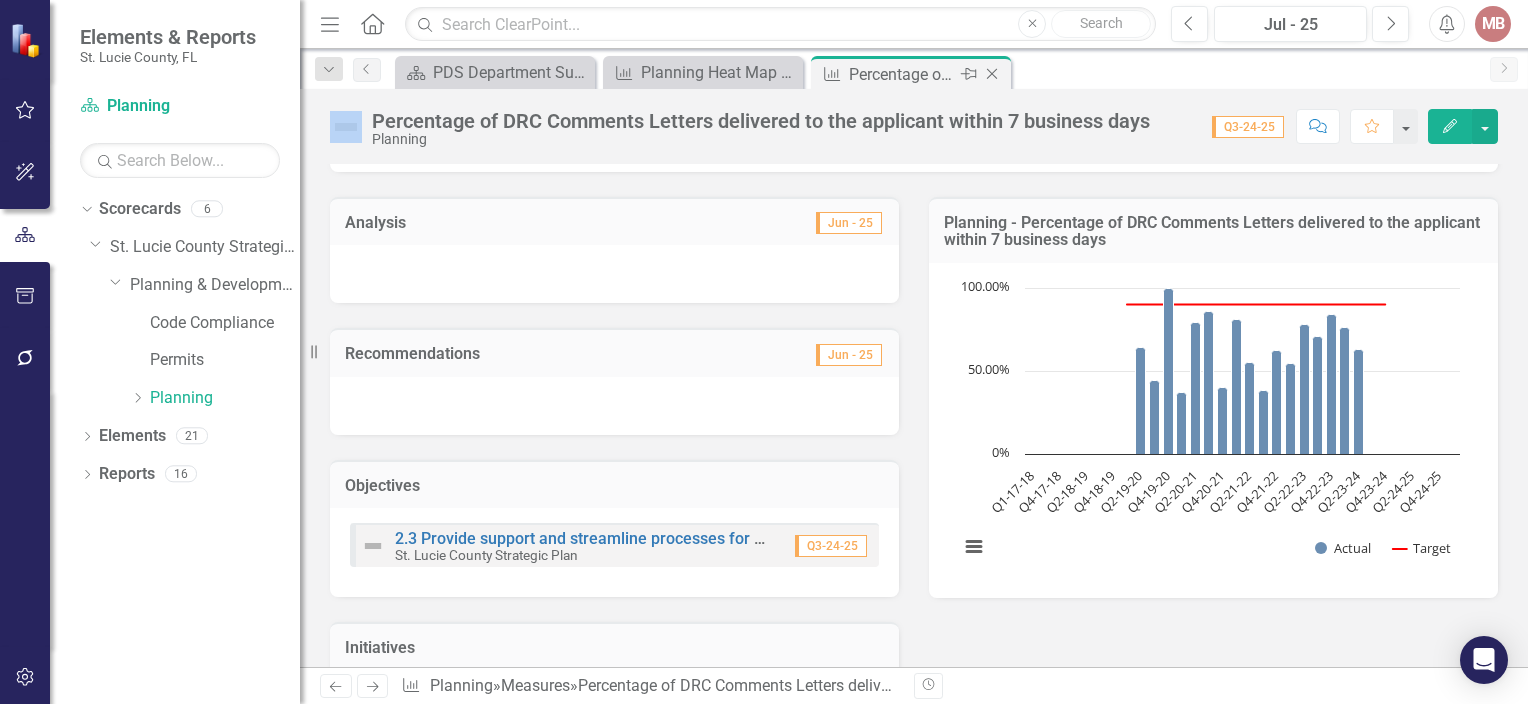 click on "Measure Percentage of DRC Comments Letters delivered to the applicant within 7 business days Pin Close" at bounding box center [911, 74] 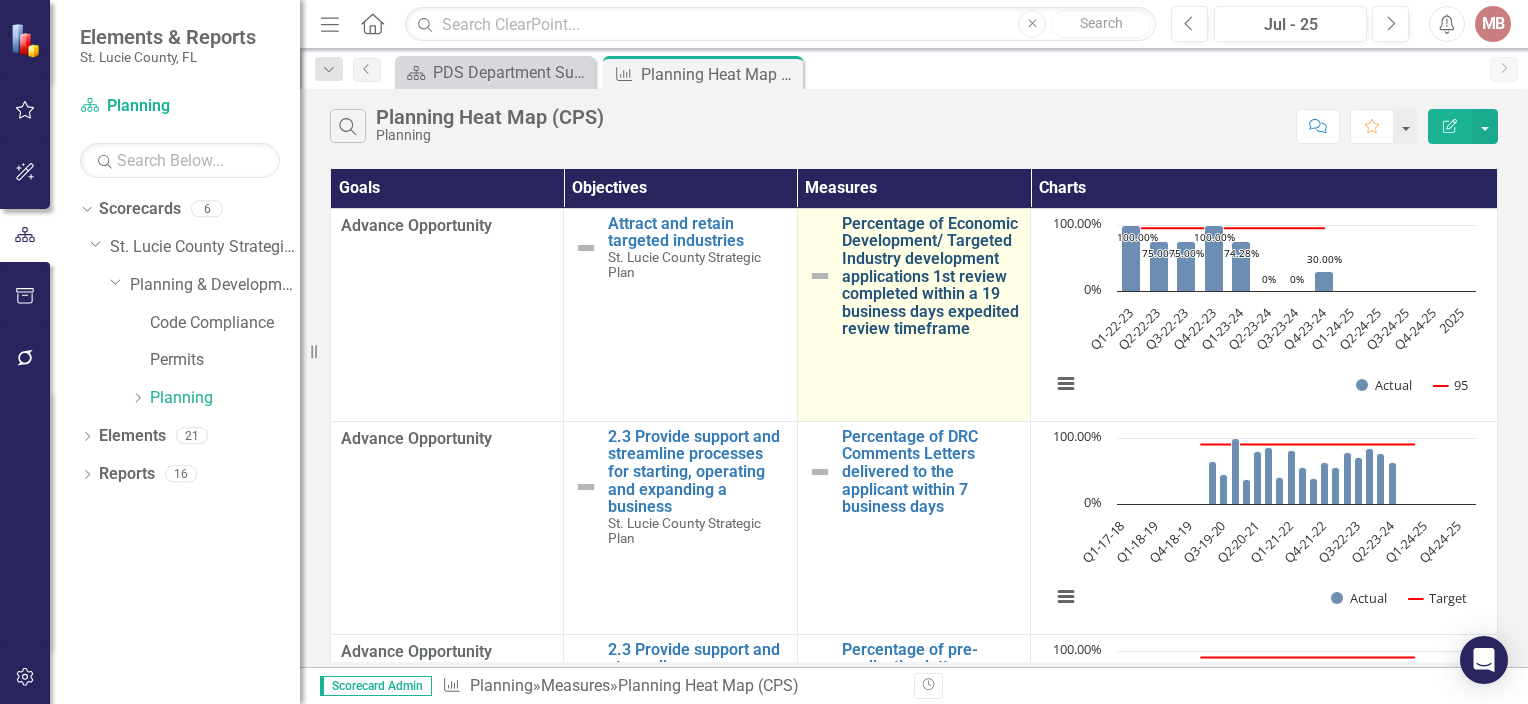 click on "Percentage of Economic Development/ Targeted Industry development applications 1st review completed within a 19 business days expedited review timeframe" at bounding box center (931, 276) 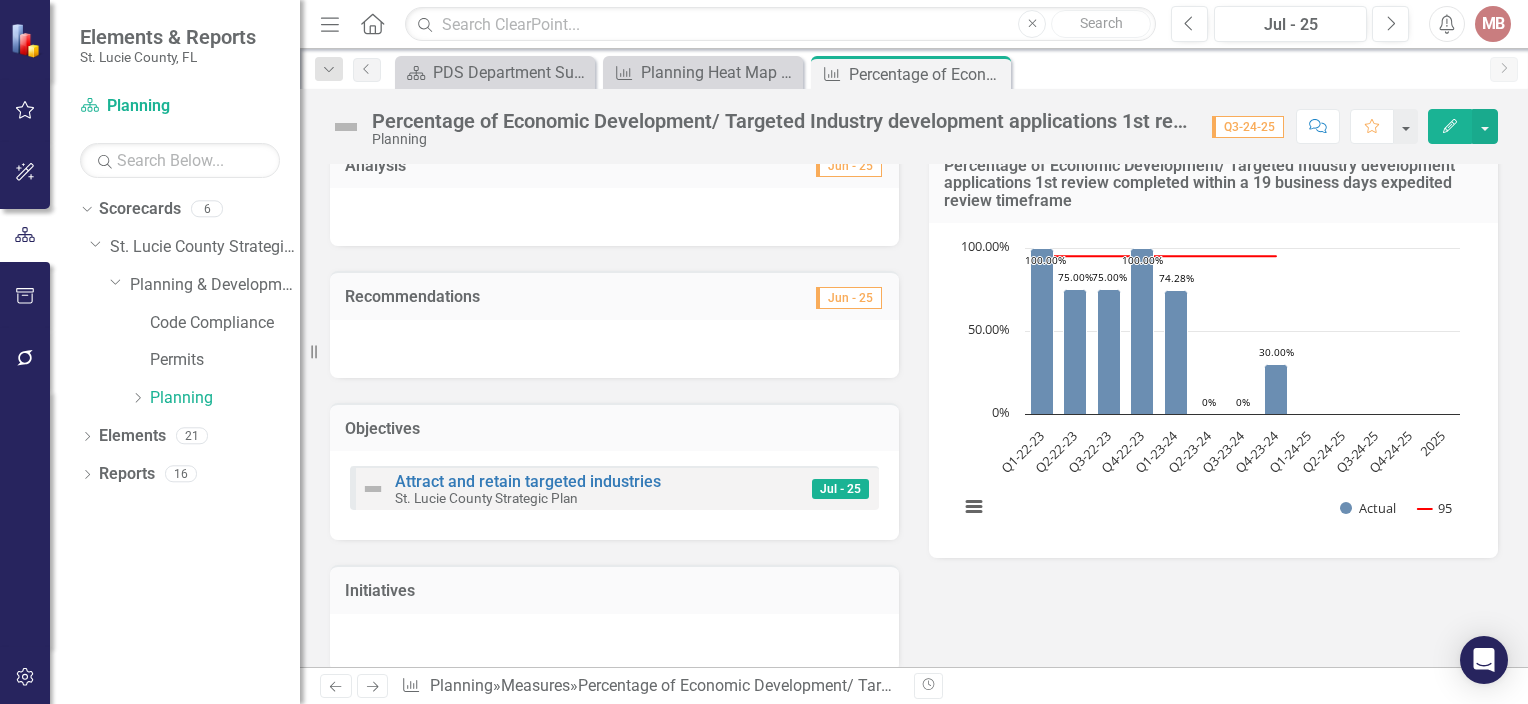 scroll, scrollTop: 57, scrollLeft: 0, axis: vertical 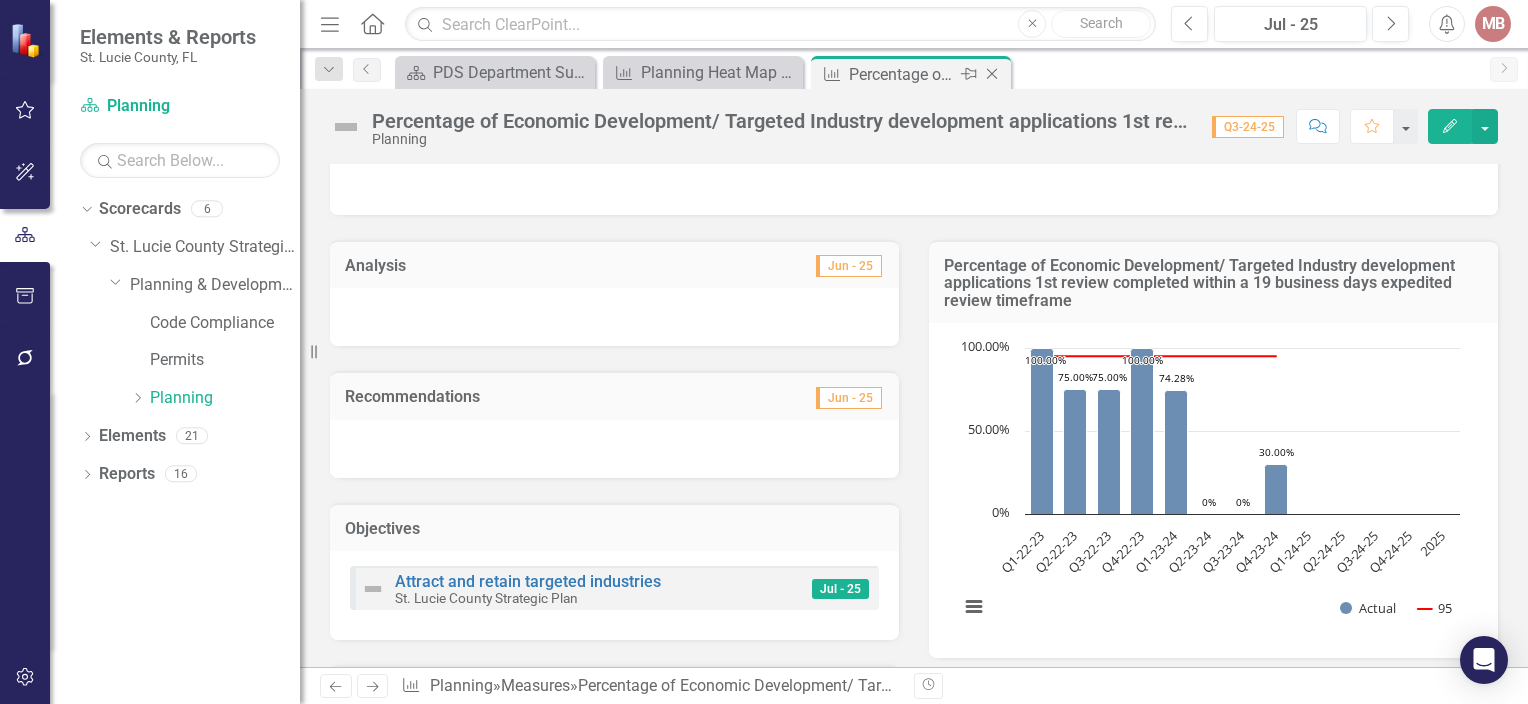 click on "Close" 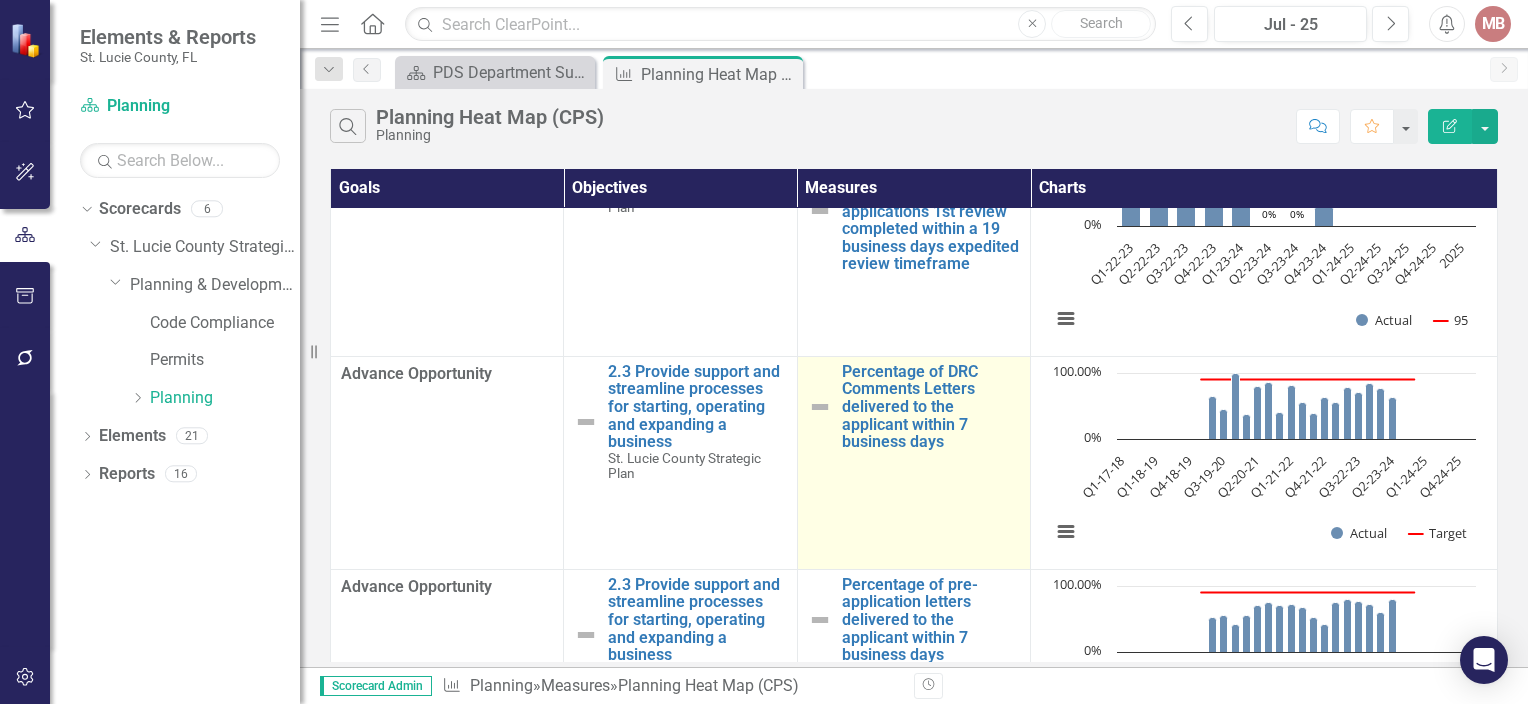 scroll, scrollTop: 100, scrollLeft: 0, axis: vertical 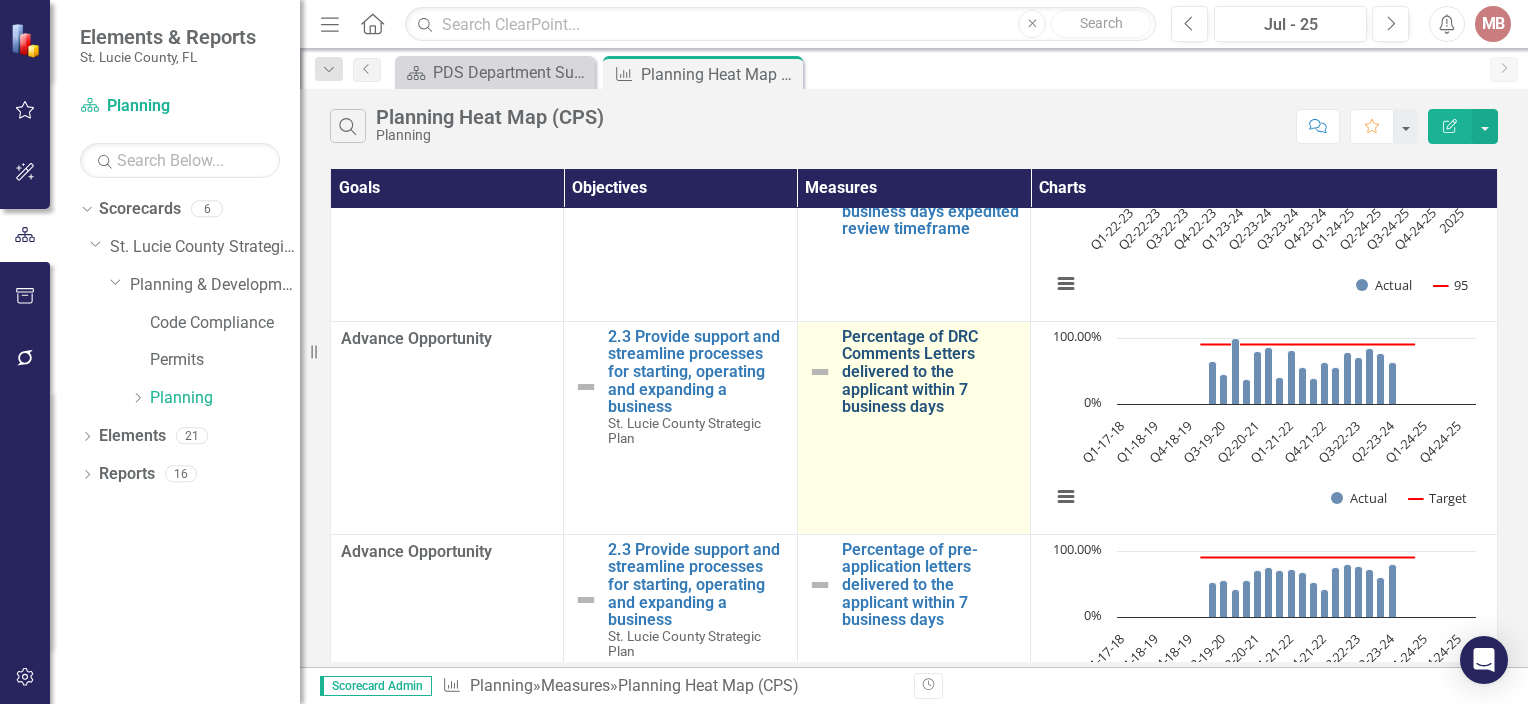 click on "Percentage of DRC Comments Letters delivered to the applicant within 7 business days" at bounding box center [931, 372] 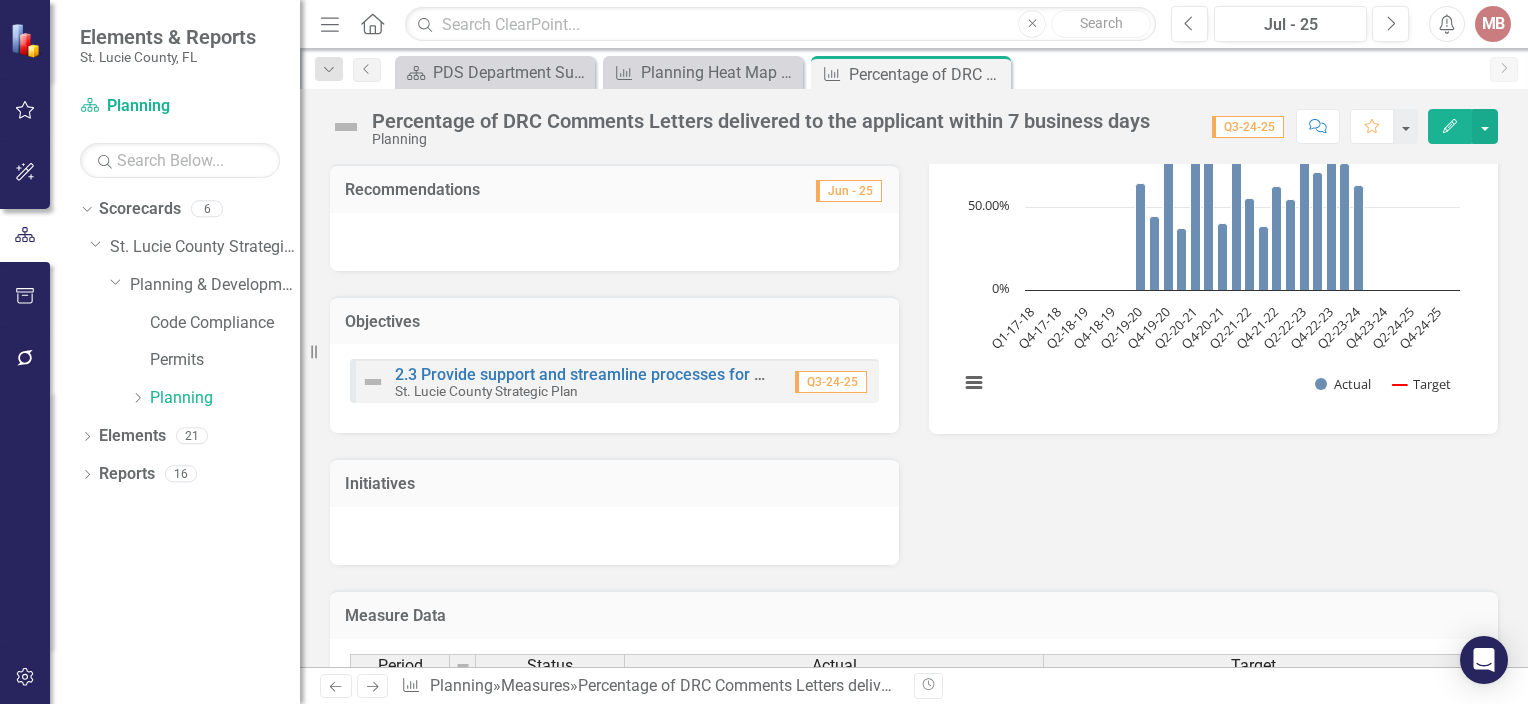 scroll, scrollTop: 57, scrollLeft: 0, axis: vertical 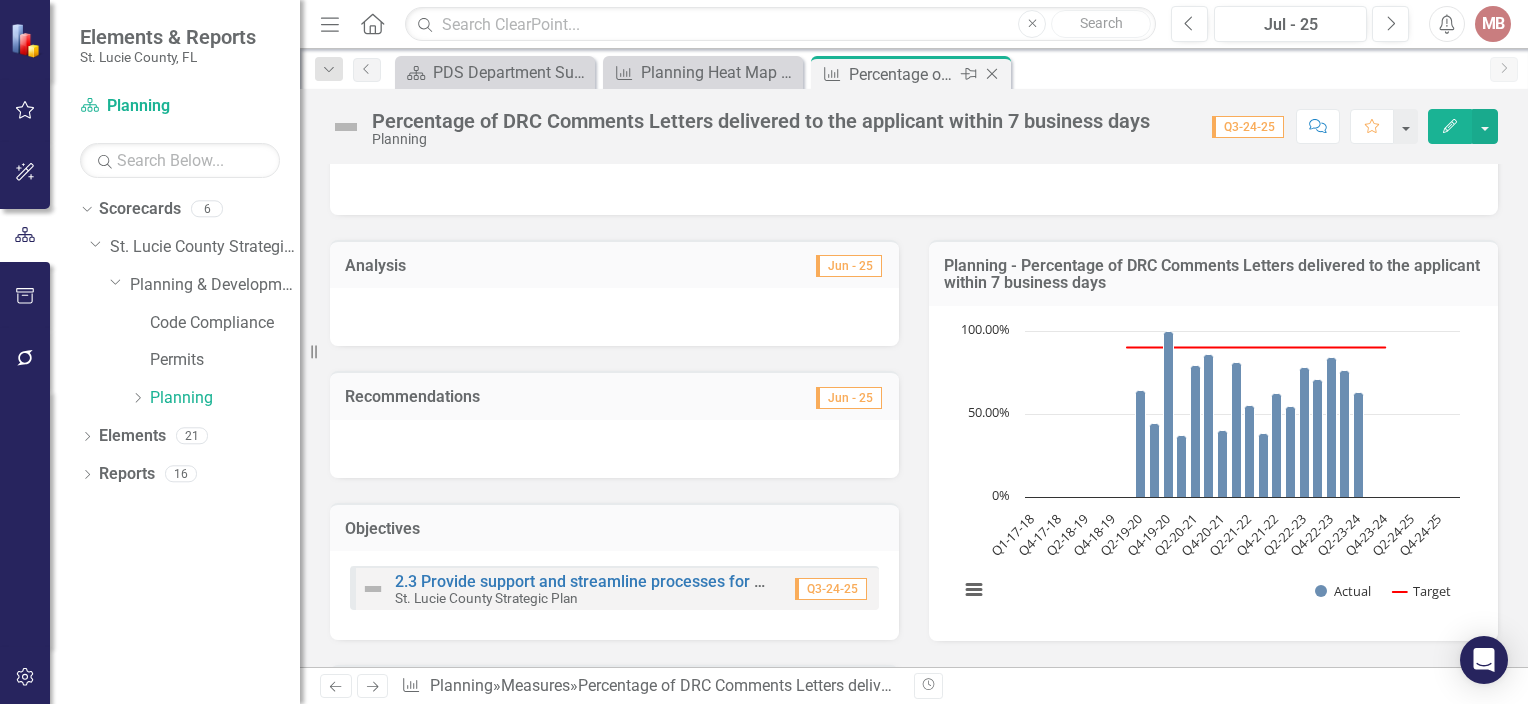 click on "Close" 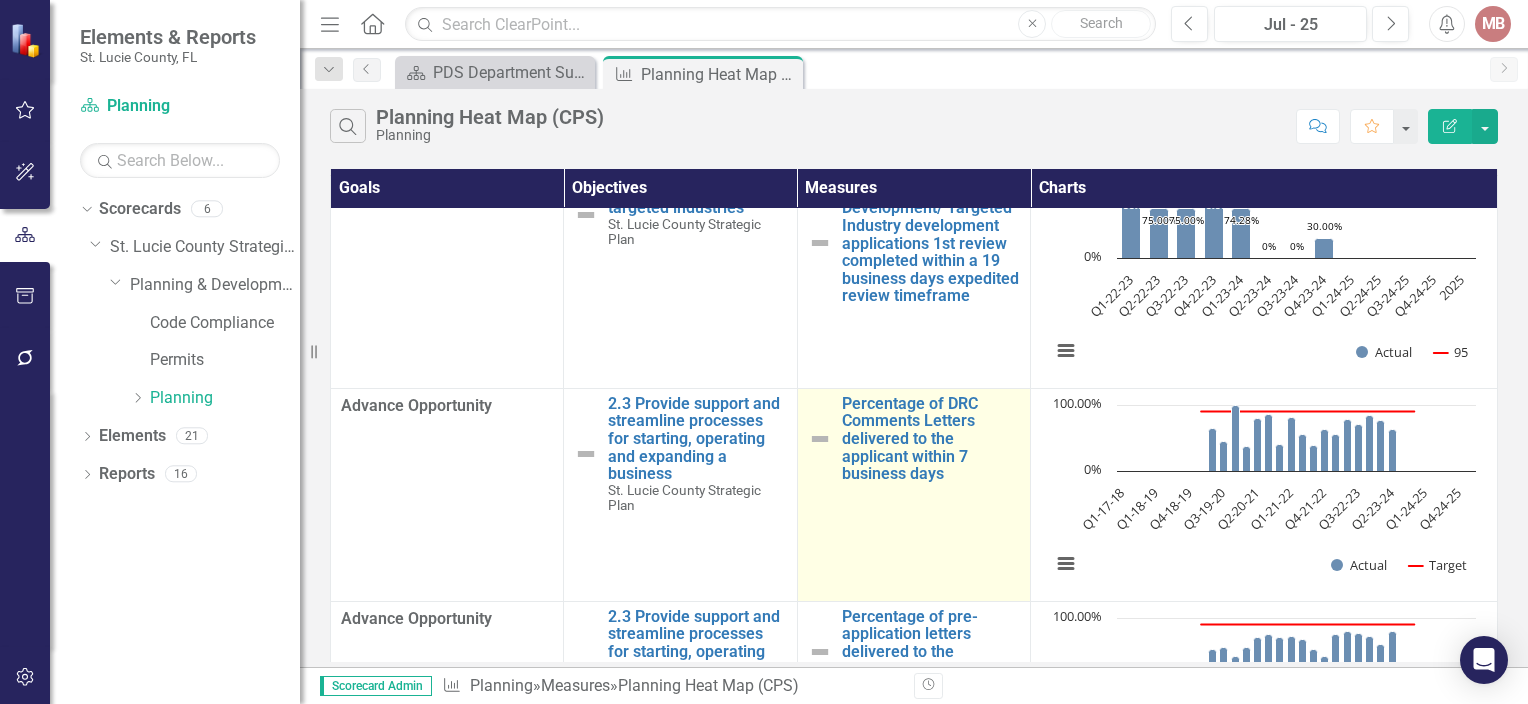 scroll, scrollTop: 0, scrollLeft: 0, axis: both 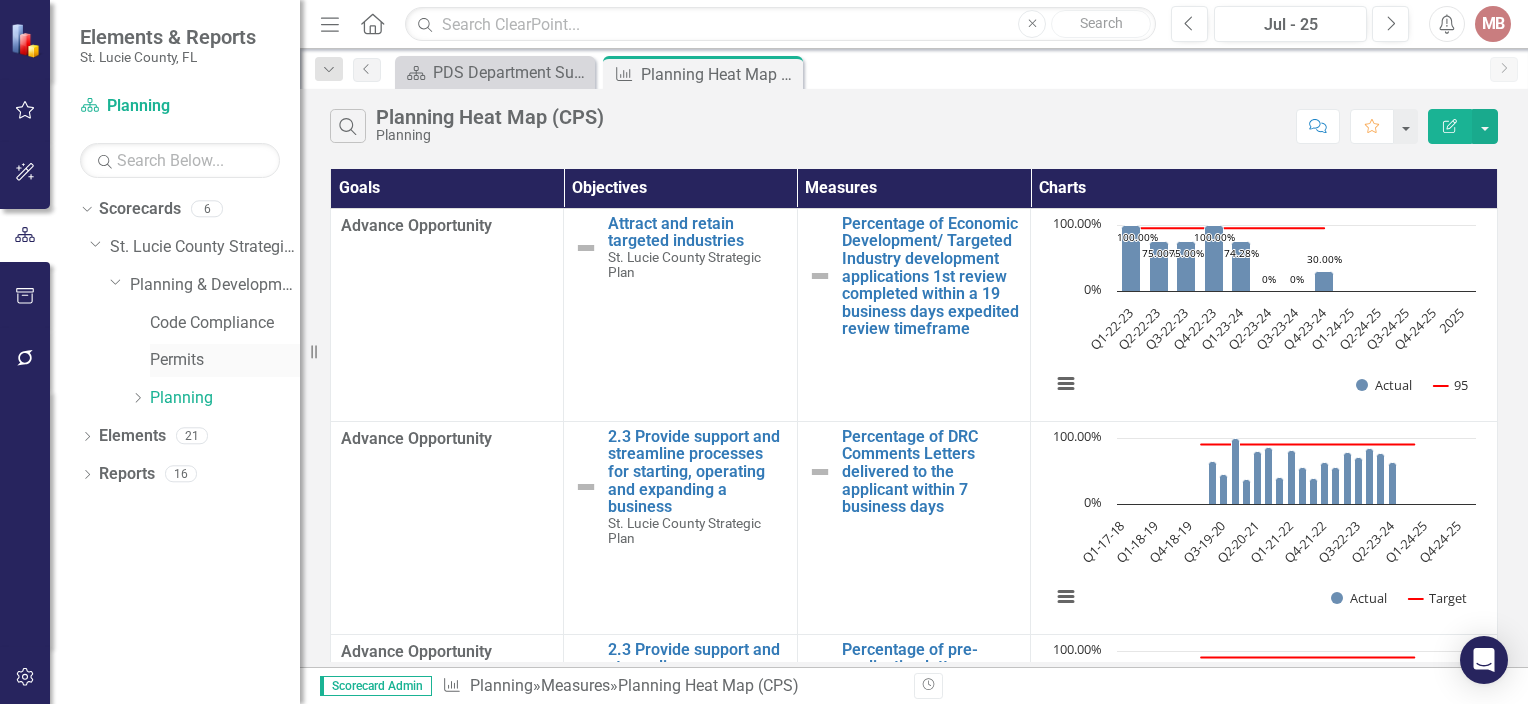 click on "Permits" at bounding box center [225, 360] 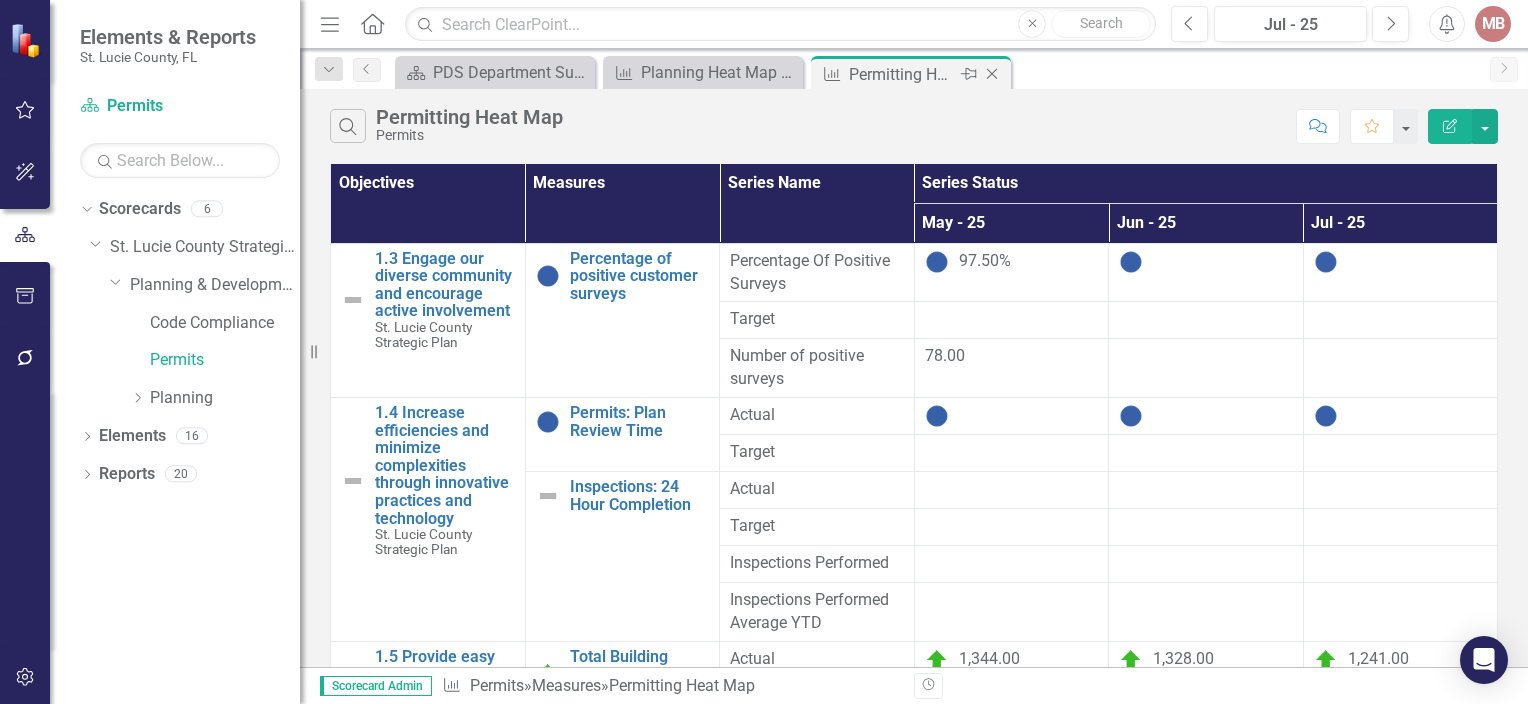 click on "Close" 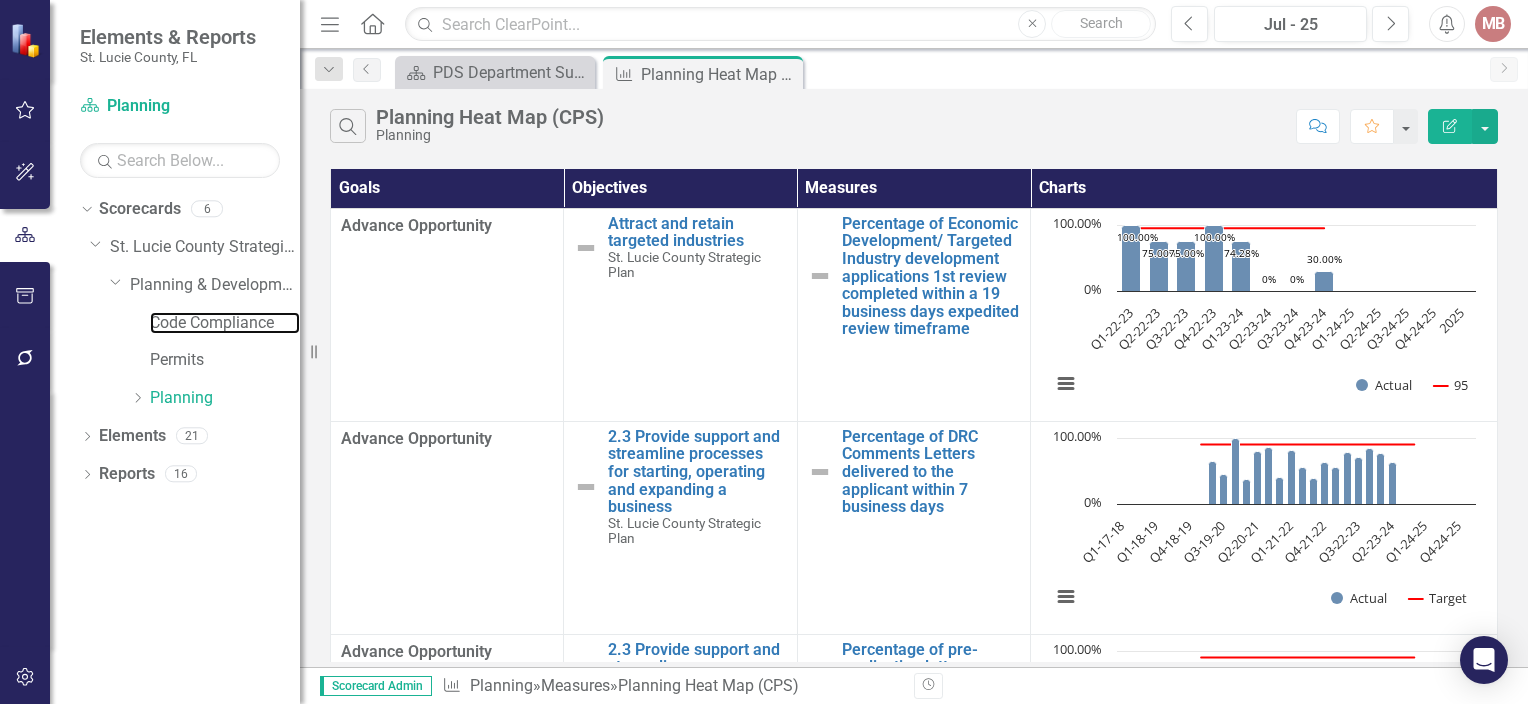 drag, startPoint x: 208, startPoint y: 311, endPoint x: 309, endPoint y: 317, distance: 101.17806 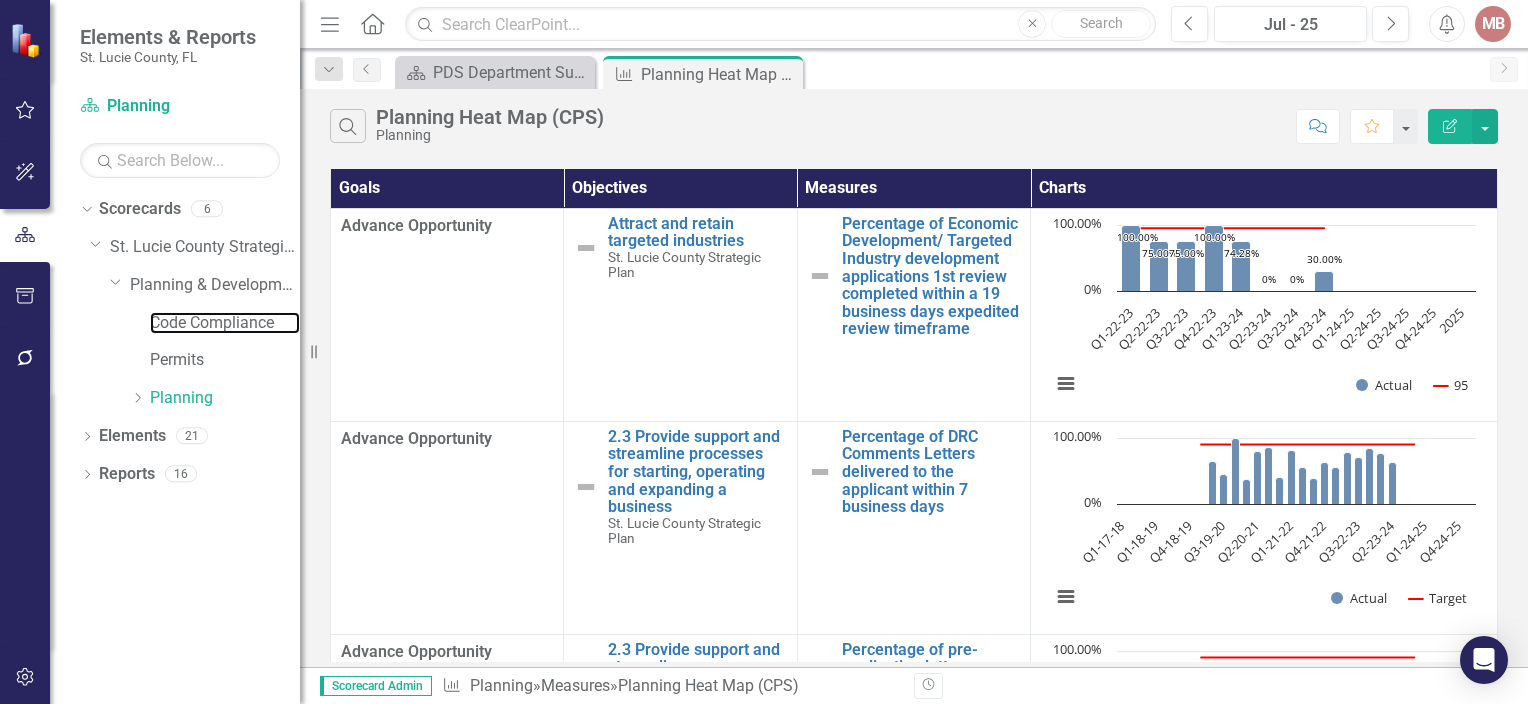 click on "Code Compliance" at bounding box center [225, 323] 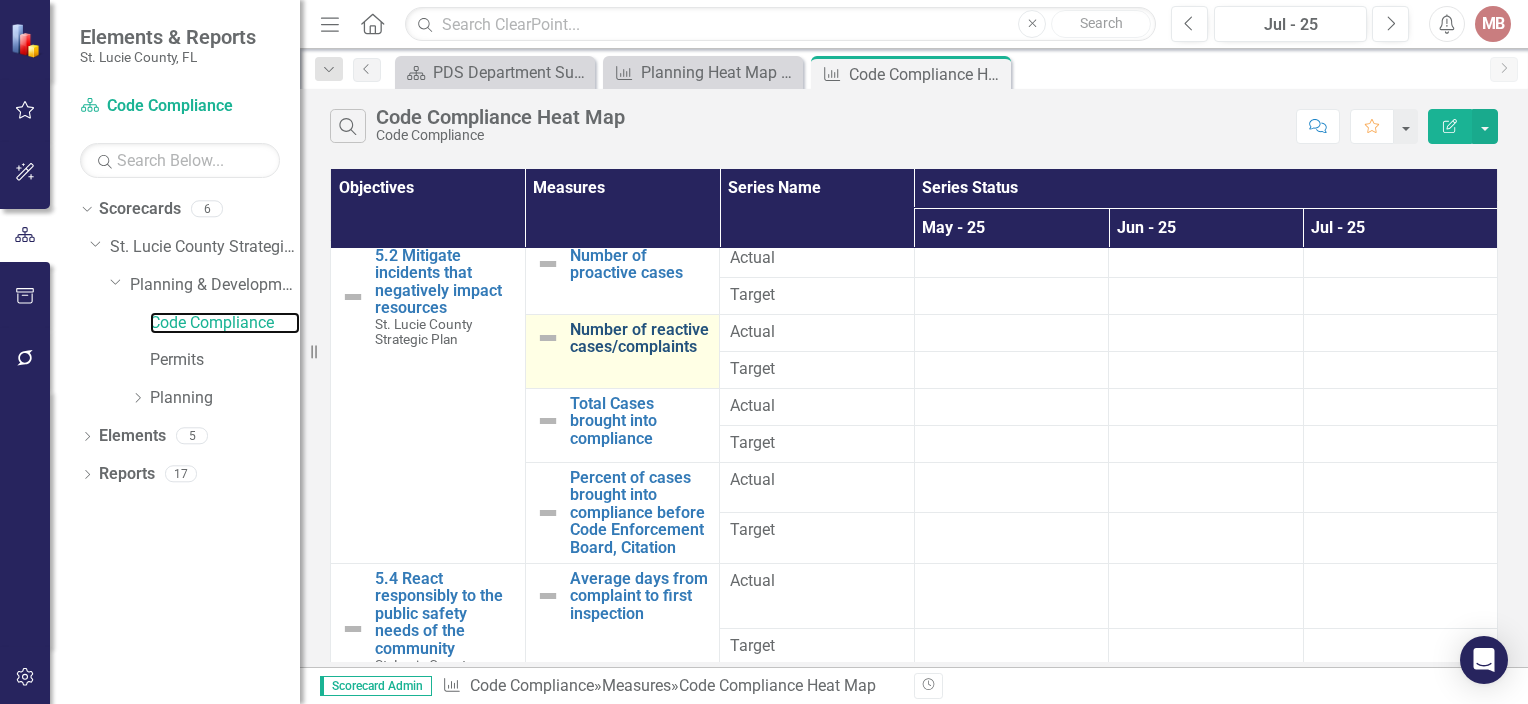 scroll, scrollTop: 0, scrollLeft: 0, axis: both 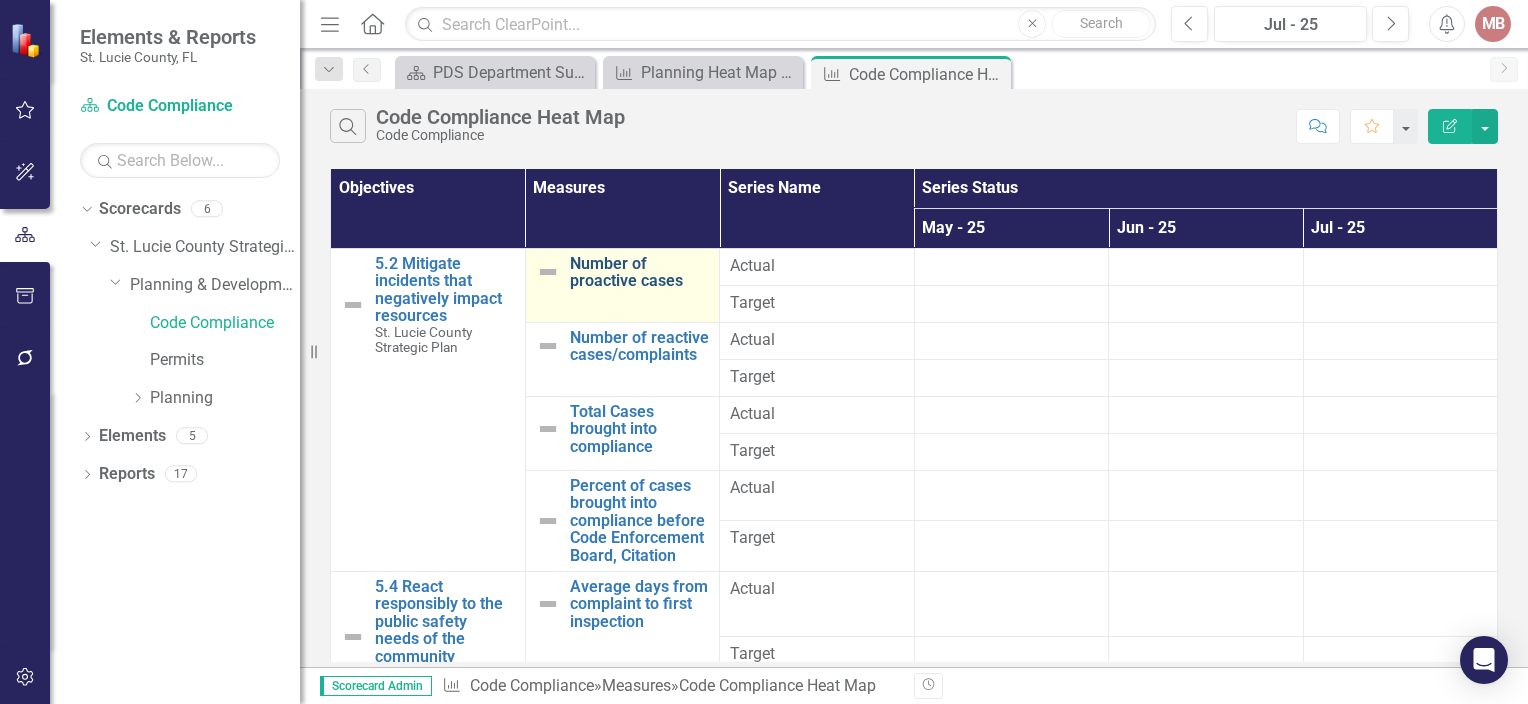 click on "Number of proactive cases" at bounding box center [640, 272] 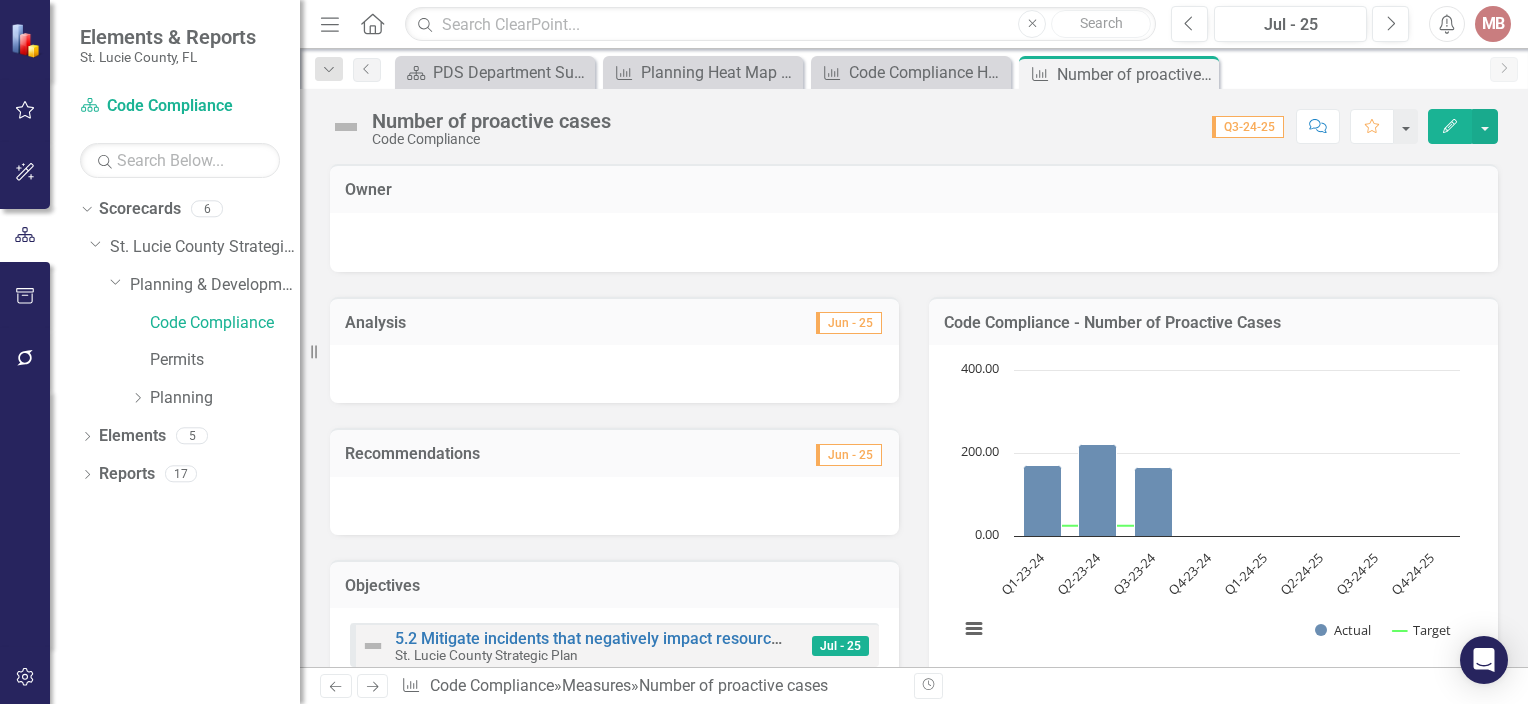 click on "Edit" 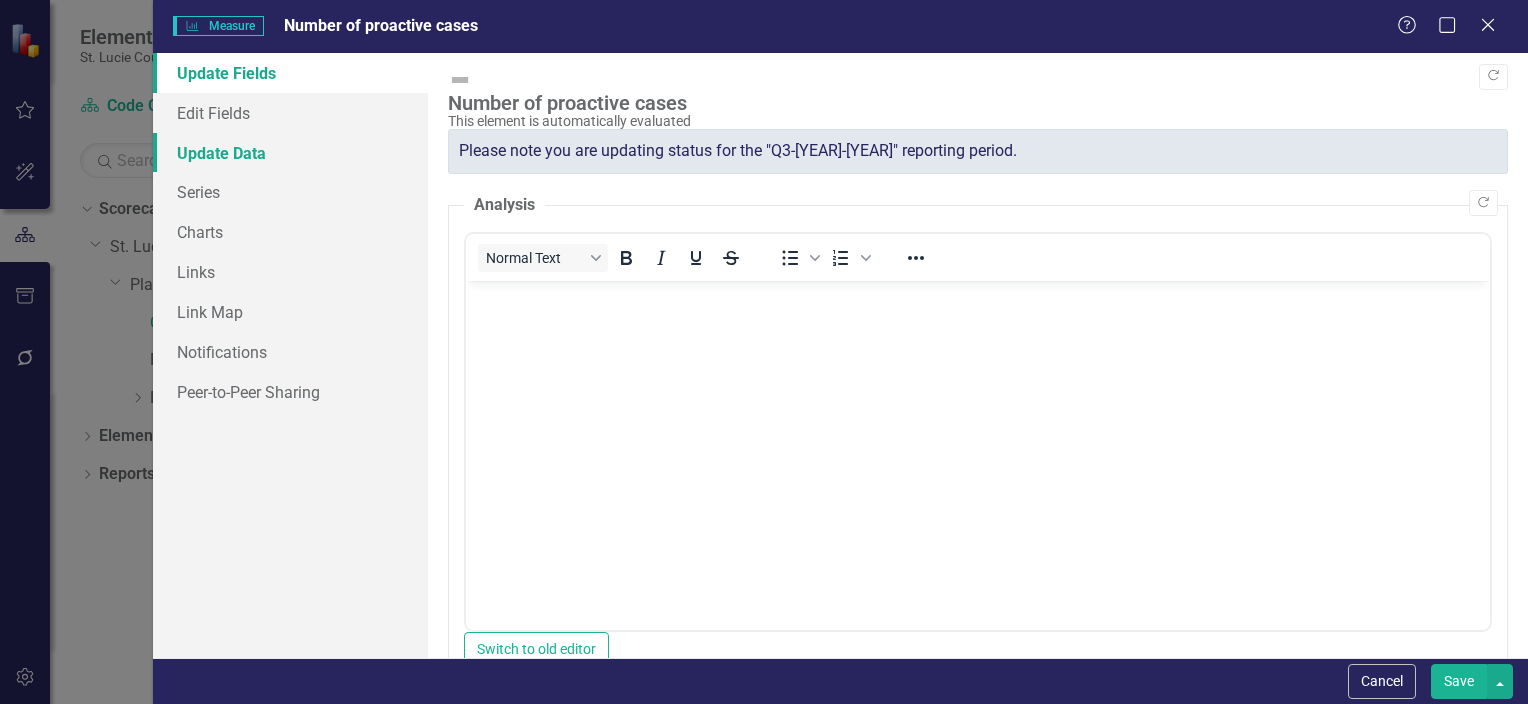scroll, scrollTop: 0, scrollLeft: 0, axis: both 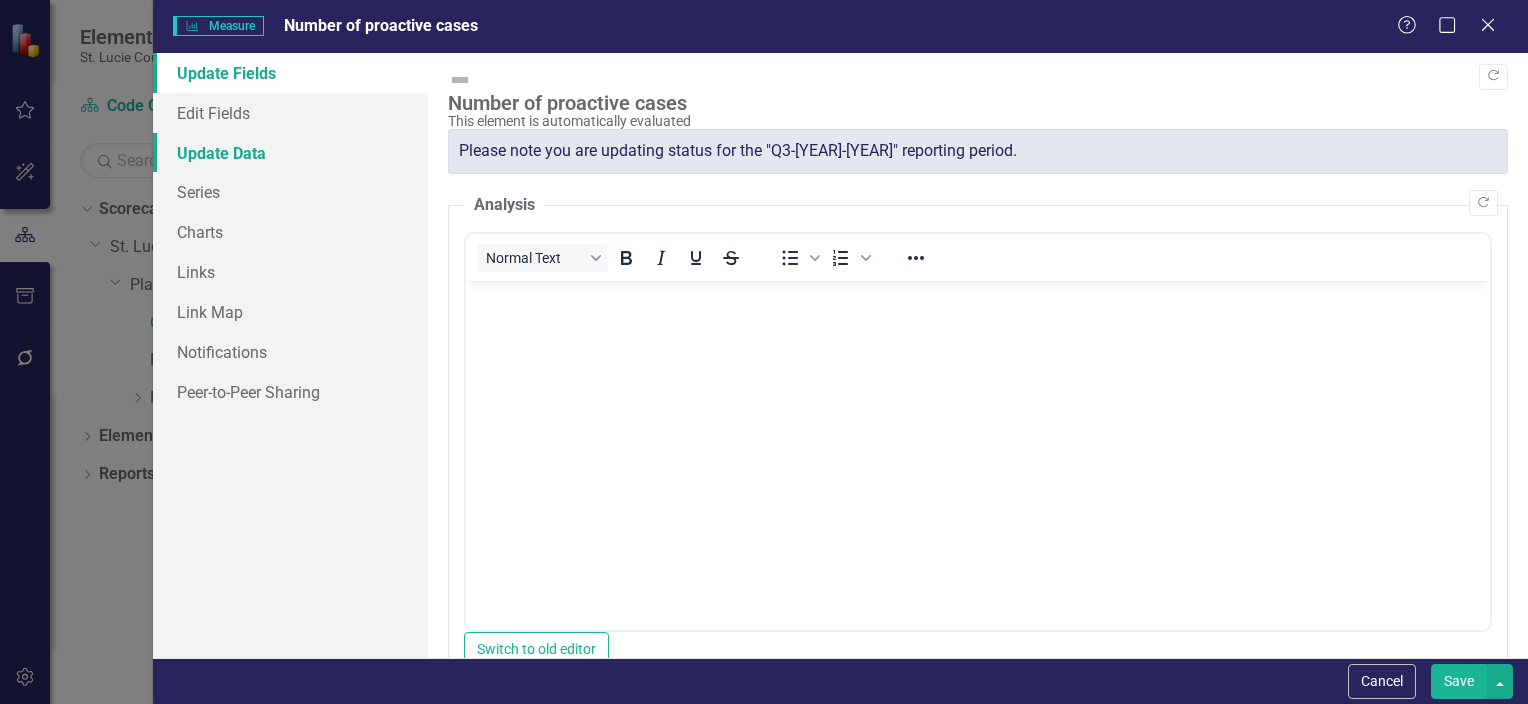 click on "Update  Data" at bounding box center [290, 153] 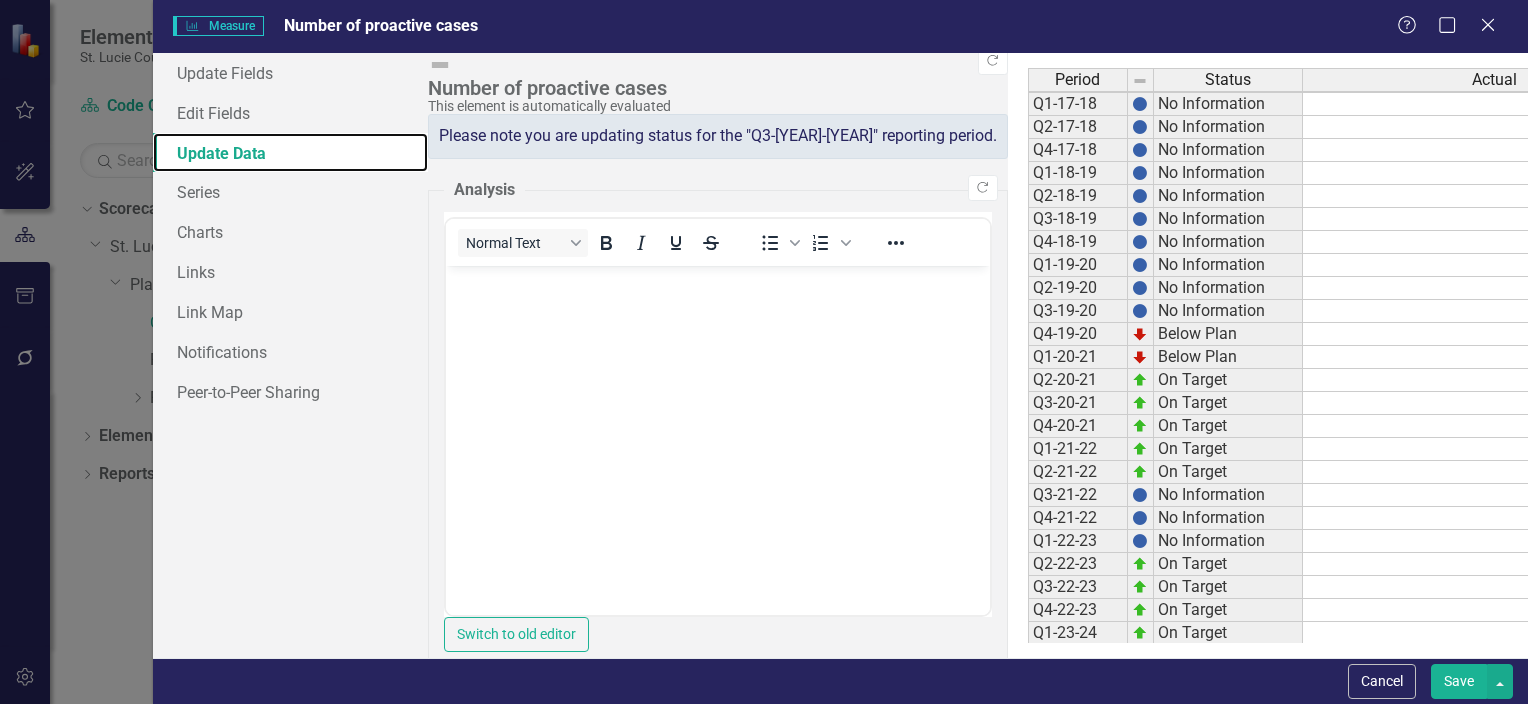 scroll, scrollTop: 164, scrollLeft: 0, axis: vertical 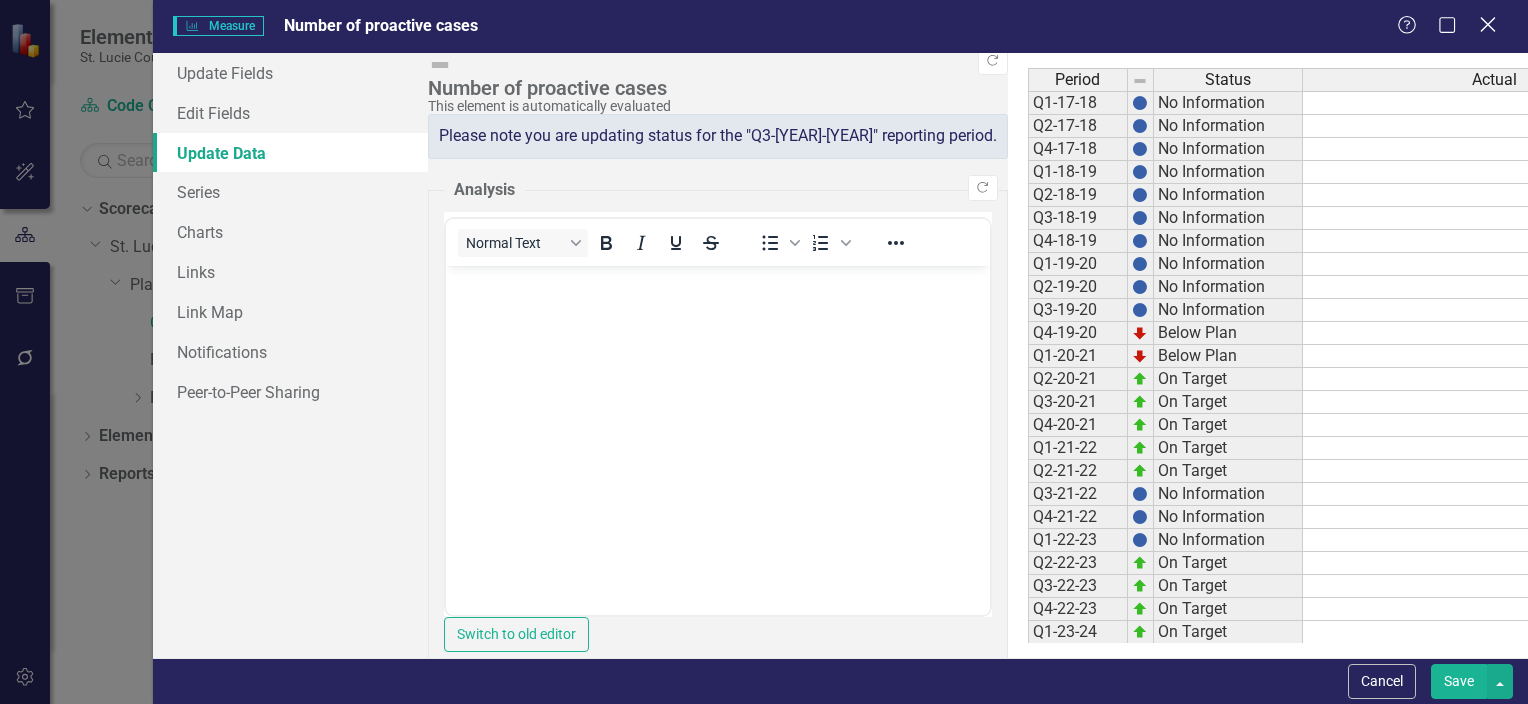 click 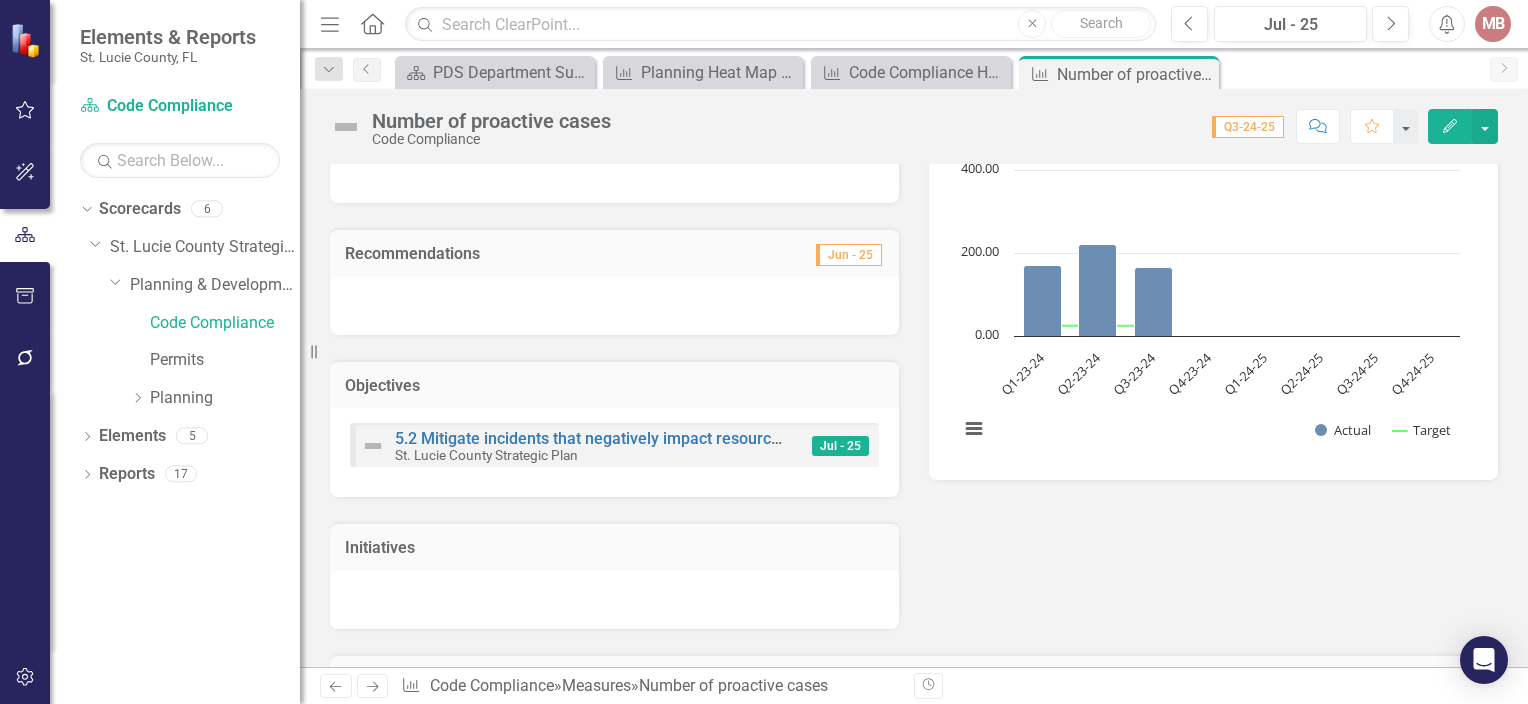 scroll, scrollTop: 100, scrollLeft: 0, axis: vertical 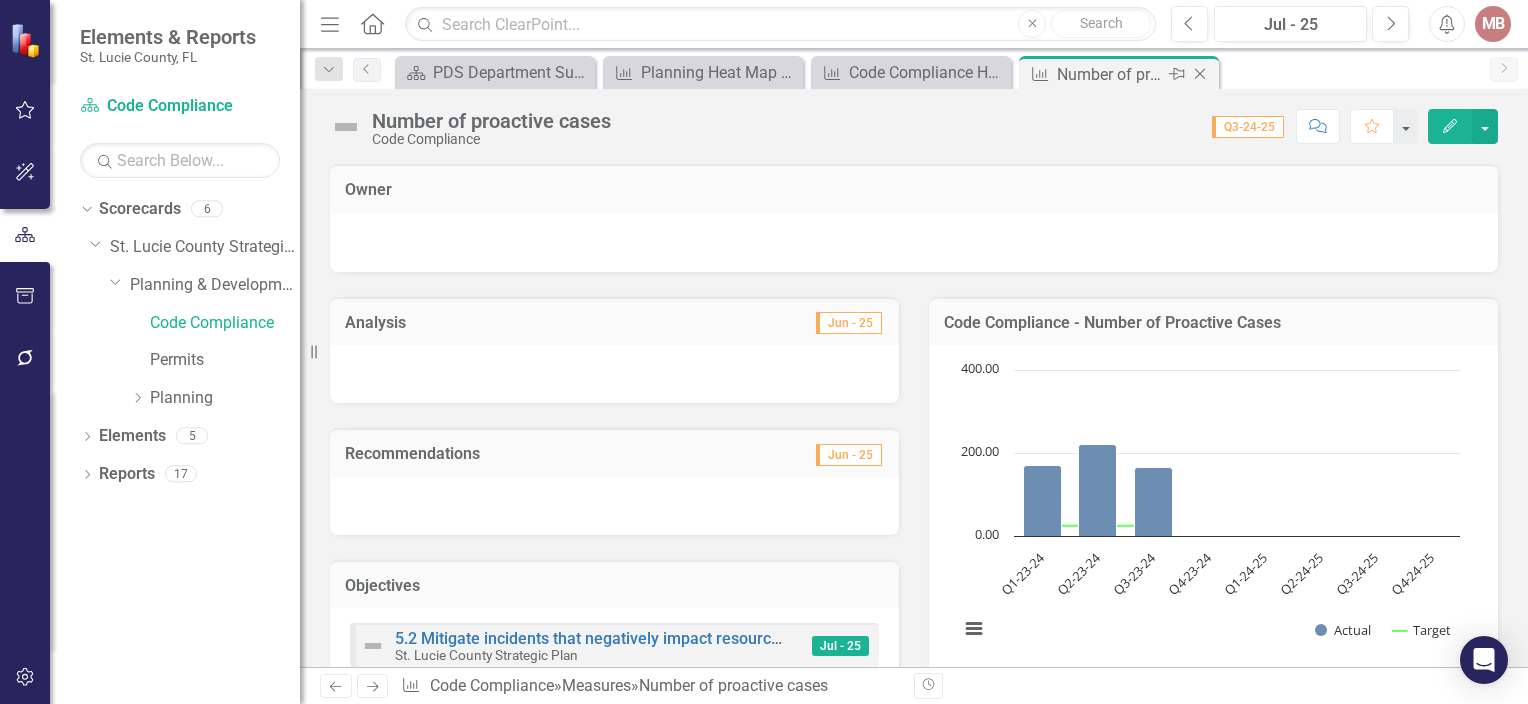 click 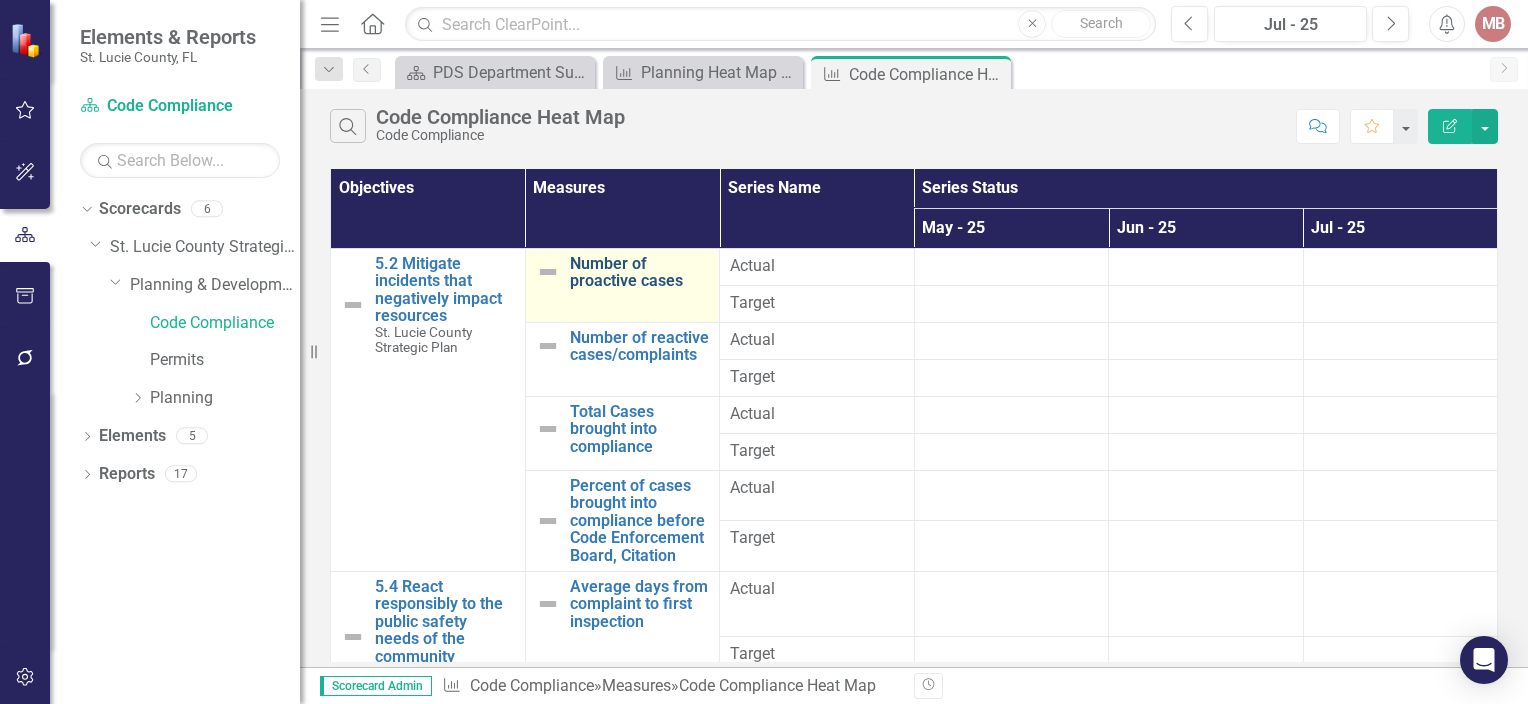 click on "Number of proactive cases" at bounding box center [640, 272] 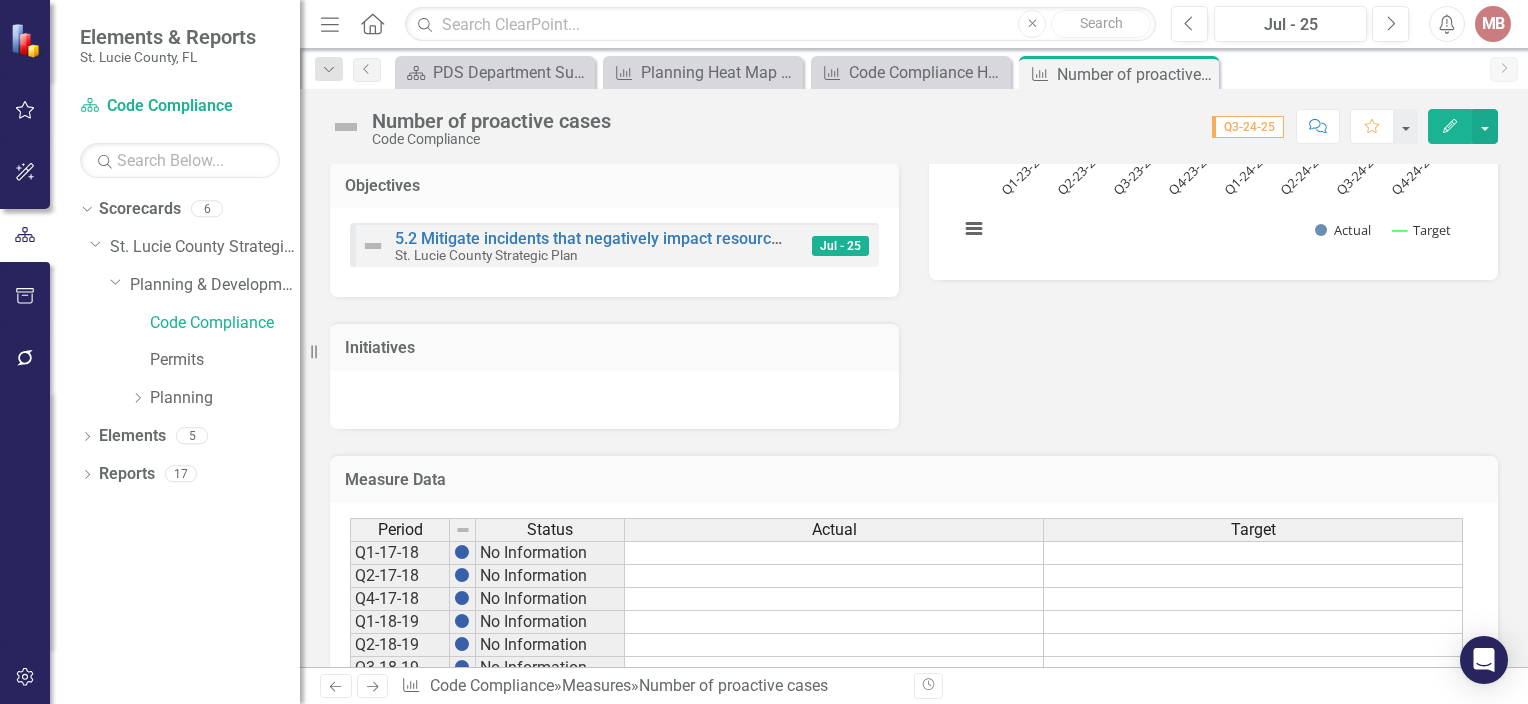 scroll, scrollTop: 0, scrollLeft: 0, axis: both 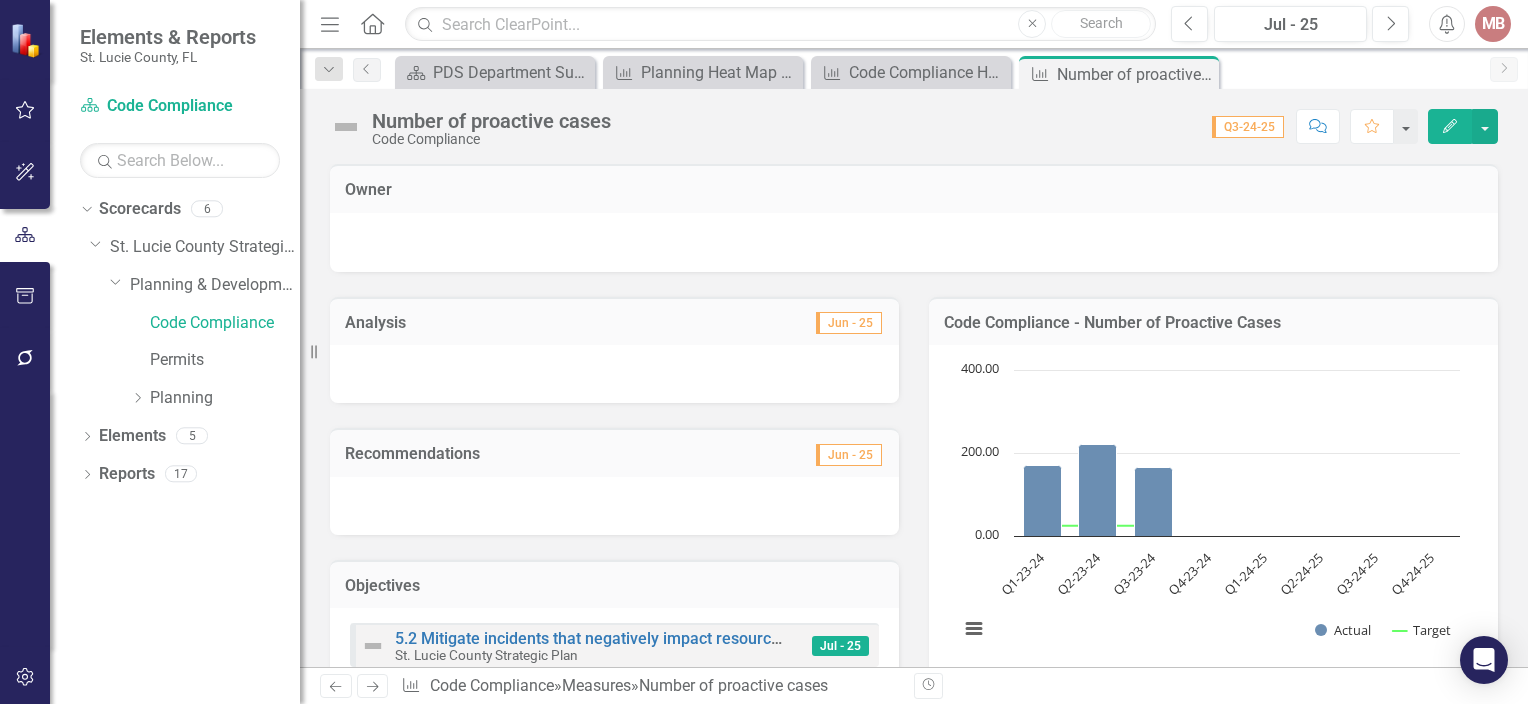 click on "Number of proactive cases Code Compliance Score: 0.00 Q3-24-25 Completed  Comment Favorite Edit" at bounding box center (914, 119) 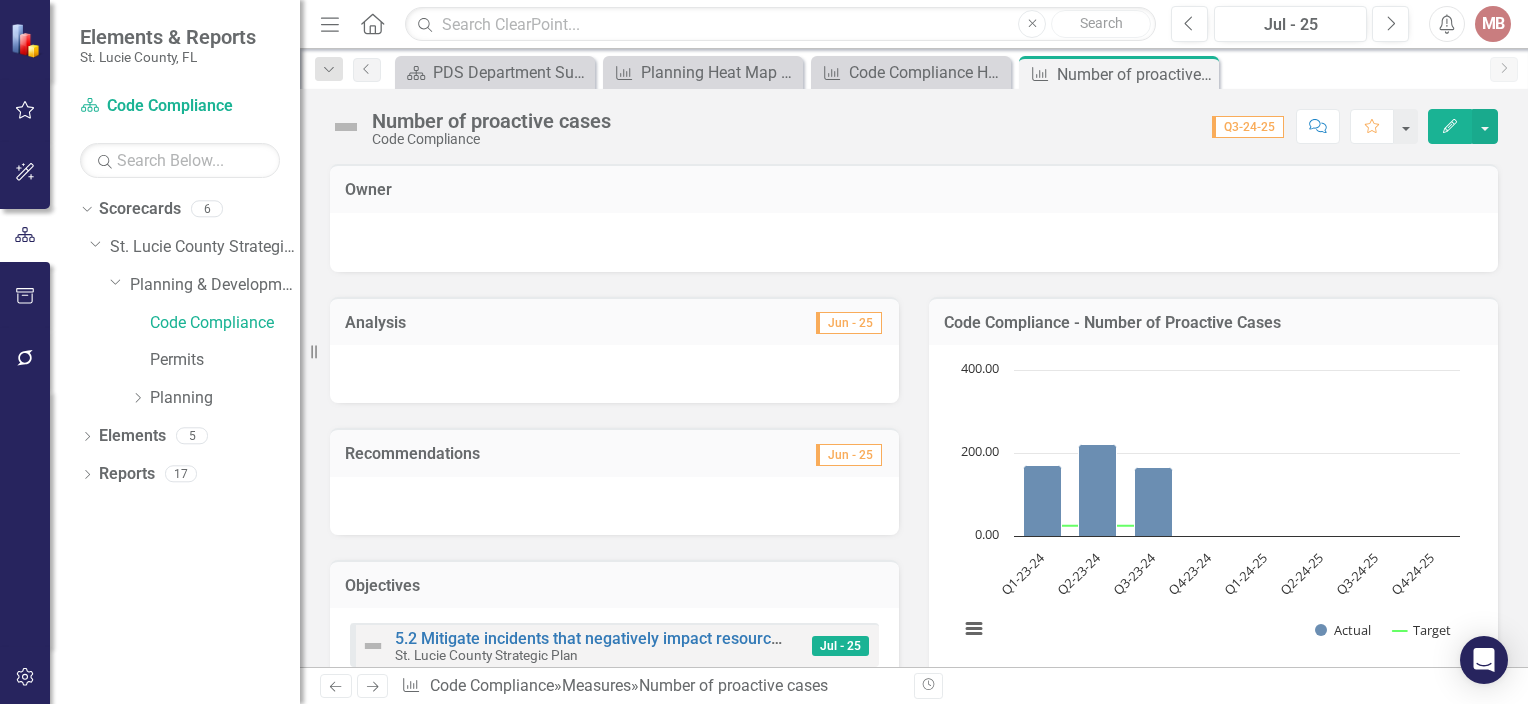 click on "Edit" 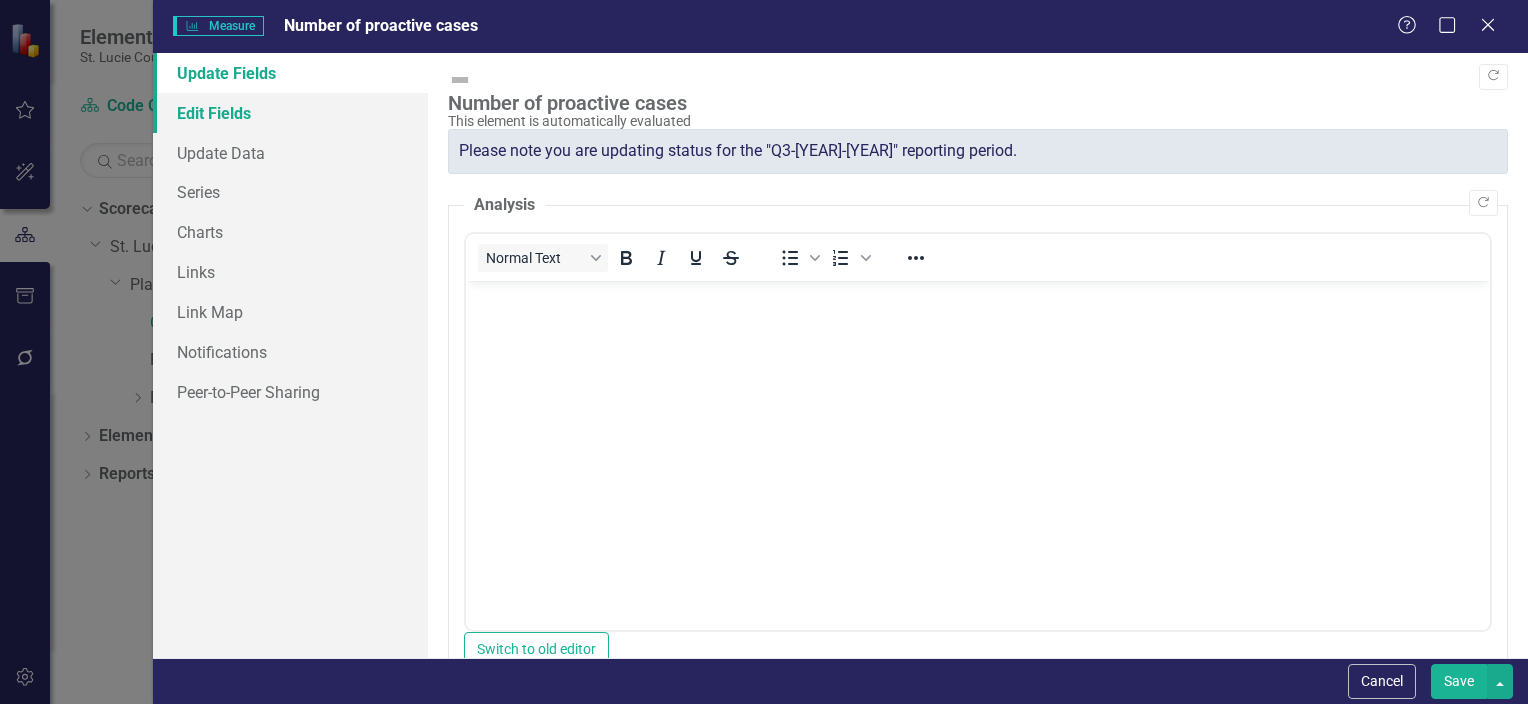 scroll, scrollTop: 0, scrollLeft: 0, axis: both 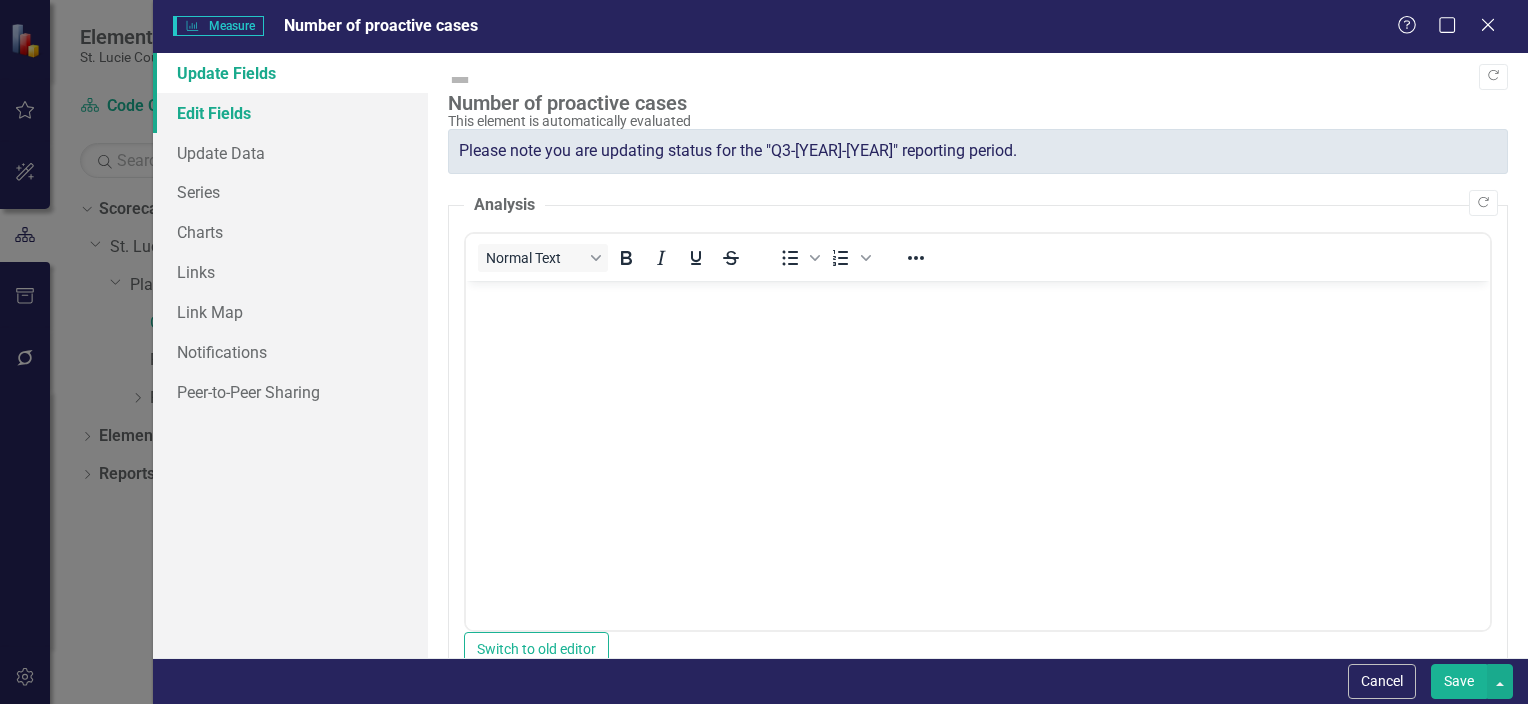 click on "Edit Fields" at bounding box center (290, 113) 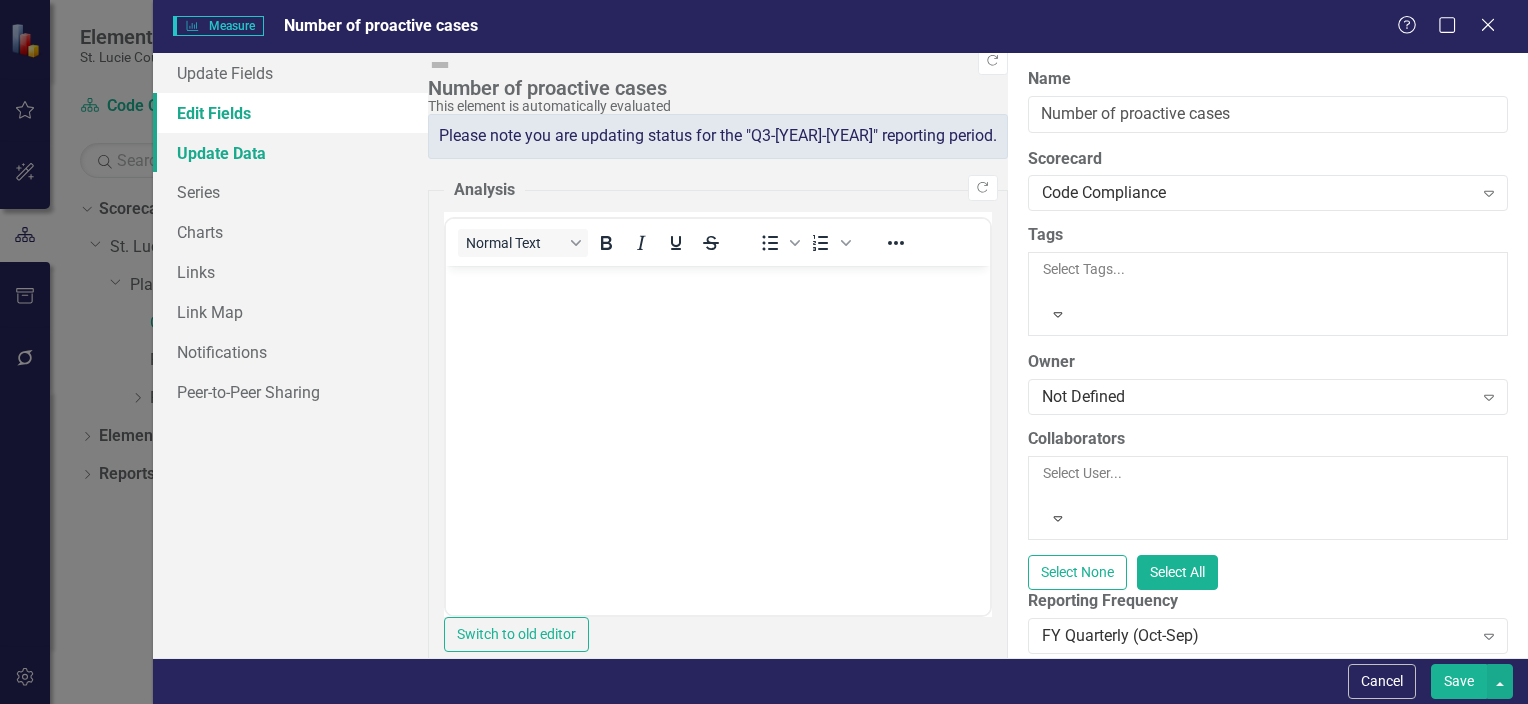 click on "Update  Data" at bounding box center (290, 153) 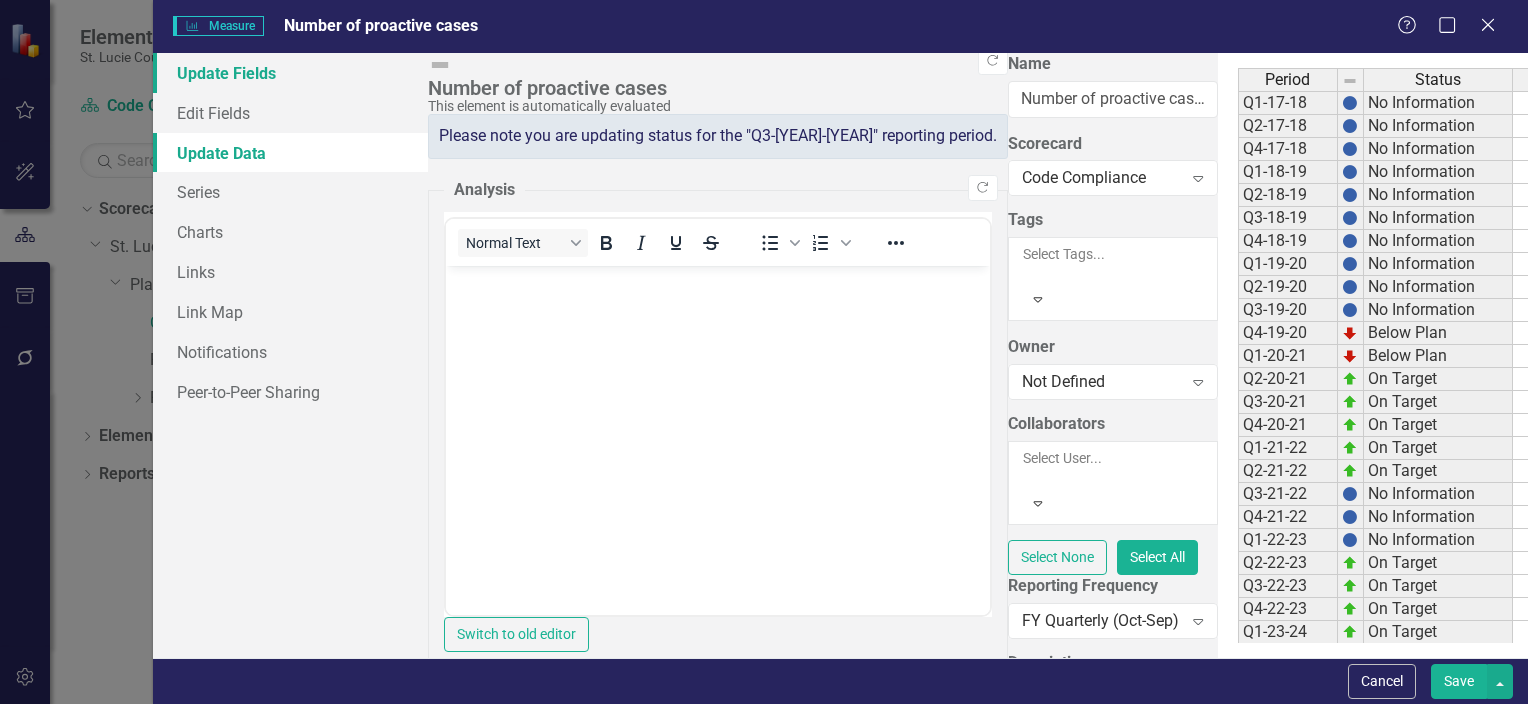 click on "Update Fields" at bounding box center (290, 73) 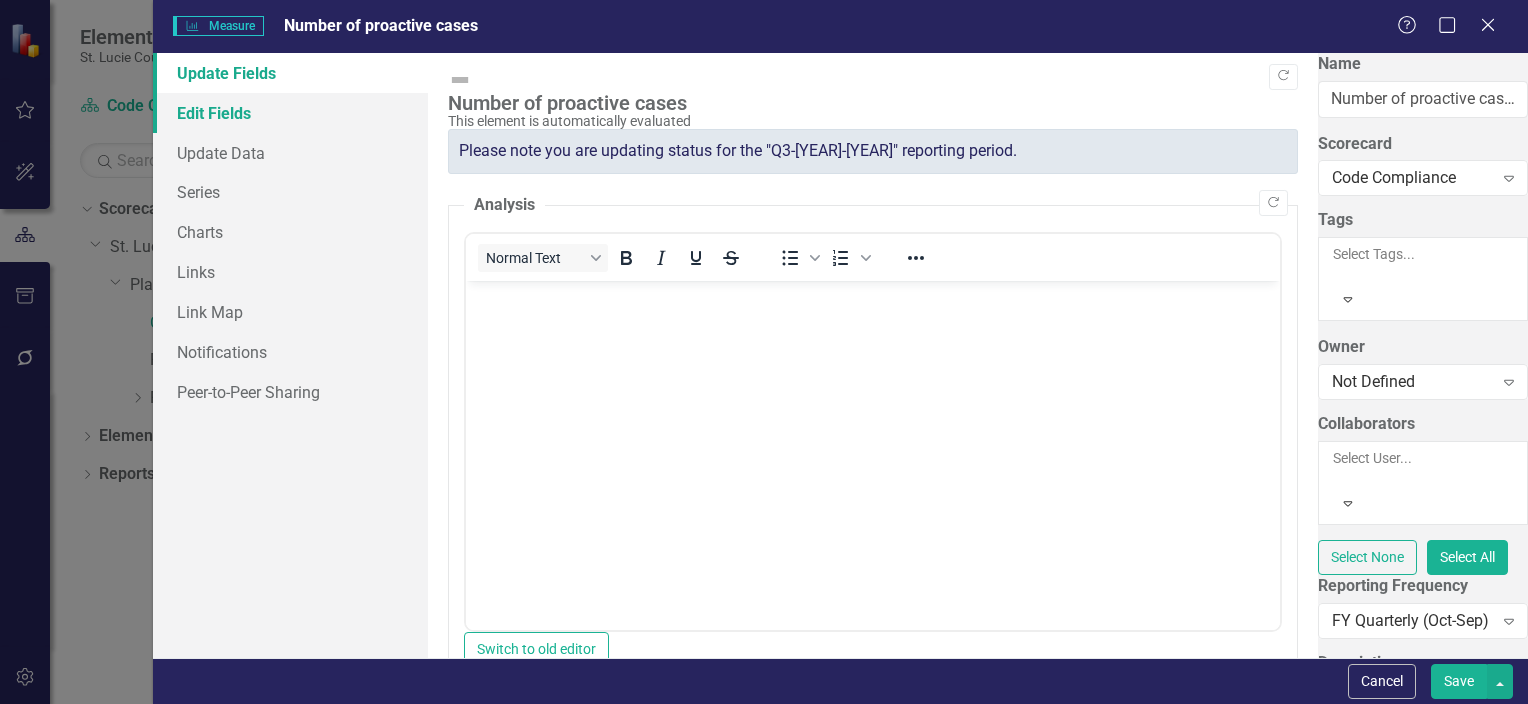 click on "Edit Fields" at bounding box center [290, 113] 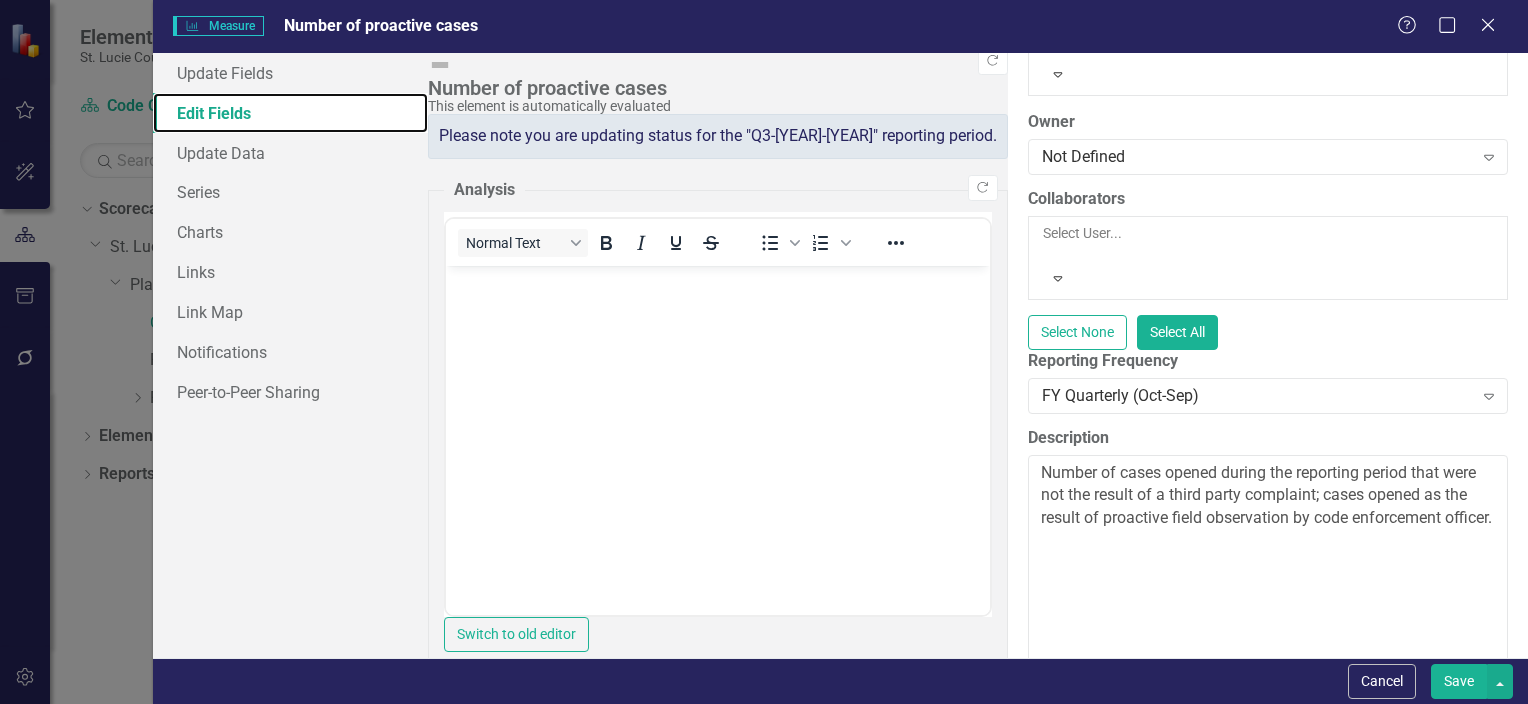 scroll, scrollTop: 200, scrollLeft: 0, axis: vertical 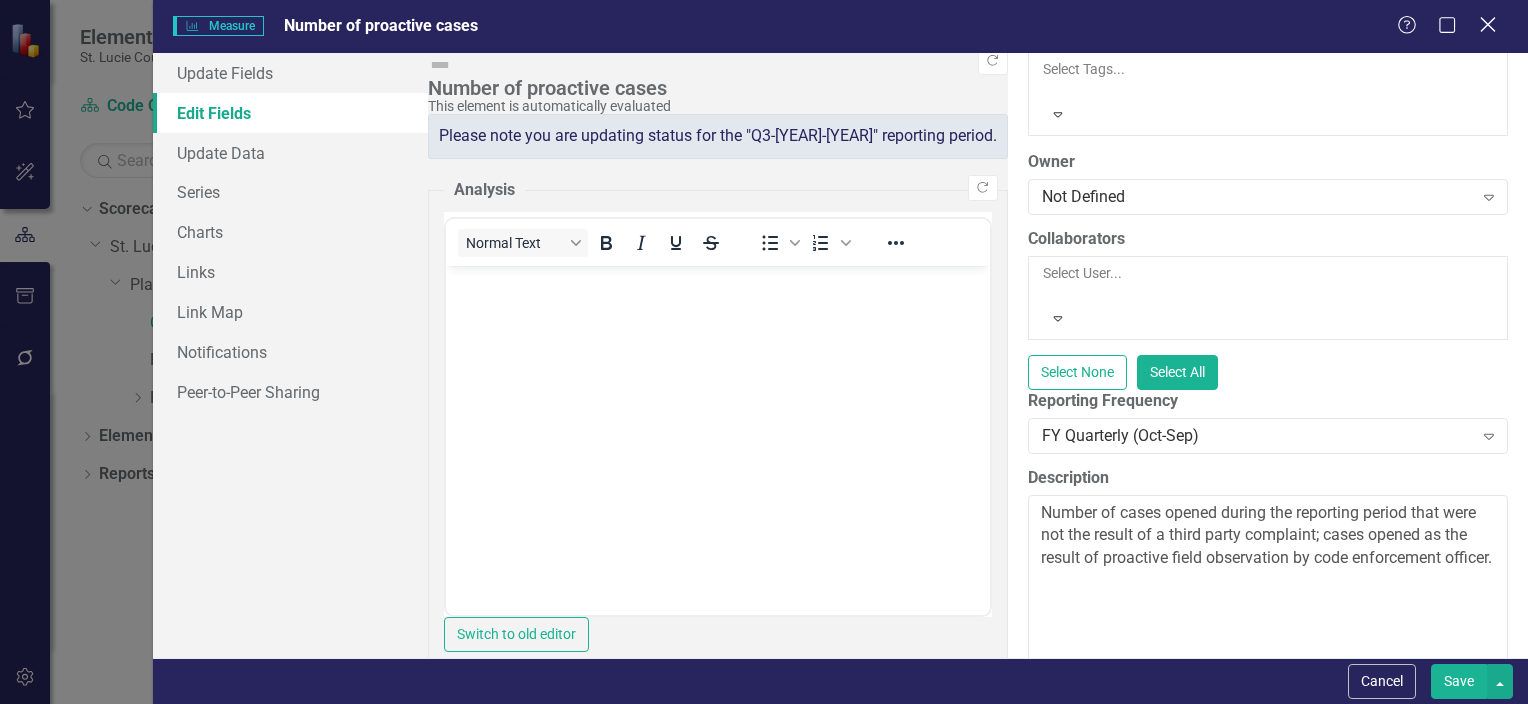 click 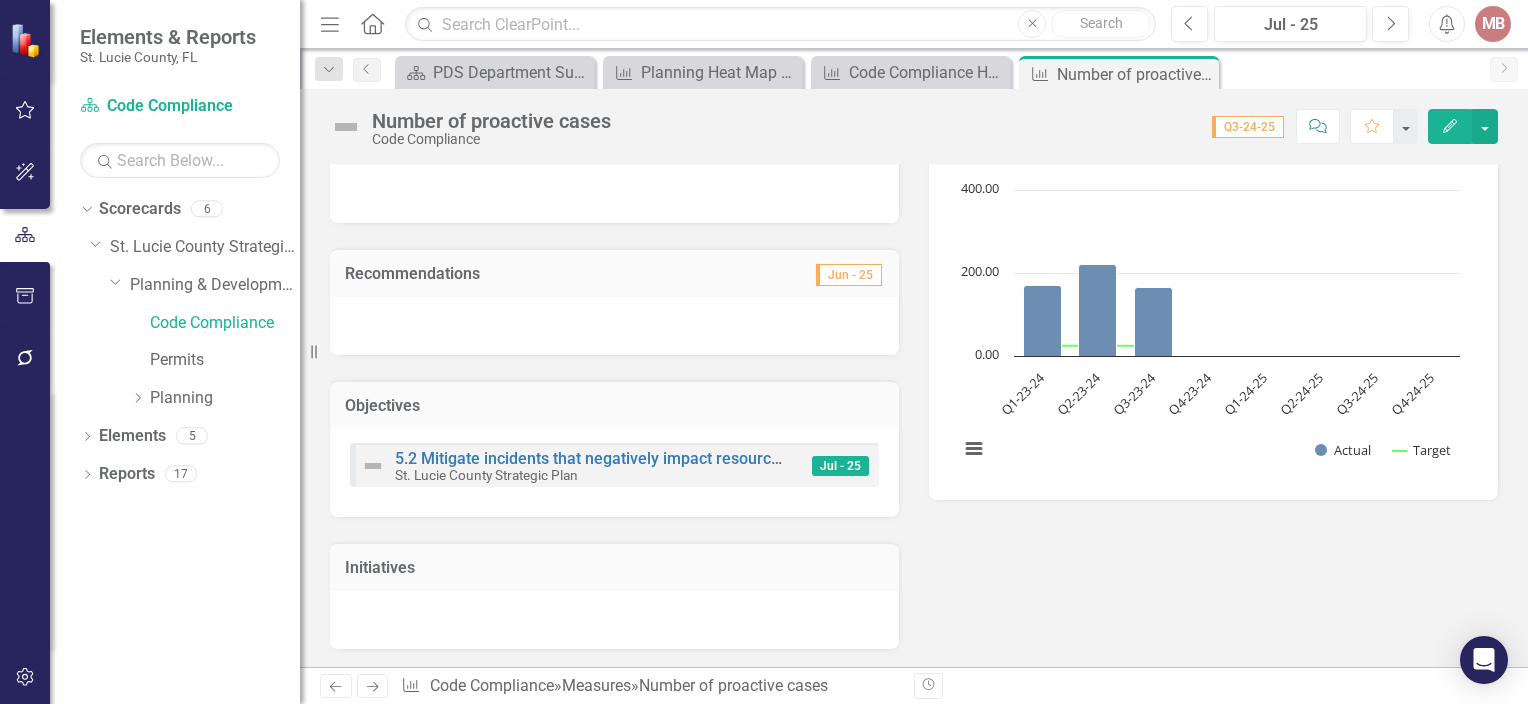scroll, scrollTop: 200, scrollLeft: 0, axis: vertical 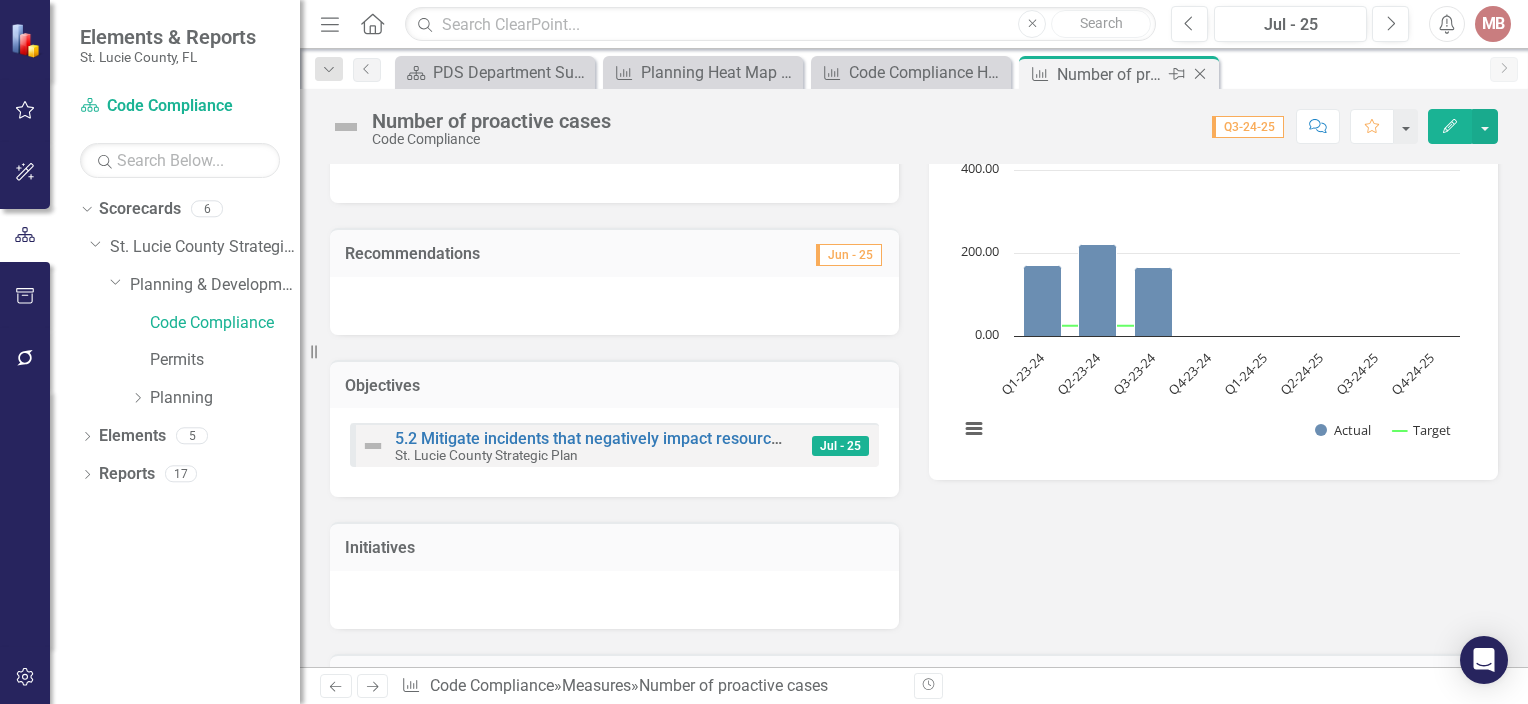 click on "Close" 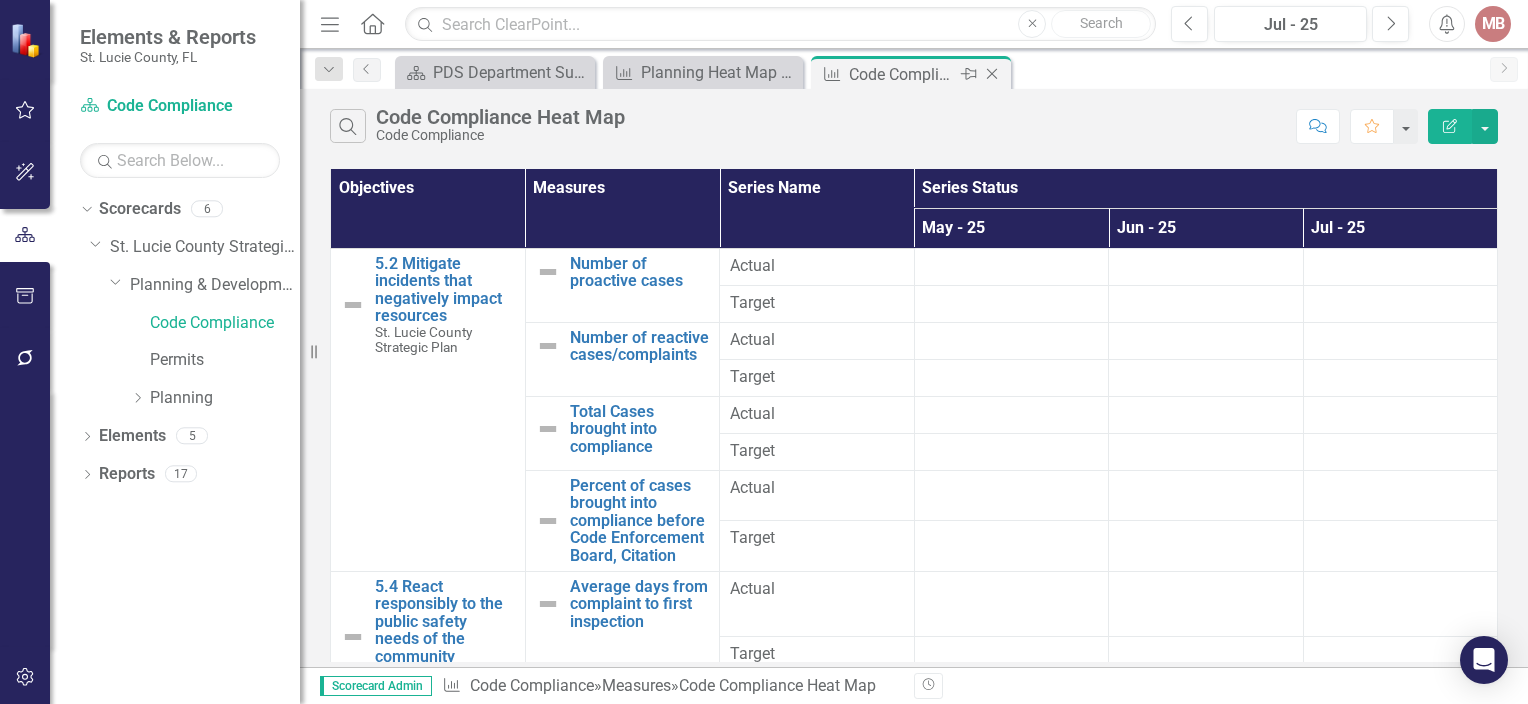 click on "Close" 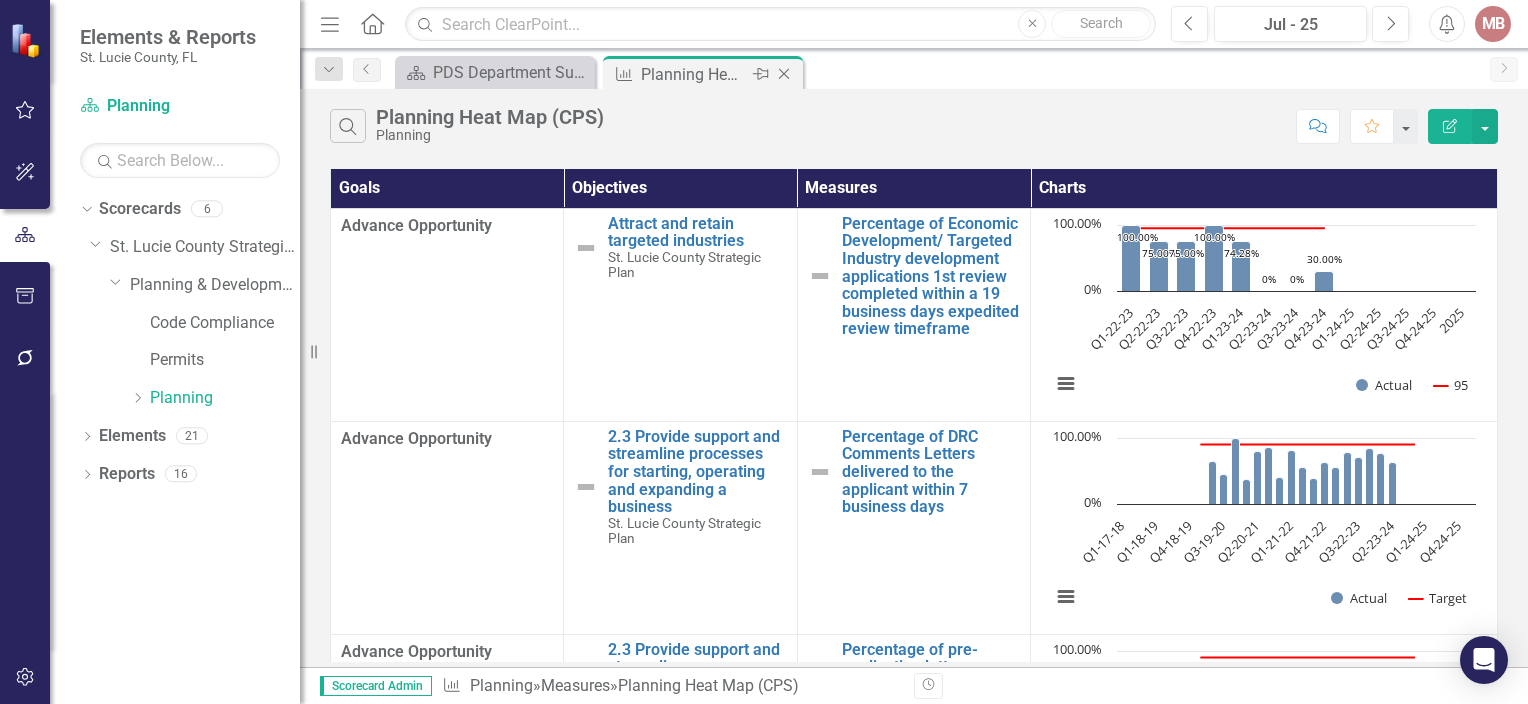 click on "Close" 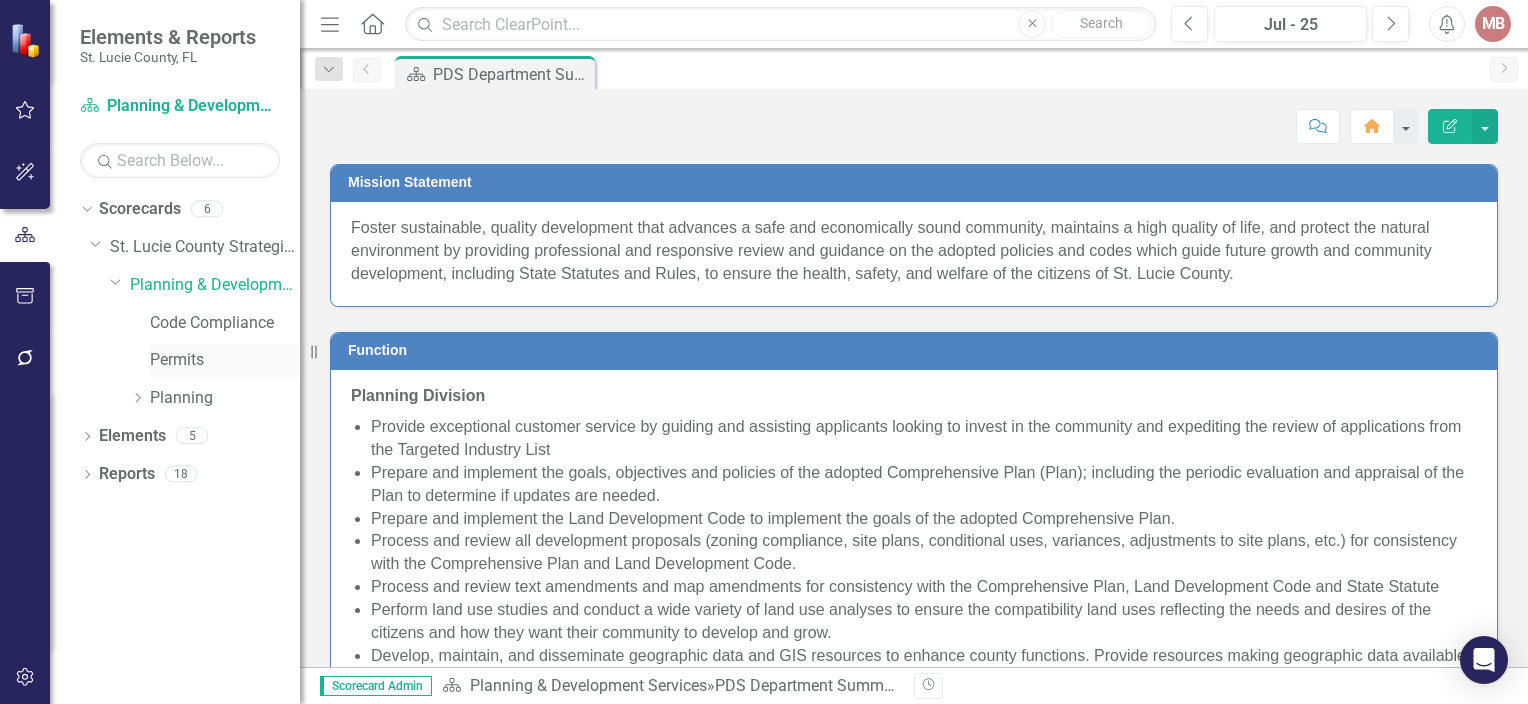 click on "Permits" at bounding box center (225, 360) 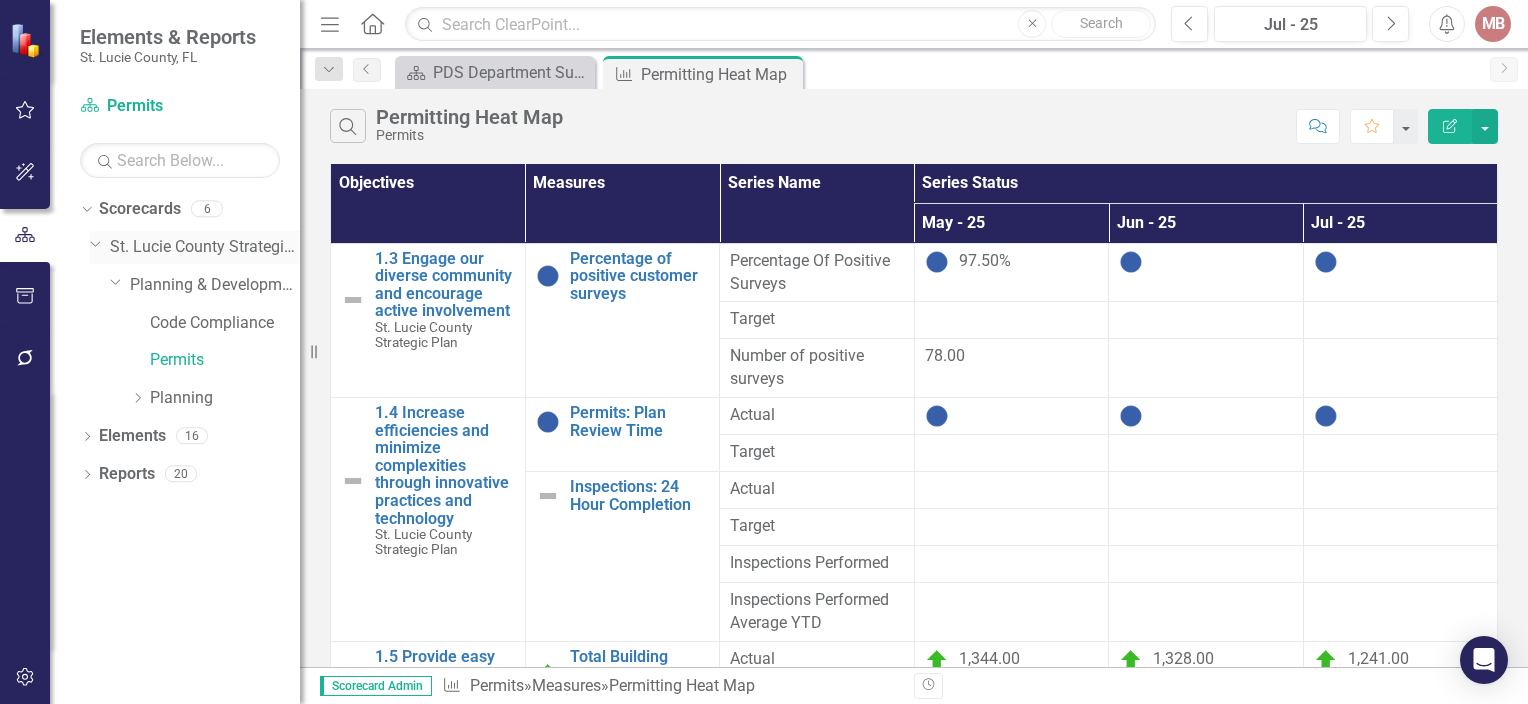 click on "St. Lucie County Strategic Plan" at bounding box center (205, 247) 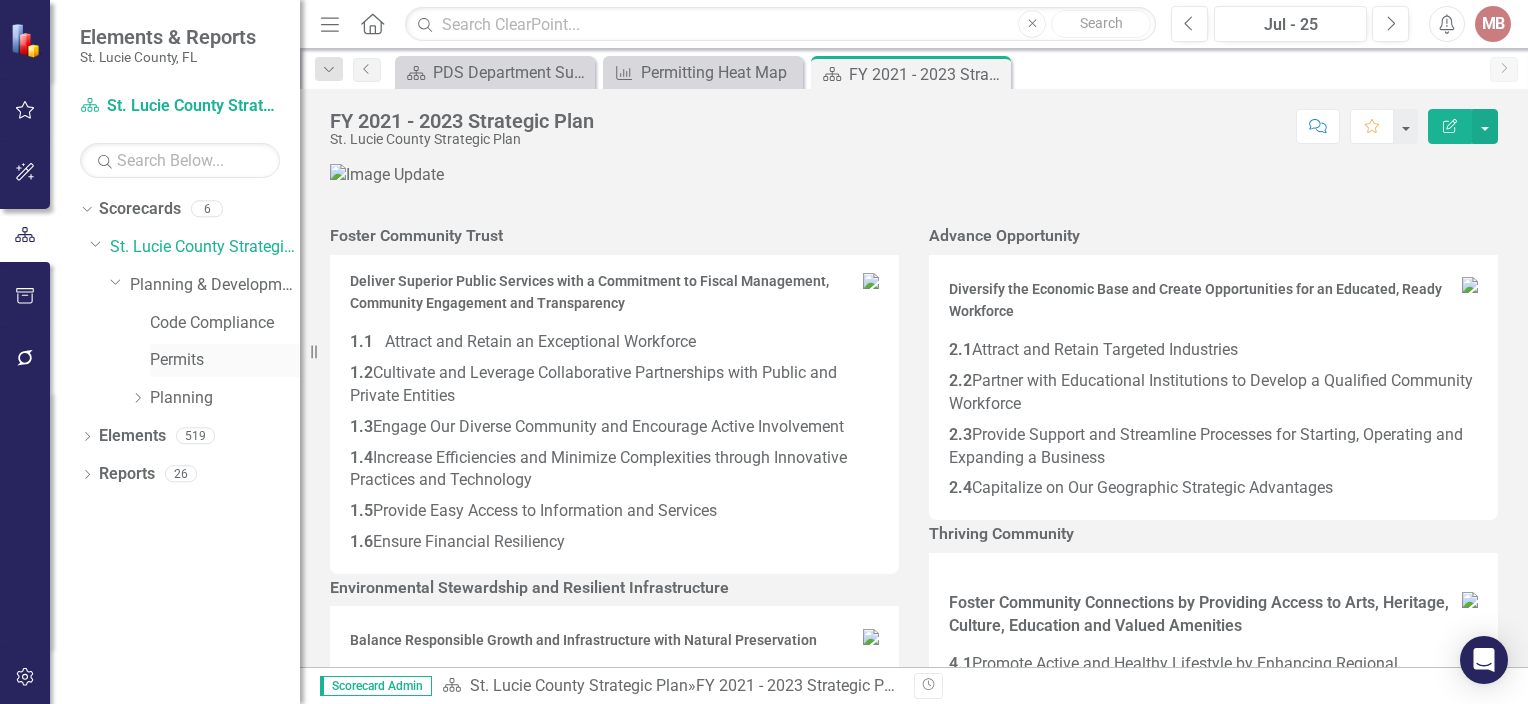 click on "Permits" at bounding box center (225, 360) 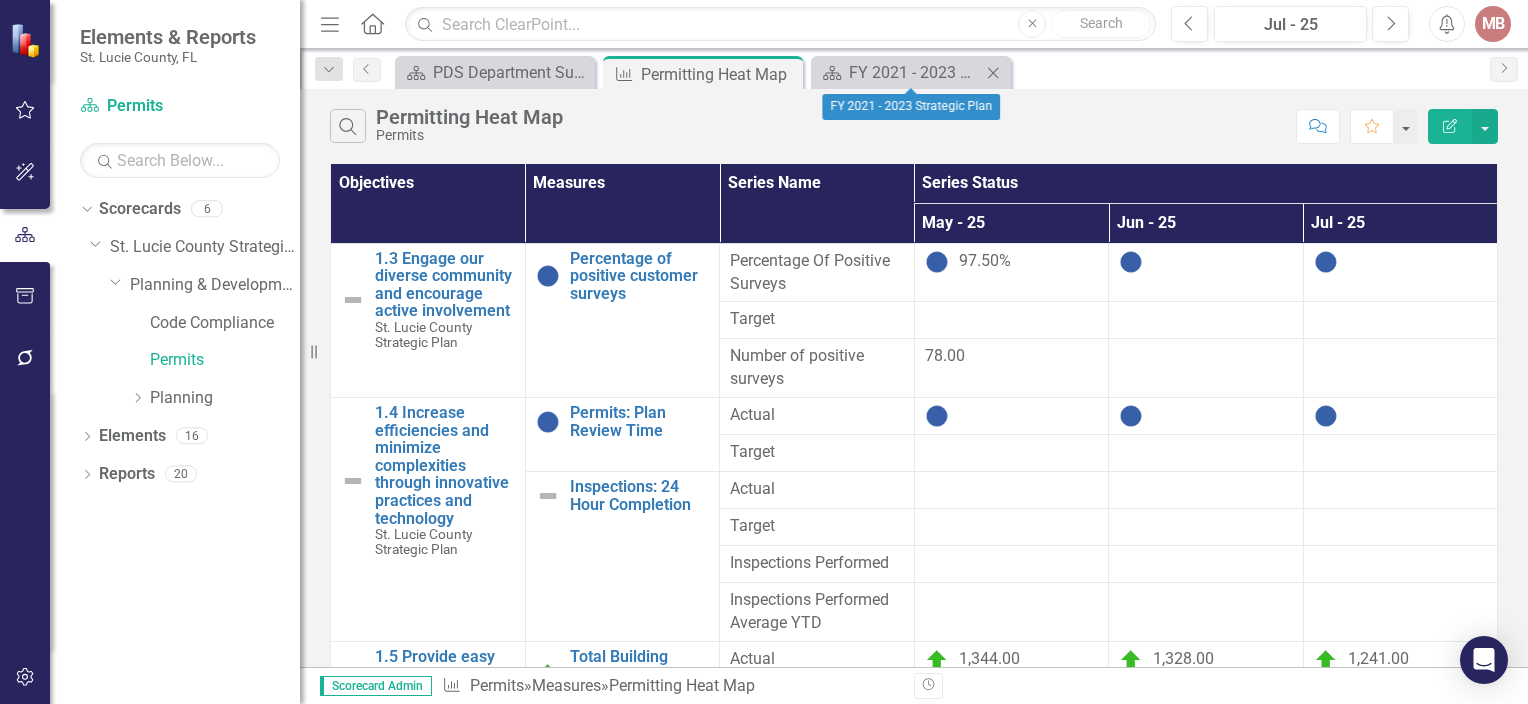 click on "Close" 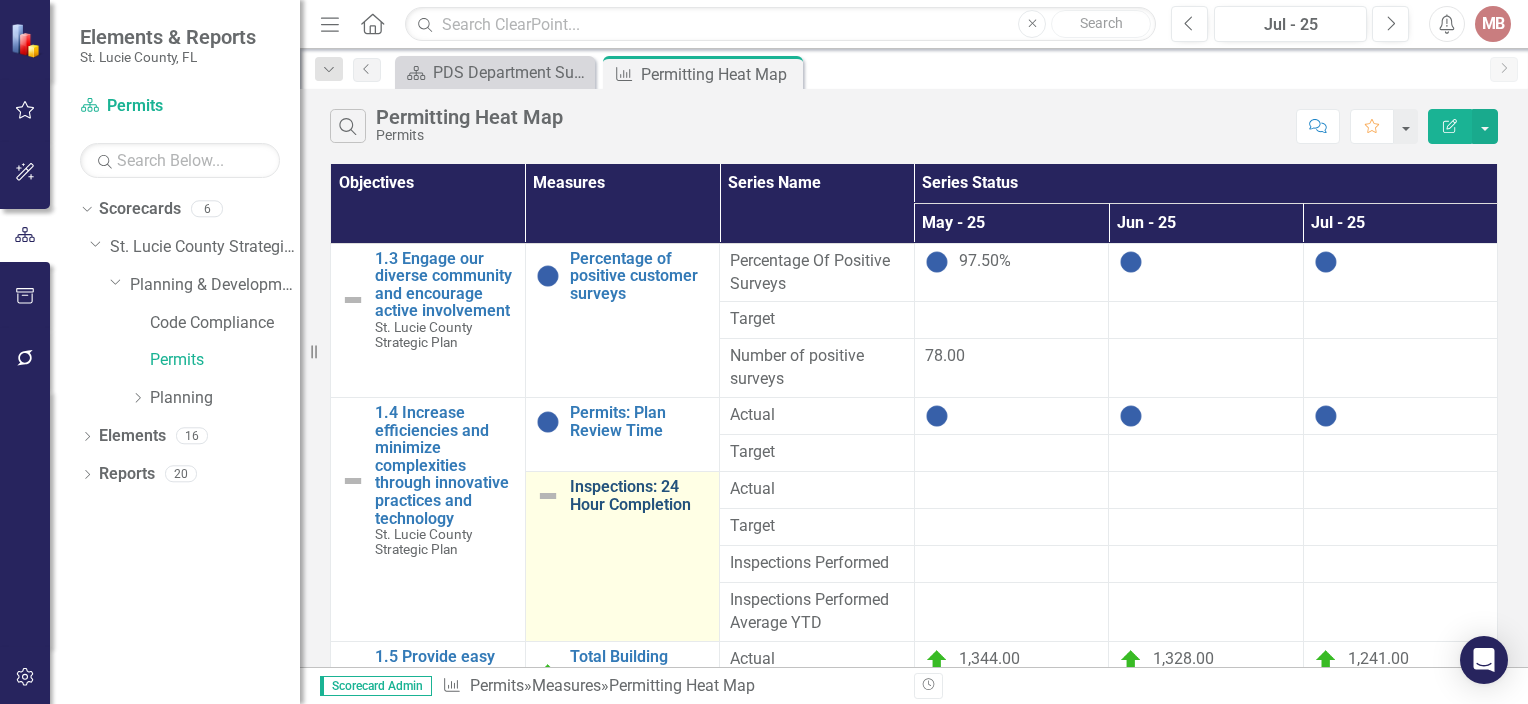 scroll, scrollTop: 0, scrollLeft: 0, axis: both 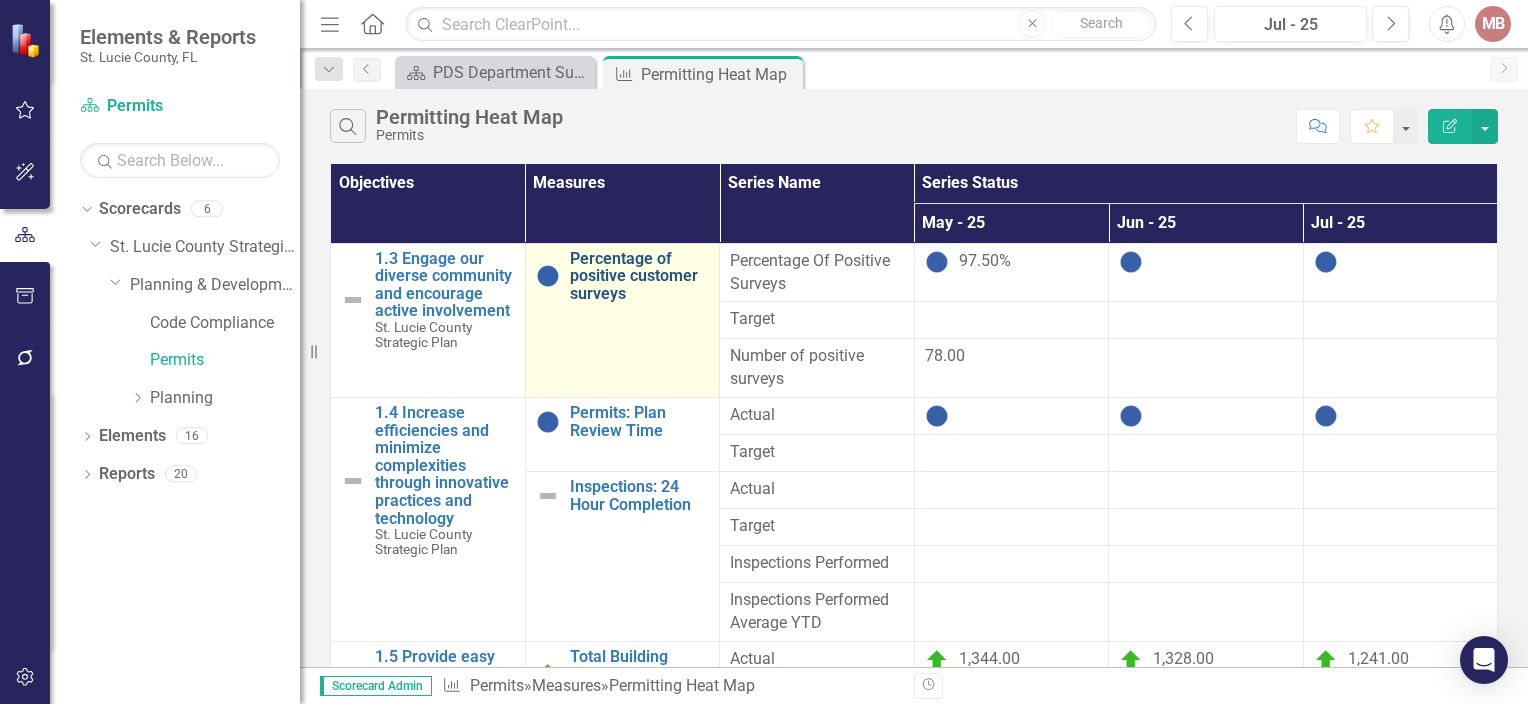 click on "Percentage of positive customer surveys" at bounding box center (640, 276) 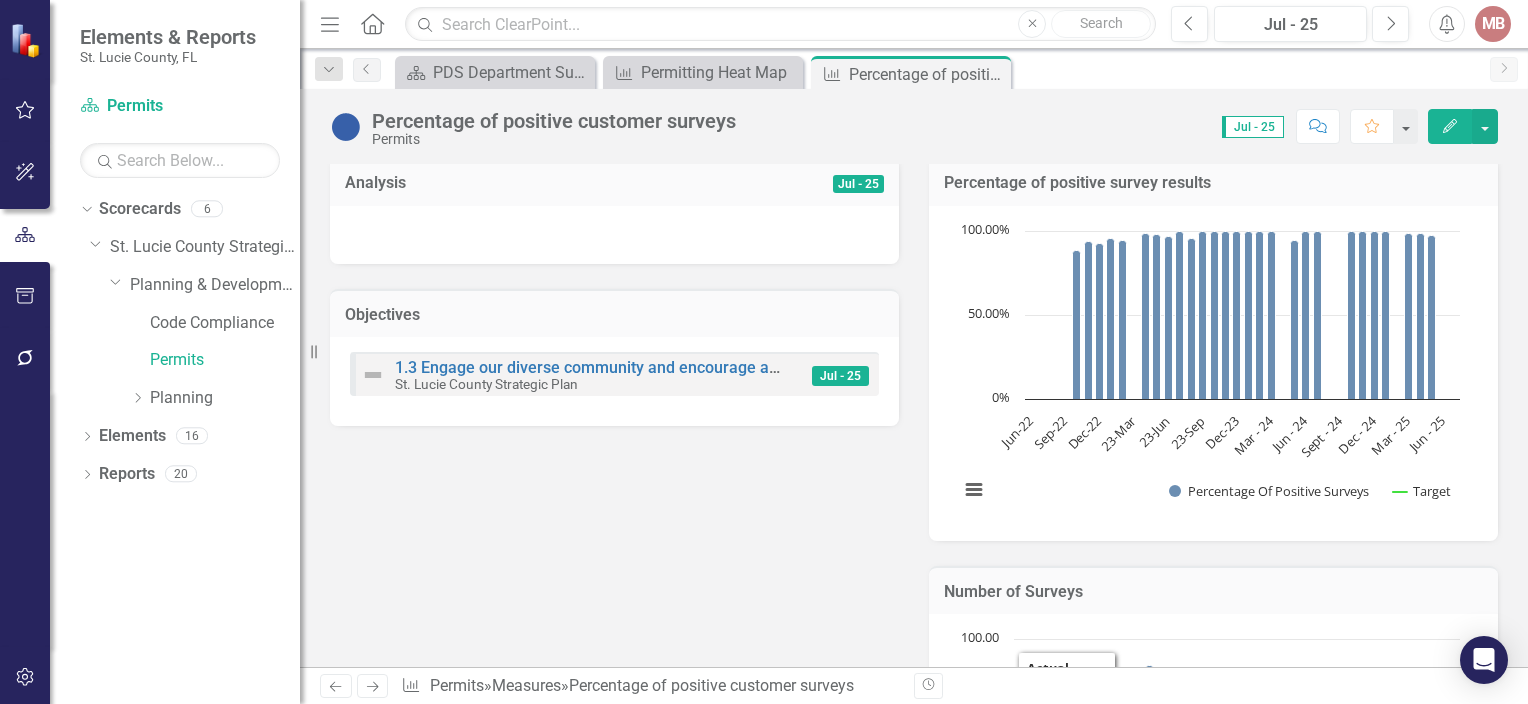 scroll, scrollTop: 0, scrollLeft: 0, axis: both 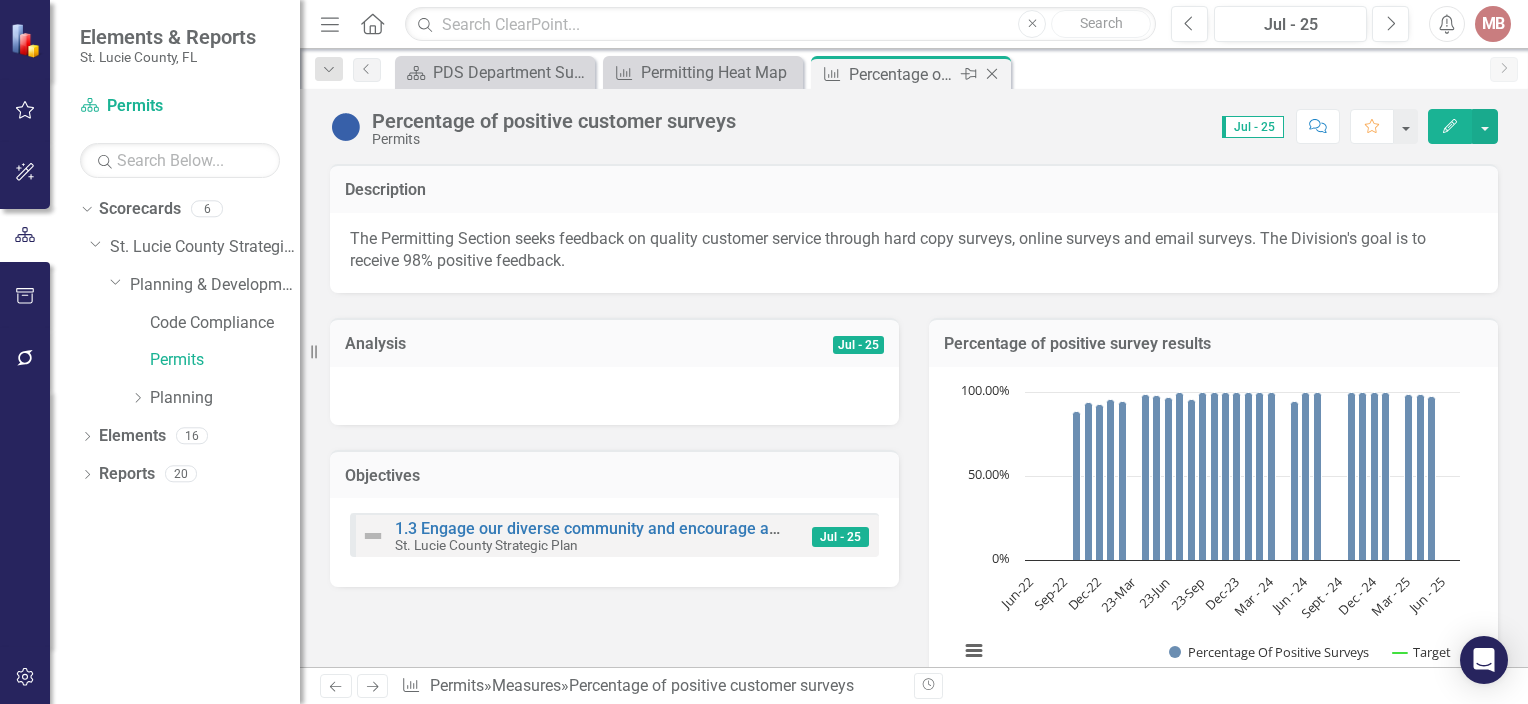 click on "Close" 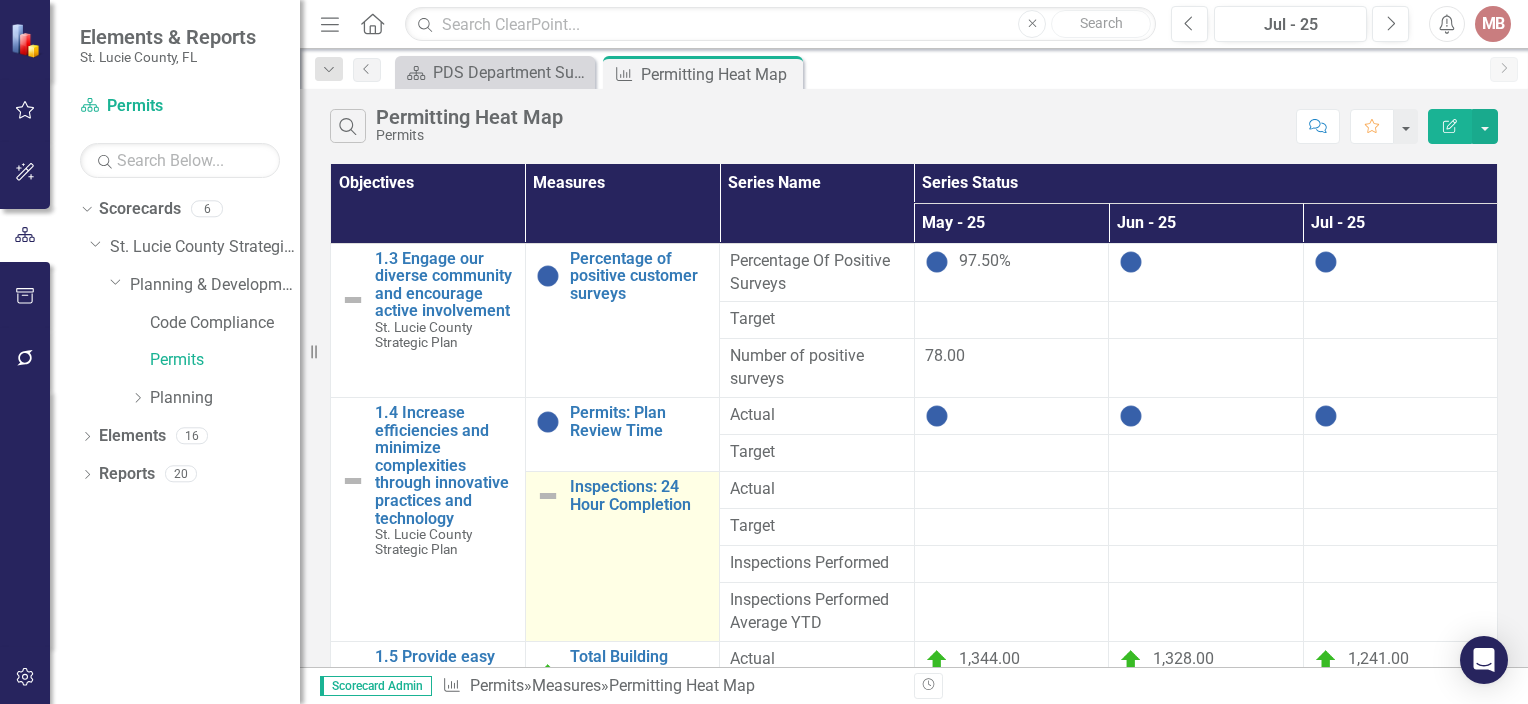 scroll, scrollTop: 100, scrollLeft: 0, axis: vertical 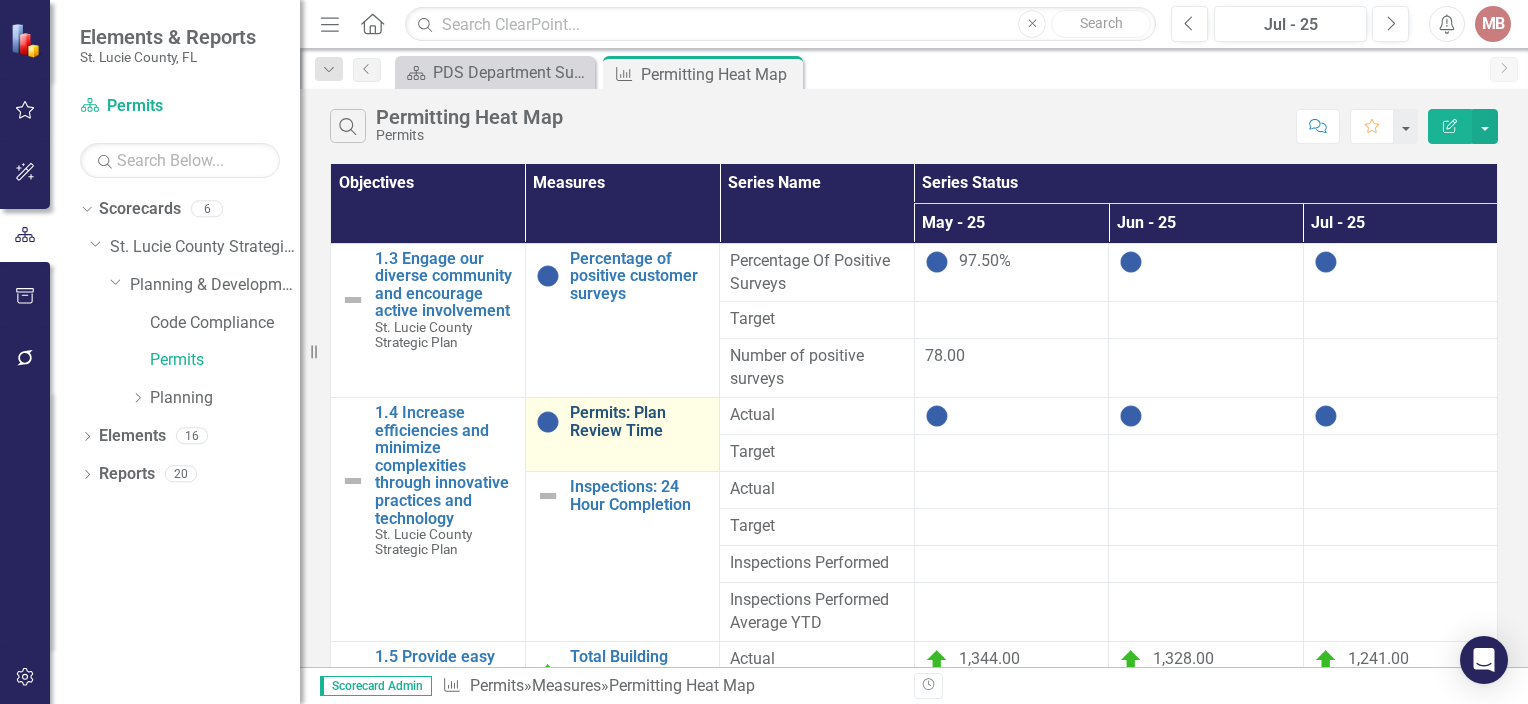 click on "Permits: Plan Review Time" at bounding box center (640, 421) 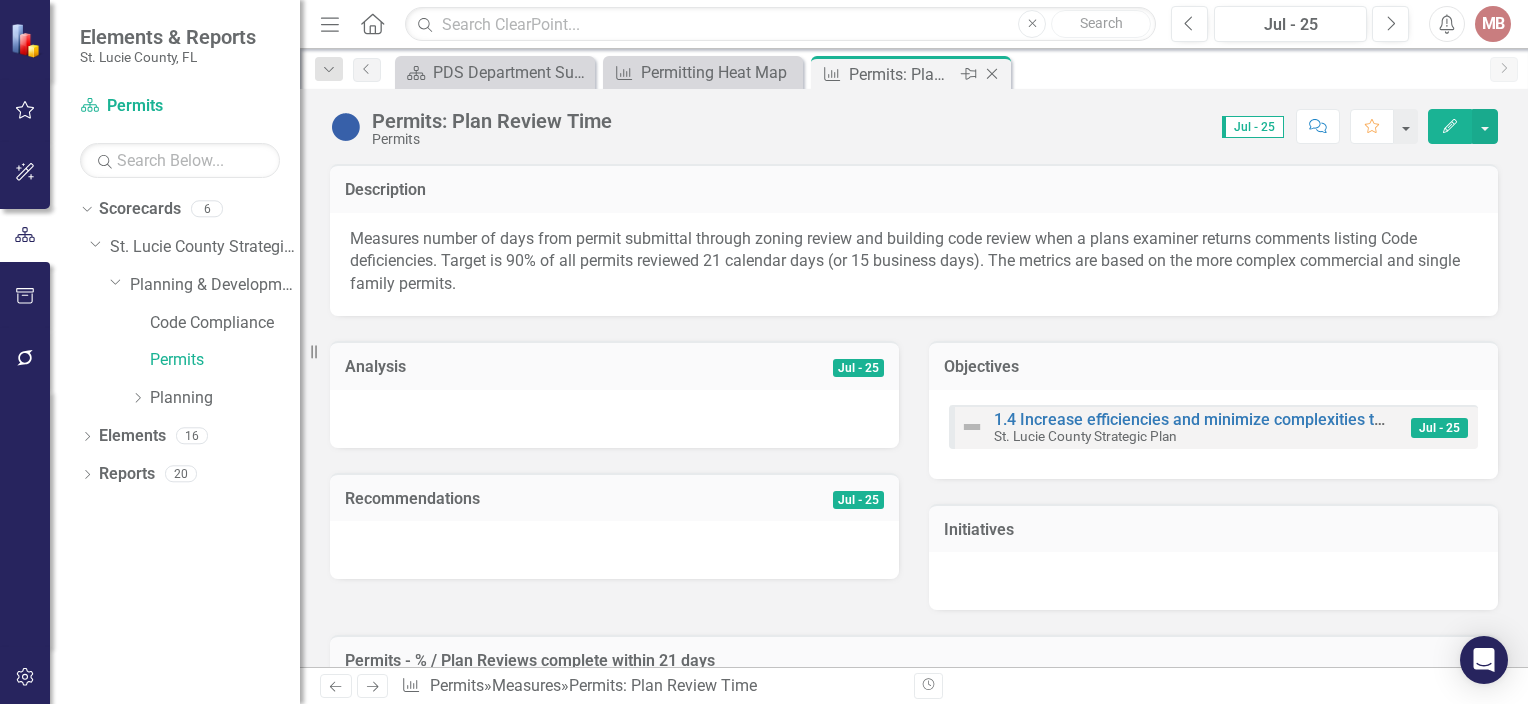 click on "Close" 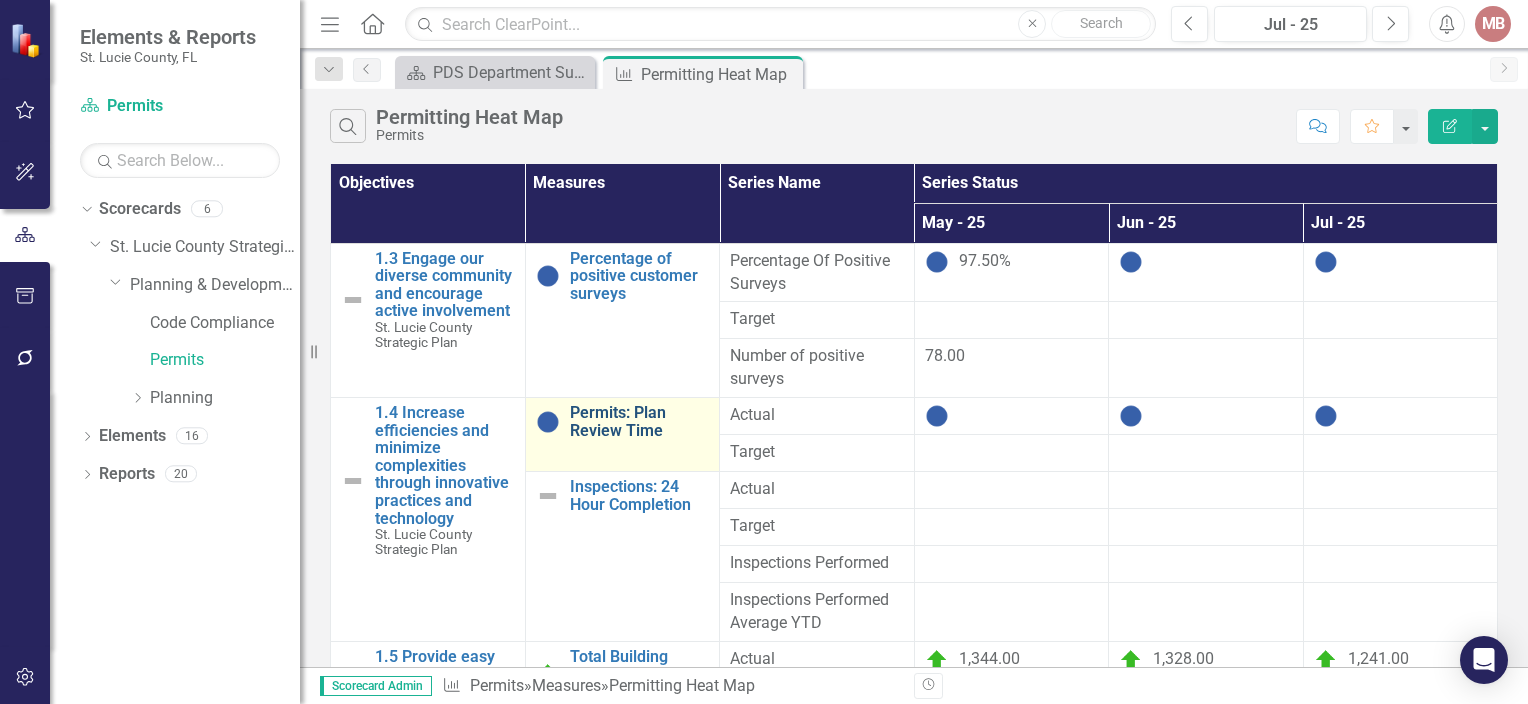 click on "Permits: Plan Review Time" at bounding box center (640, 421) 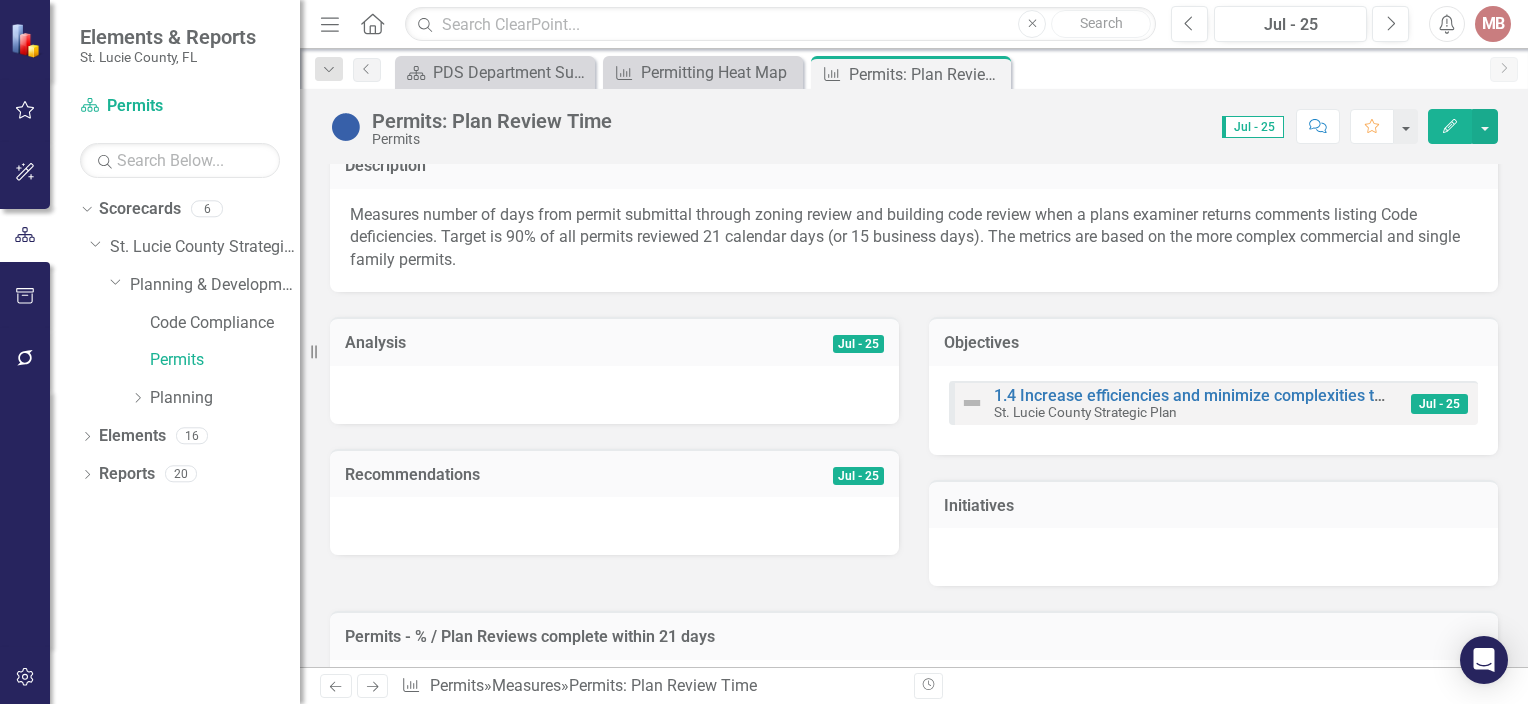 scroll, scrollTop: 0, scrollLeft: 0, axis: both 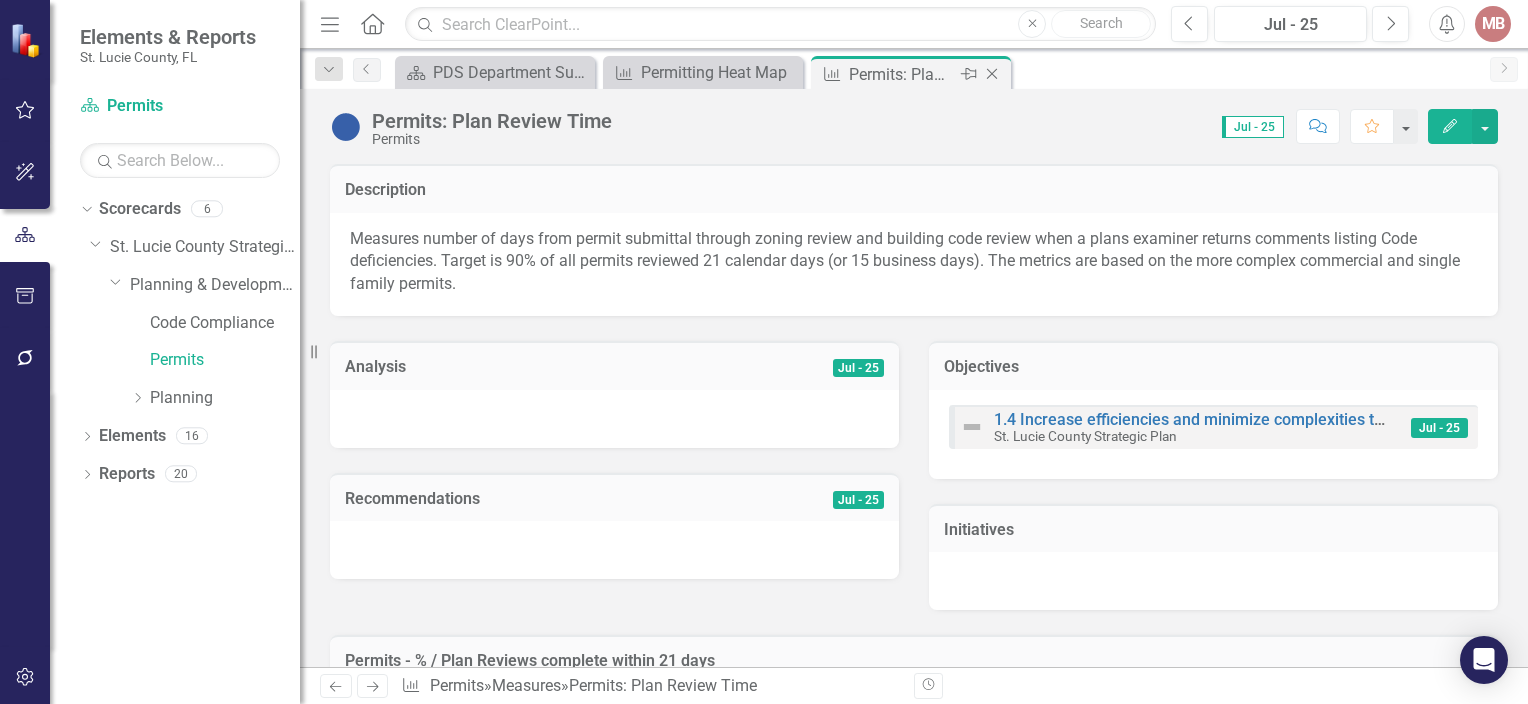 click on "Close" 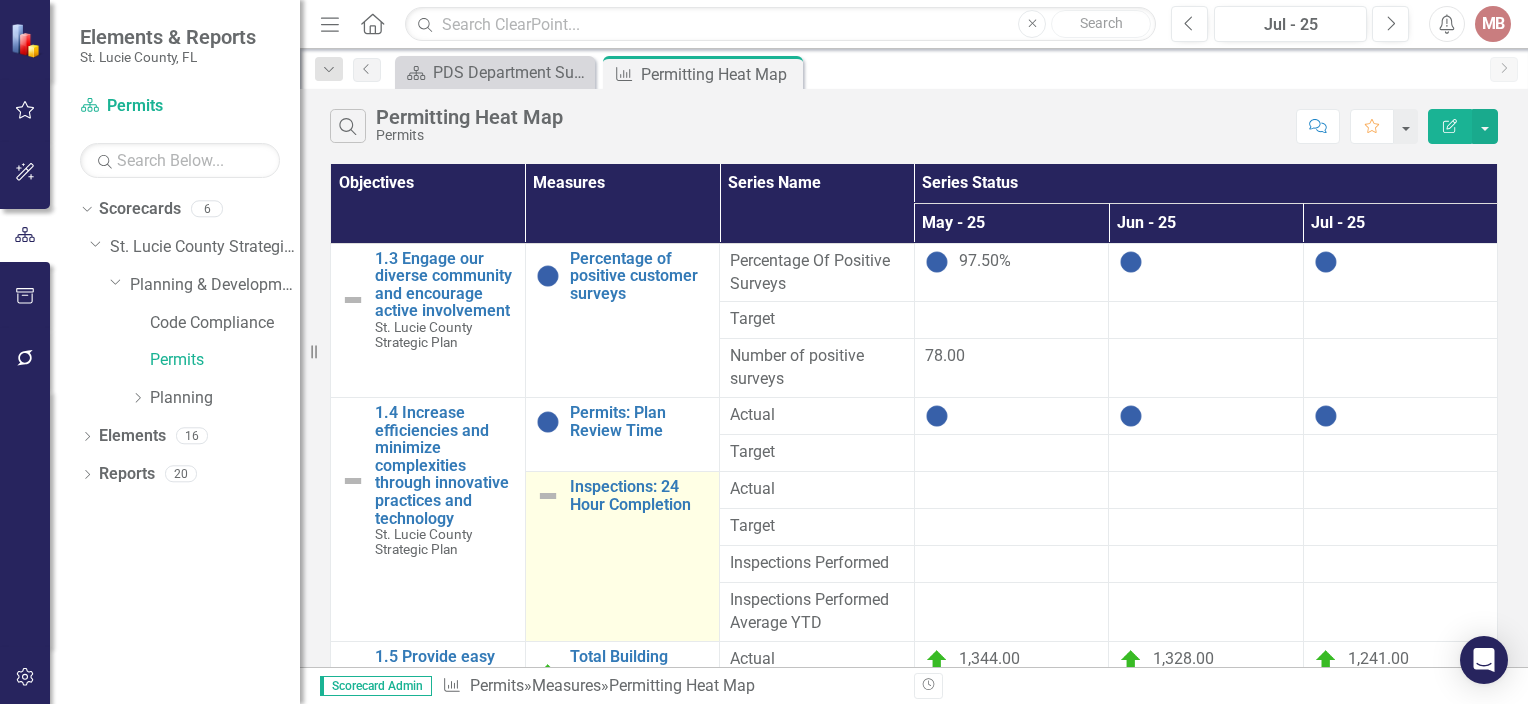 scroll, scrollTop: 100, scrollLeft: 0, axis: vertical 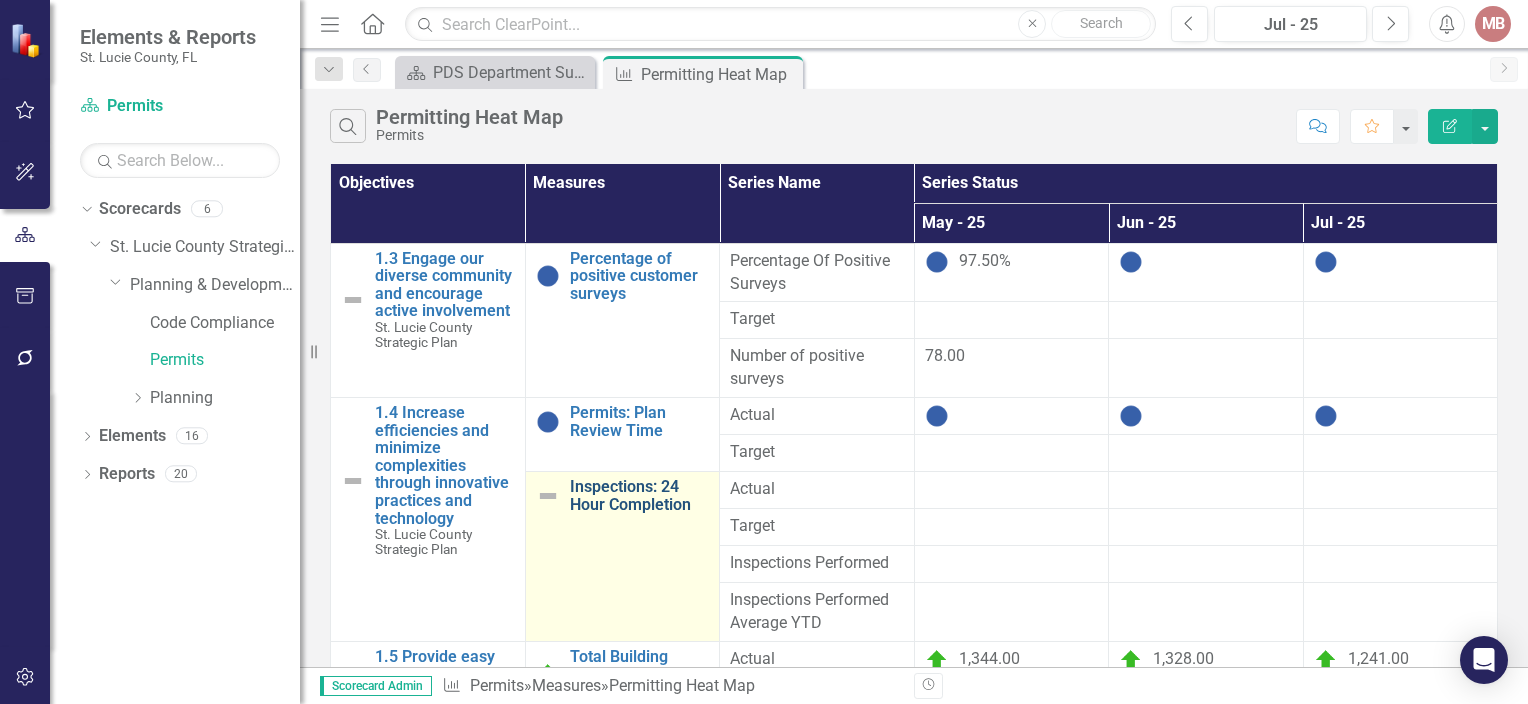 click on "Inspections: 24 Hour Completion" at bounding box center [640, 495] 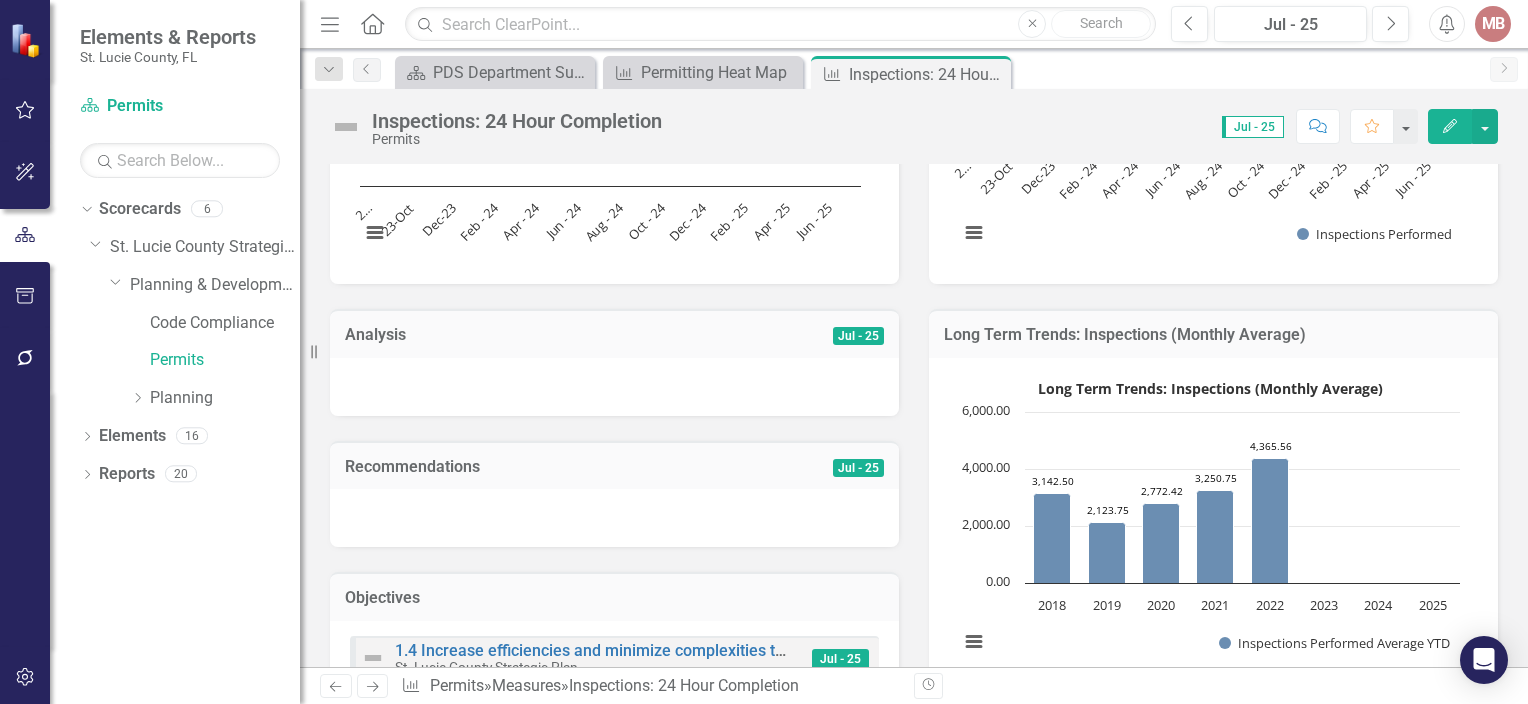 scroll, scrollTop: 400, scrollLeft: 0, axis: vertical 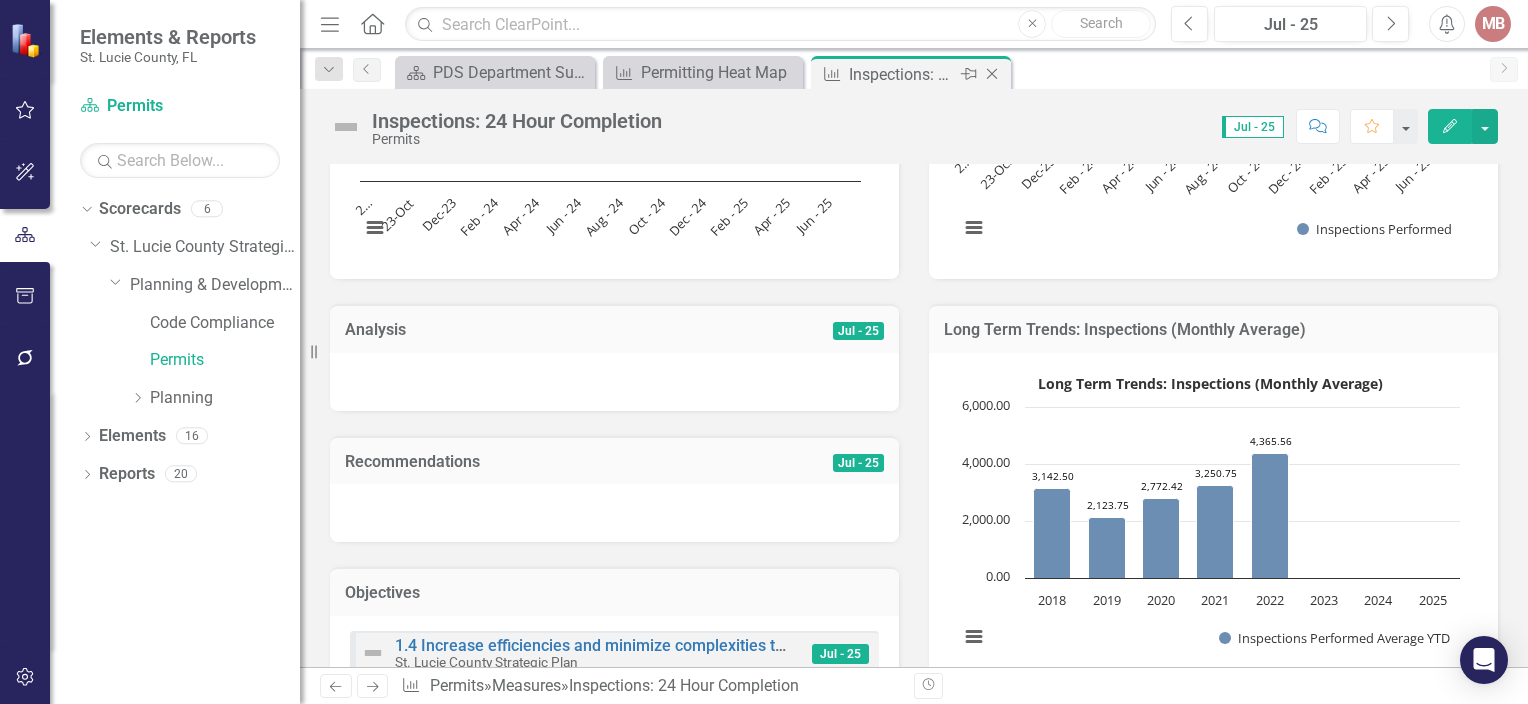 click on "Close" 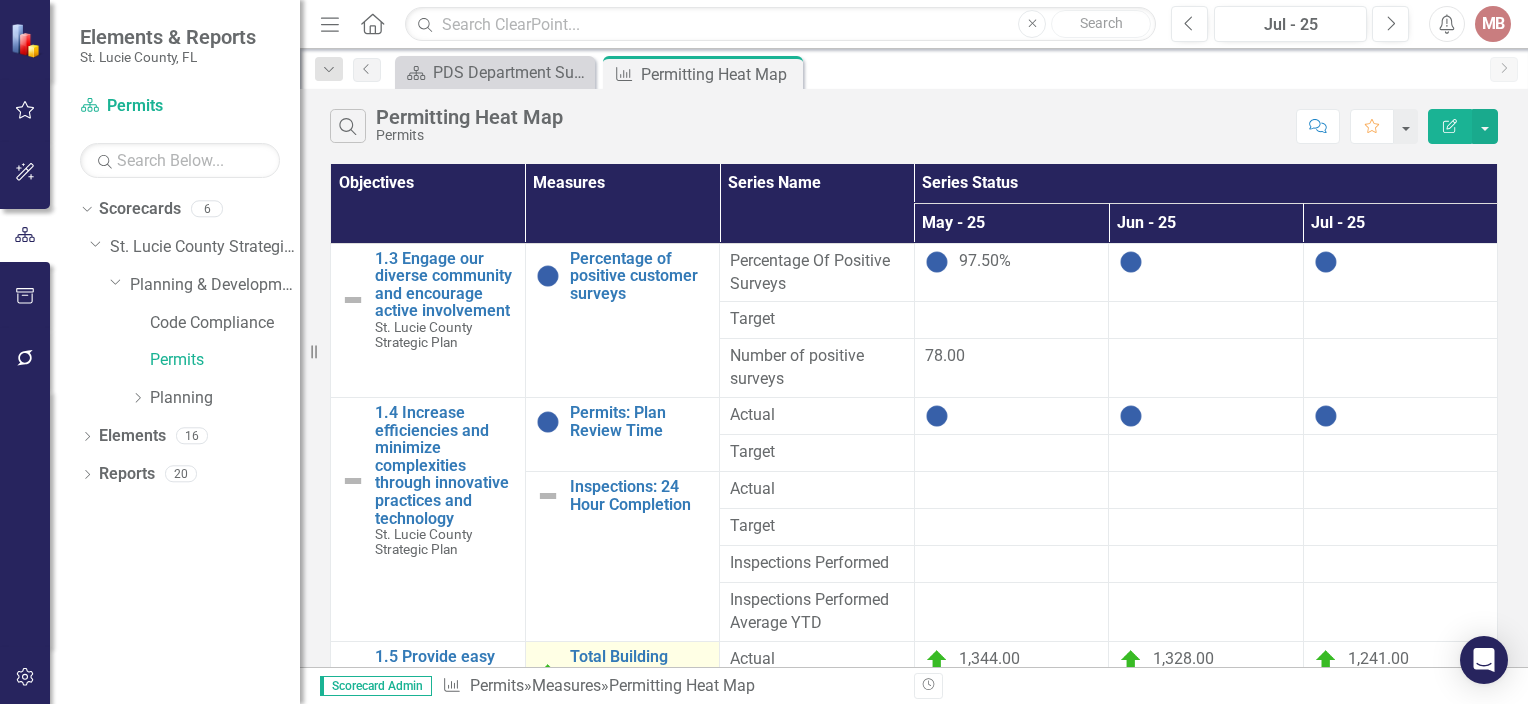 scroll, scrollTop: 237, scrollLeft: 0, axis: vertical 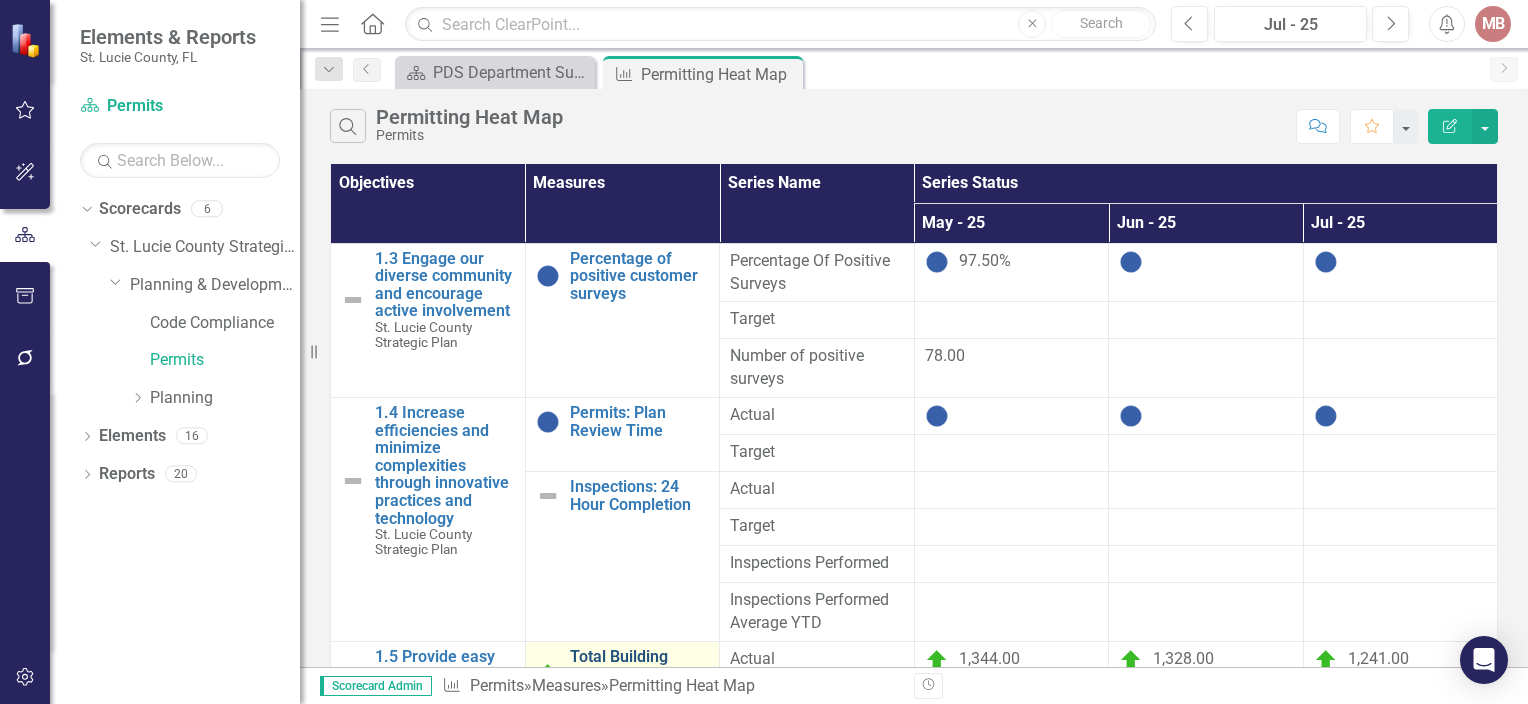 click on "Total Building Permits Submitted and Issued" at bounding box center [640, 674] 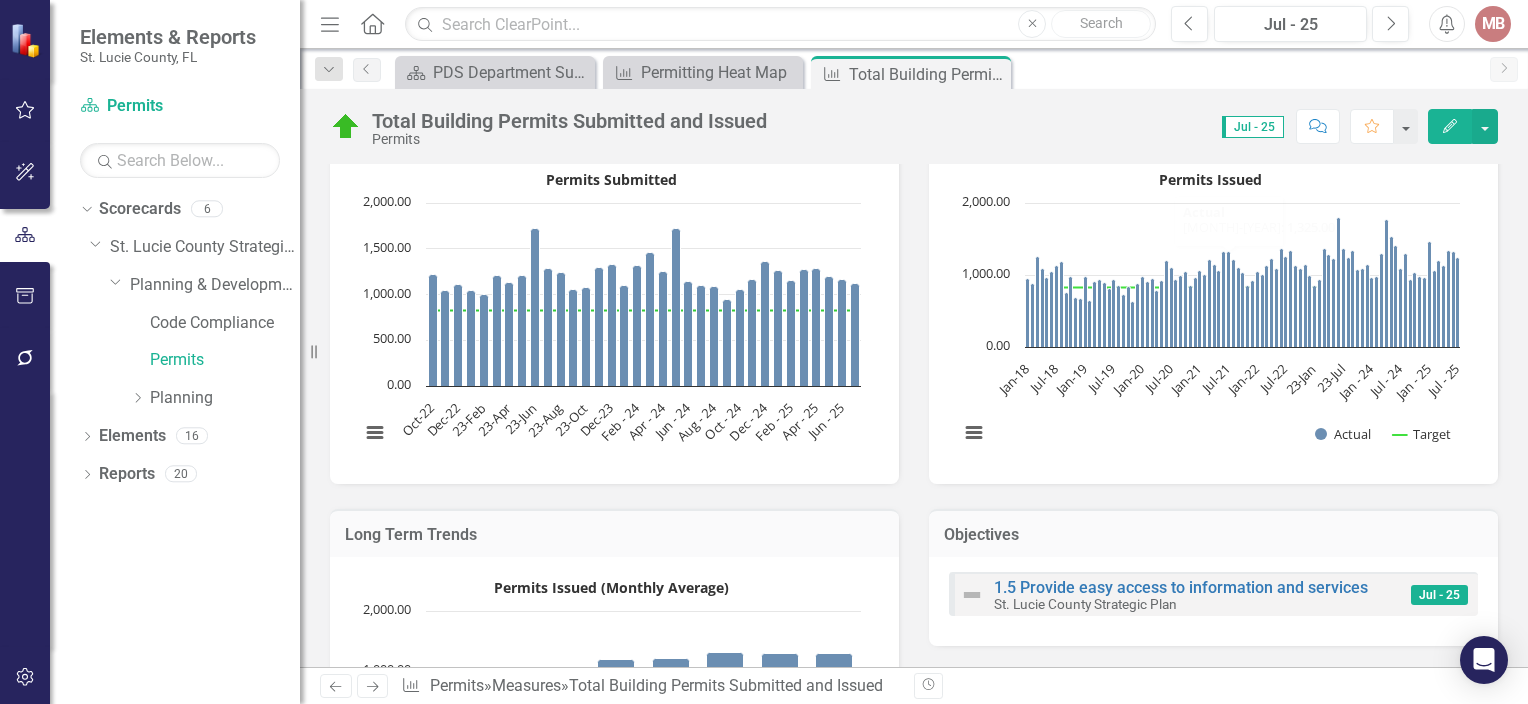 scroll, scrollTop: 300, scrollLeft: 0, axis: vertical 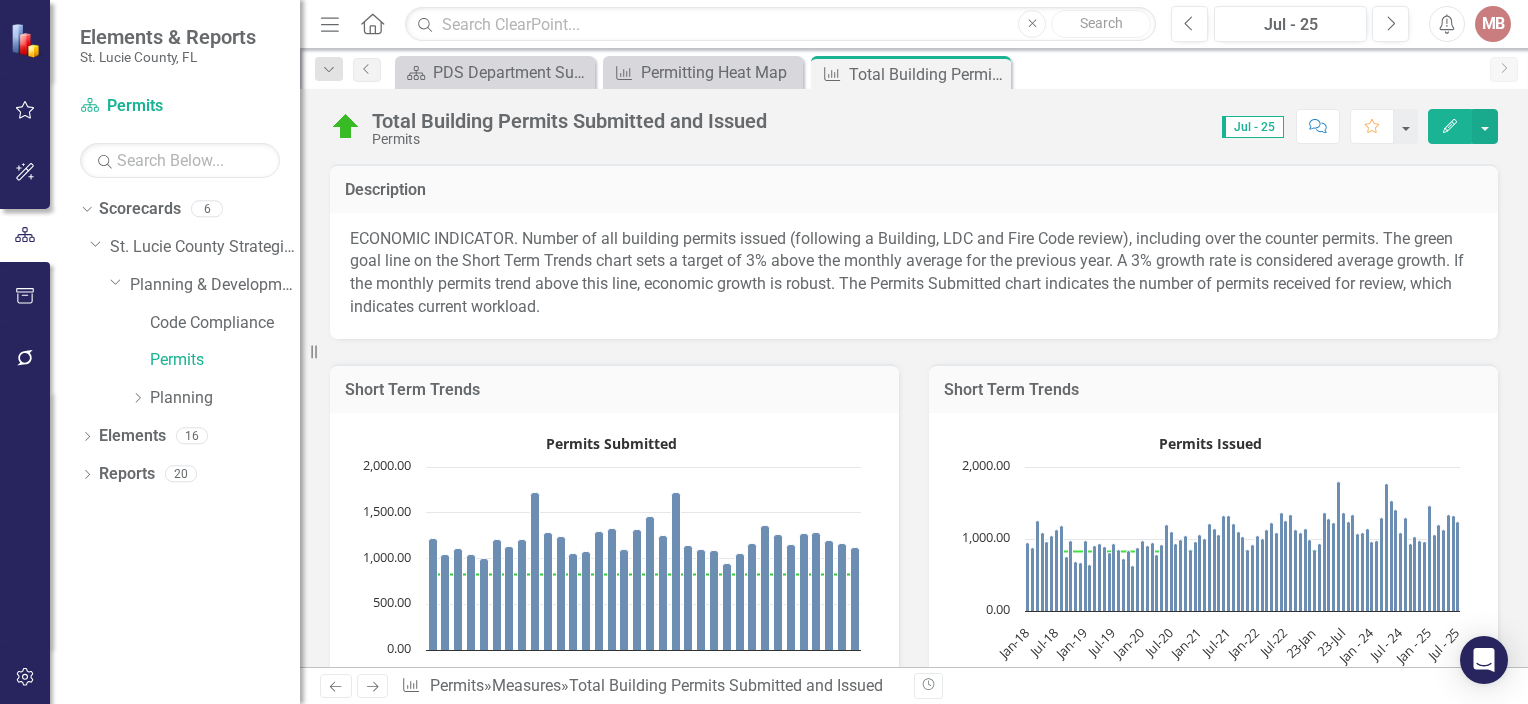 click on "Edit" 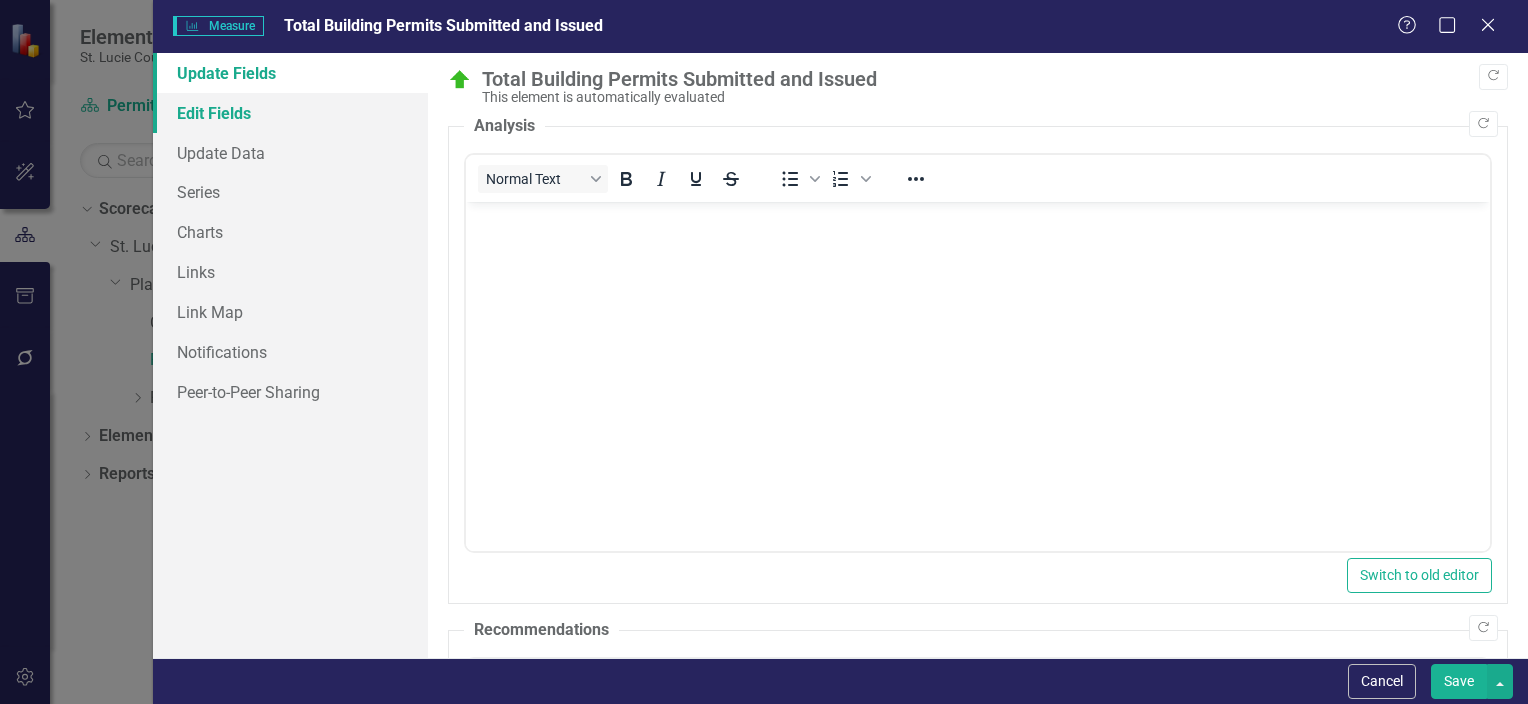 scroll, scrollTop: 0, scrollLeft: 0, axis: both 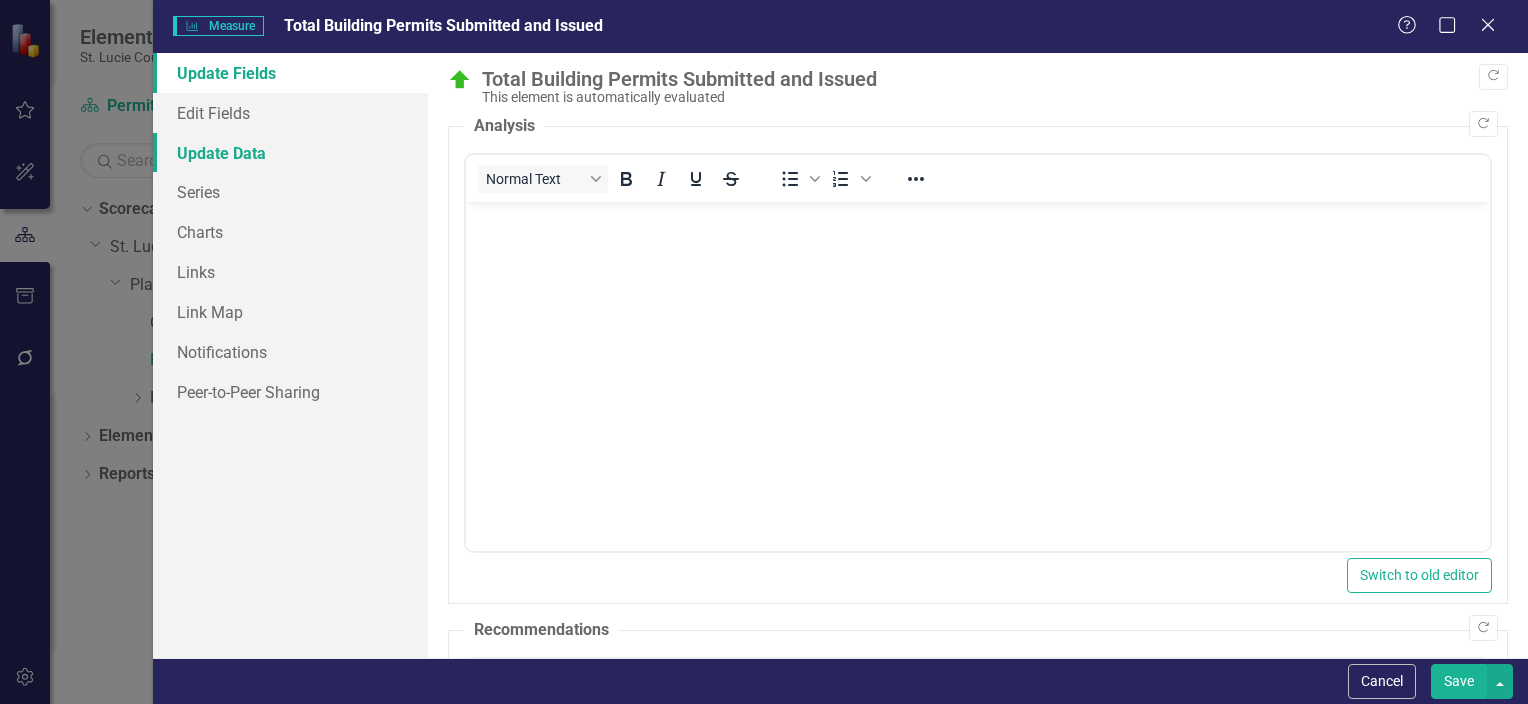 click on "Update  Data" at bounding box center [290, 153] 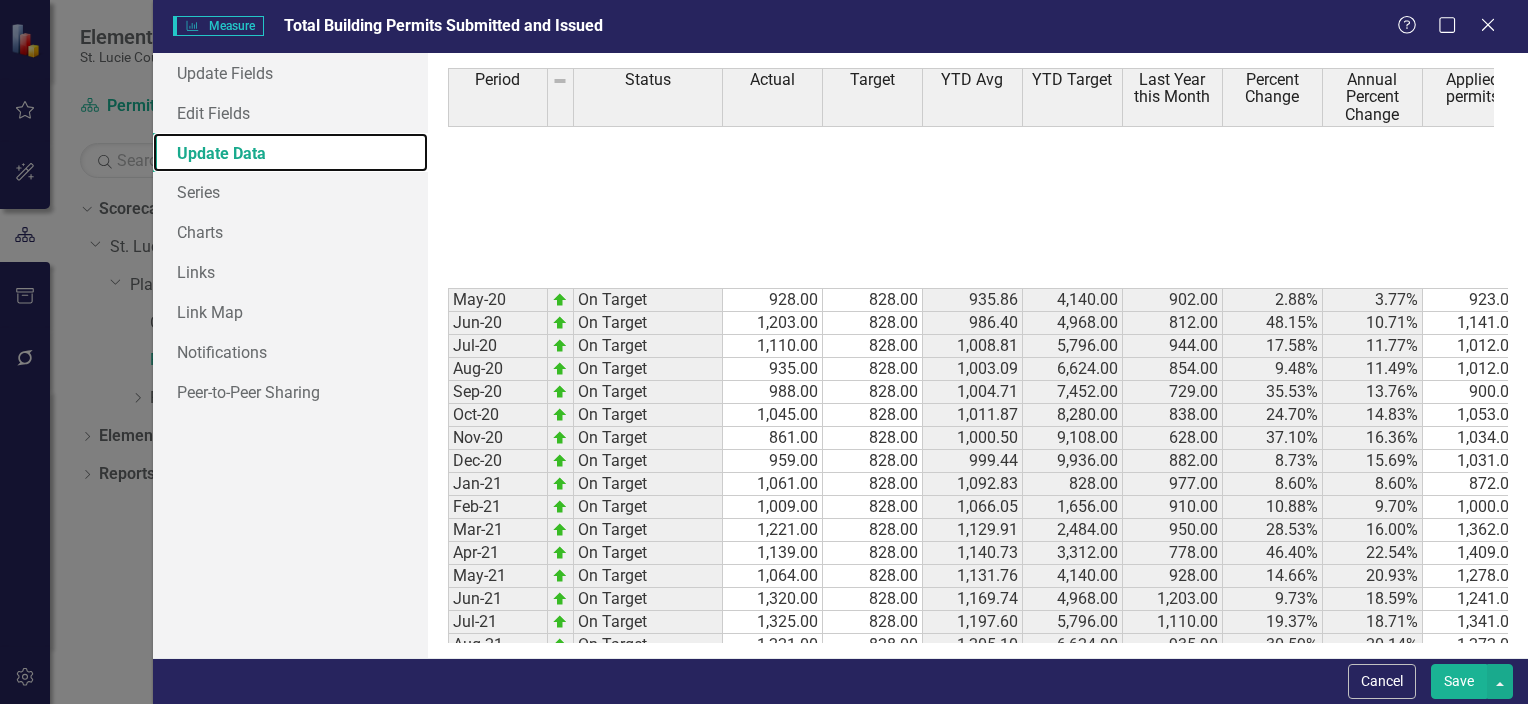 scroll, scrollTop: 400, scrollLeft: 0, axis: vertical 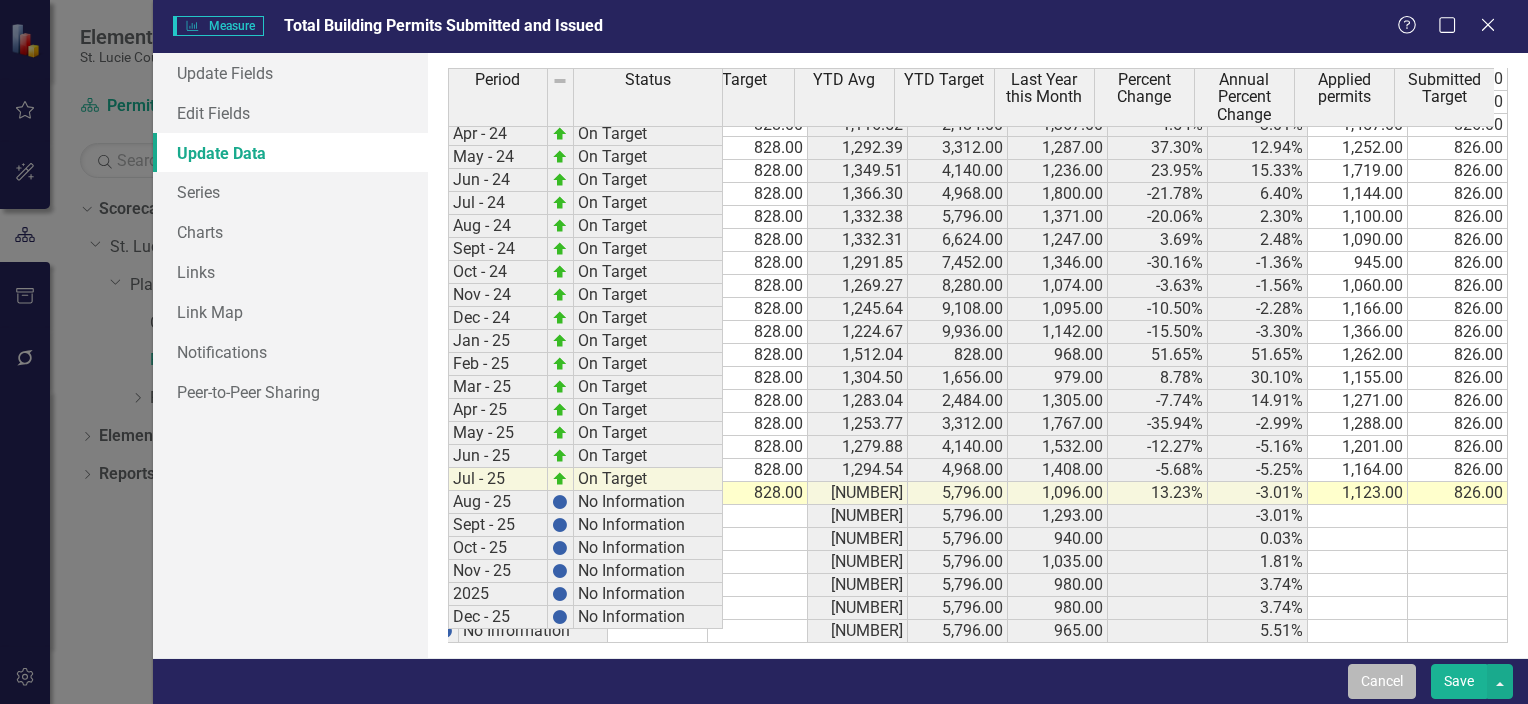 click on "Cancel" at bounding box center (1382, 681) 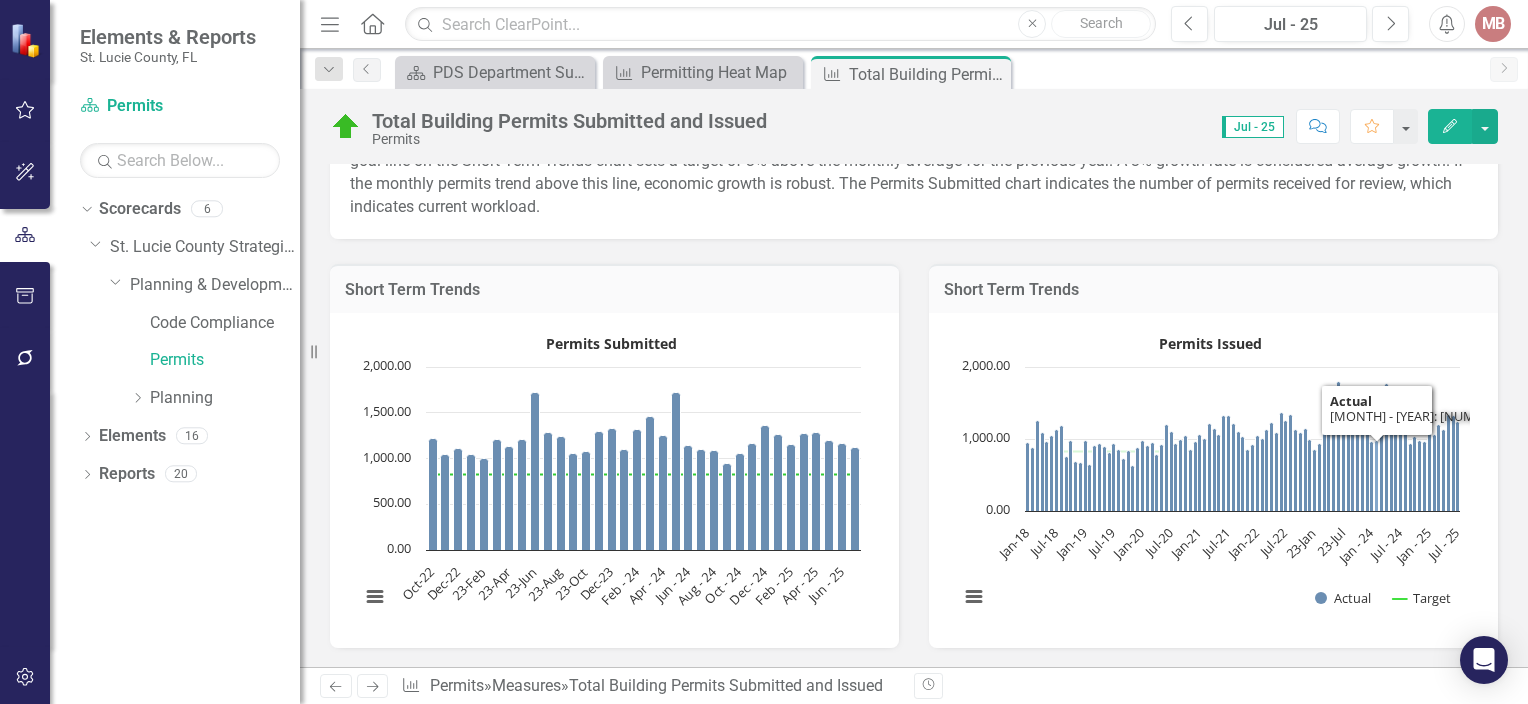 scroll, scrollTop: 0, scrollLeft: 0, axis: both 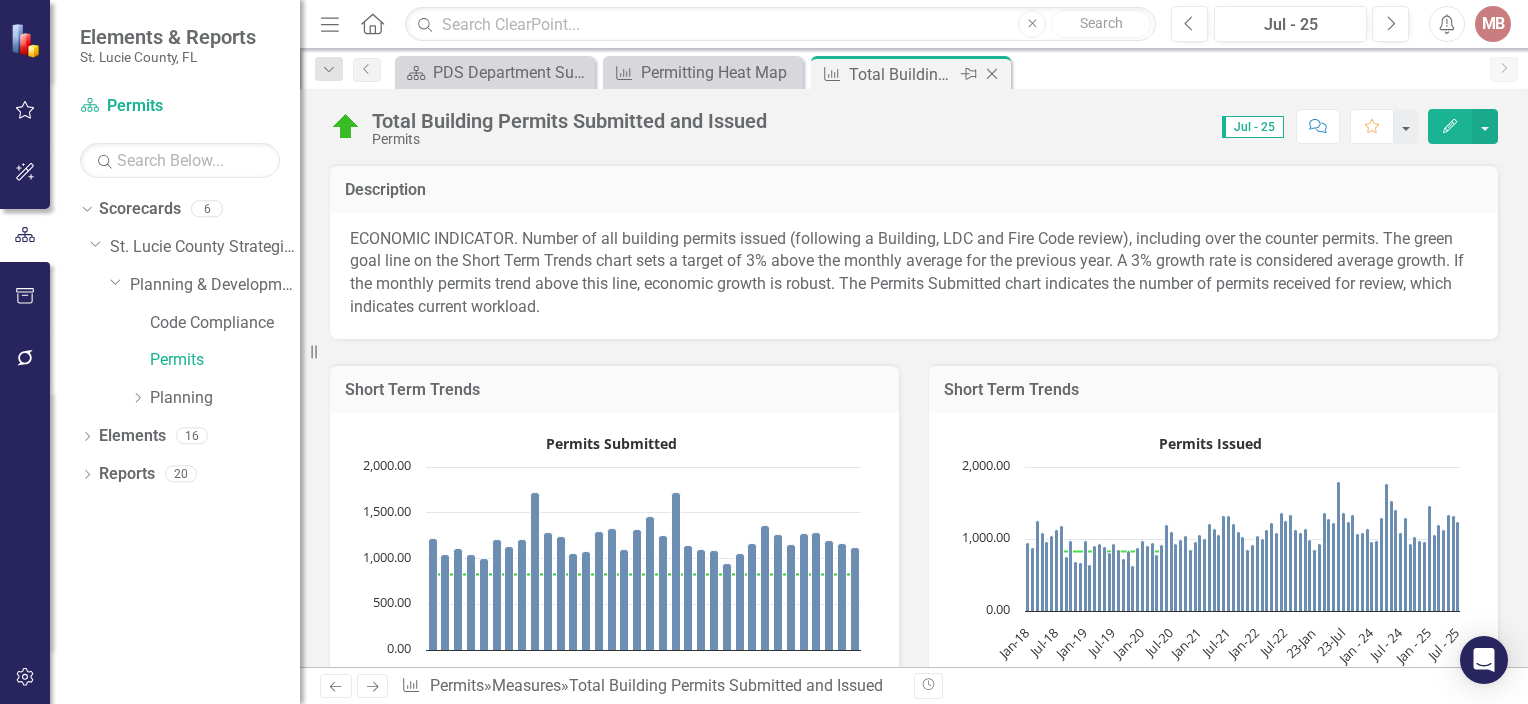 click on "Close" 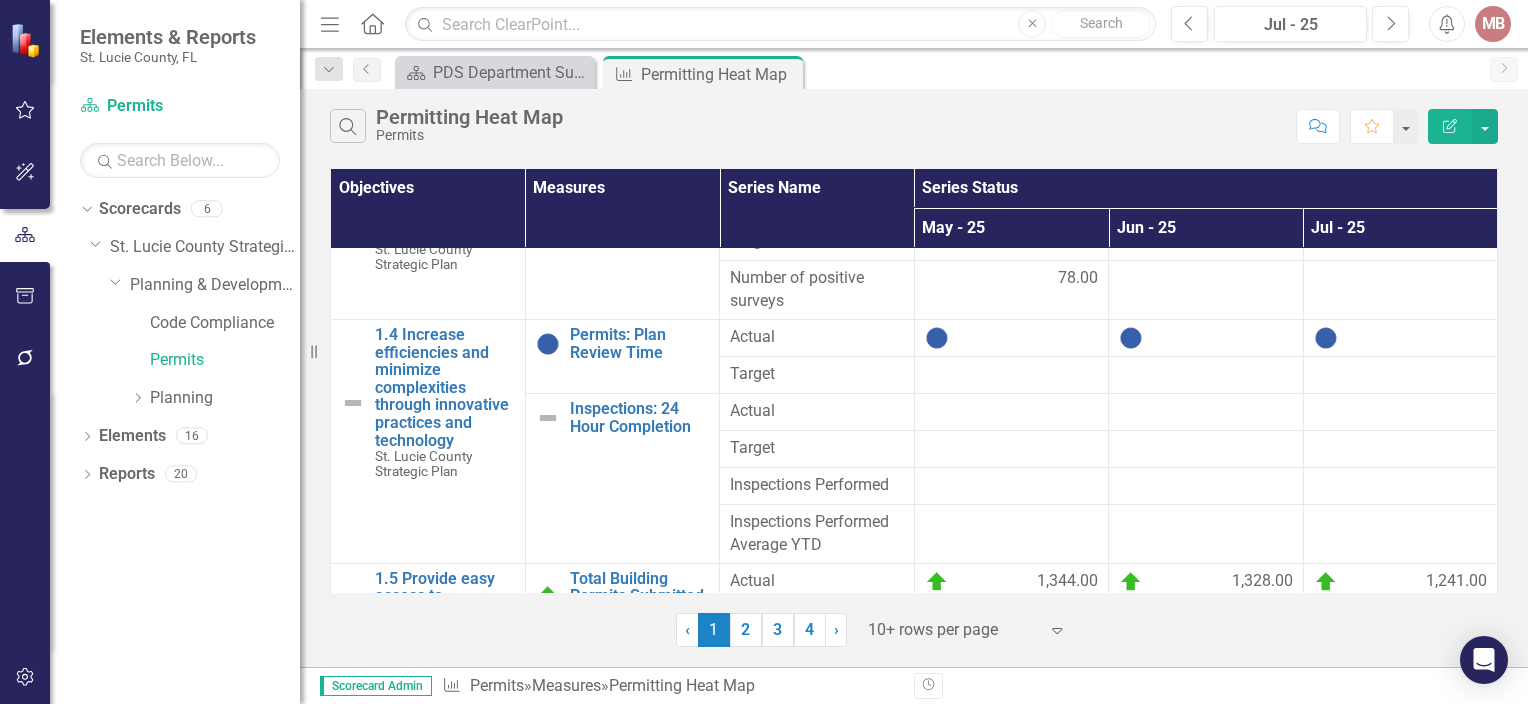scroll, scrollTop: 237, scrollLeft: 0, axis: vertical 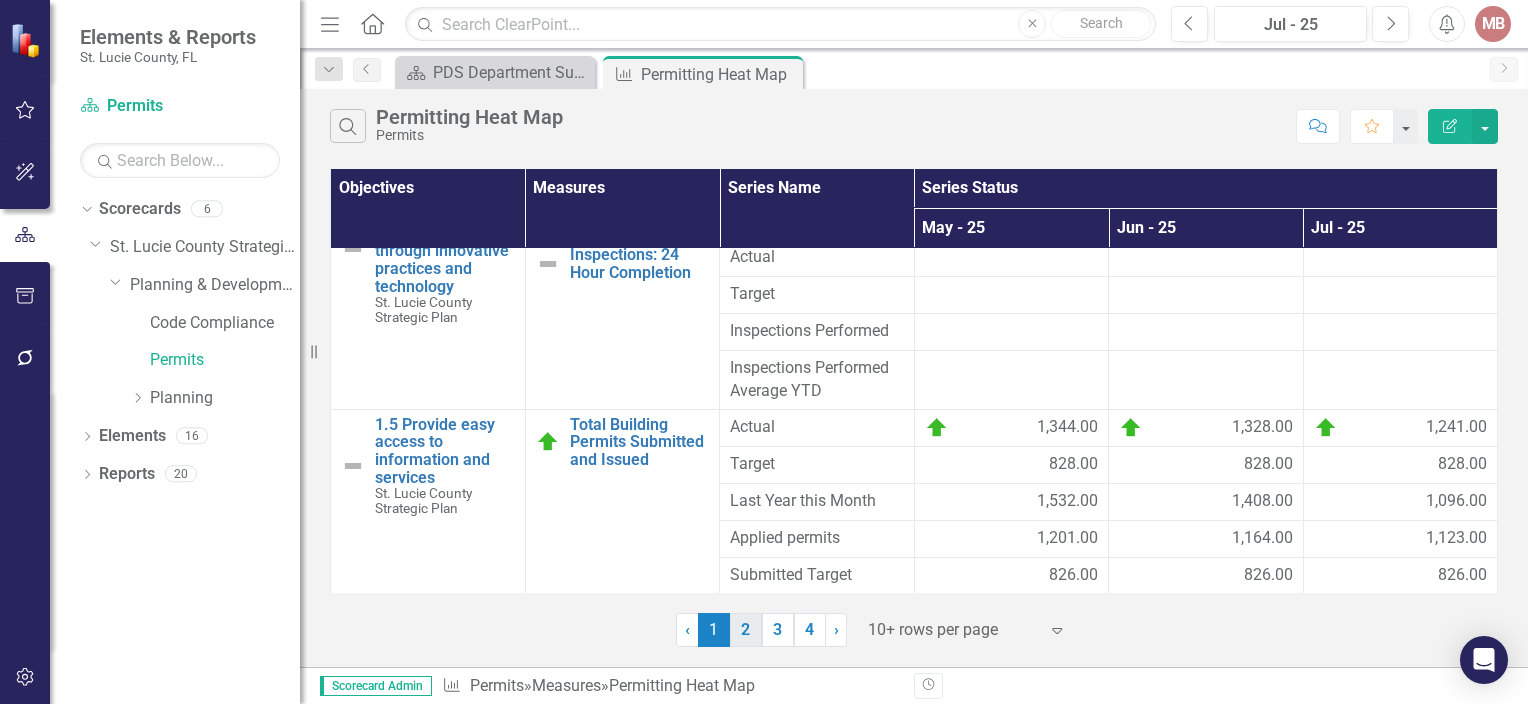 click on "2" at bounding box center [746, 630] 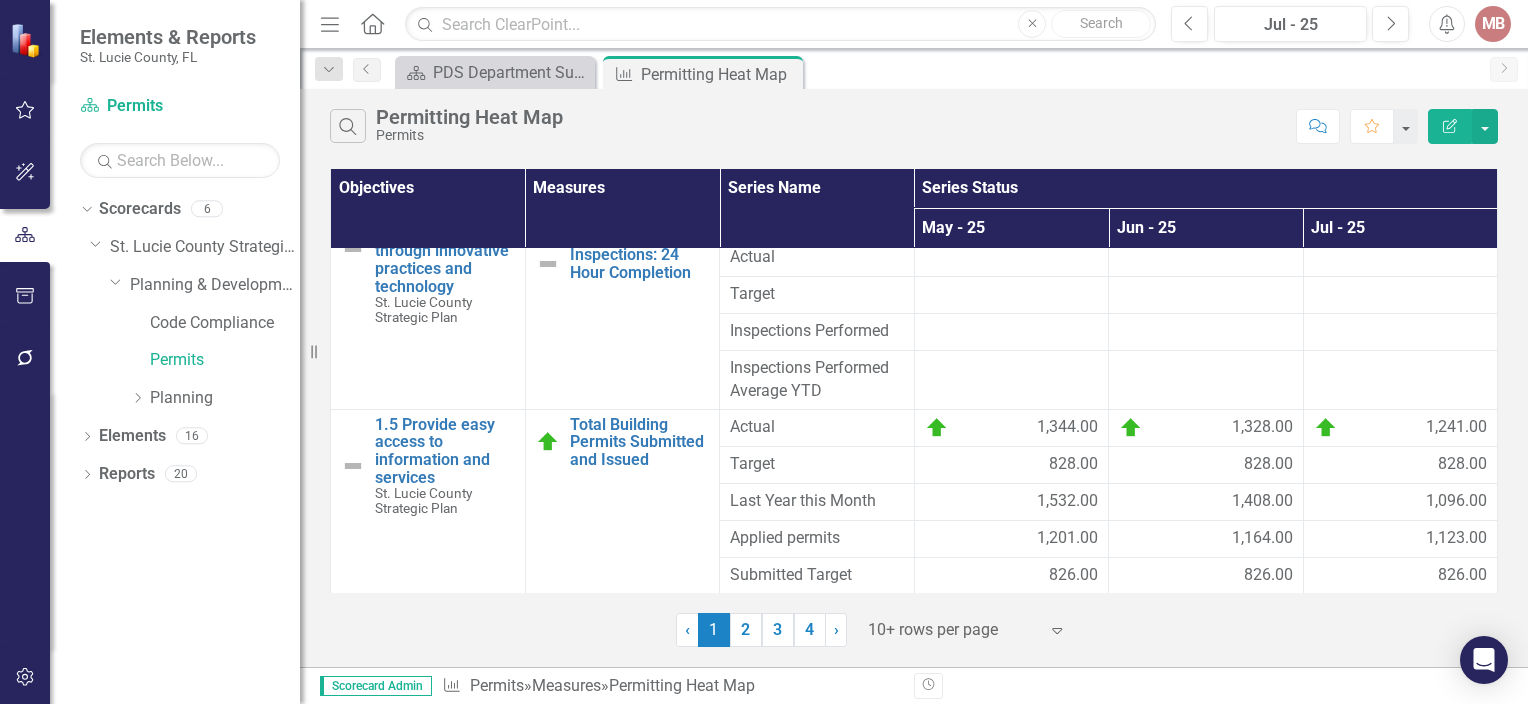 scroll, scrollTop: 0, scrollLeft: 0, axis: both 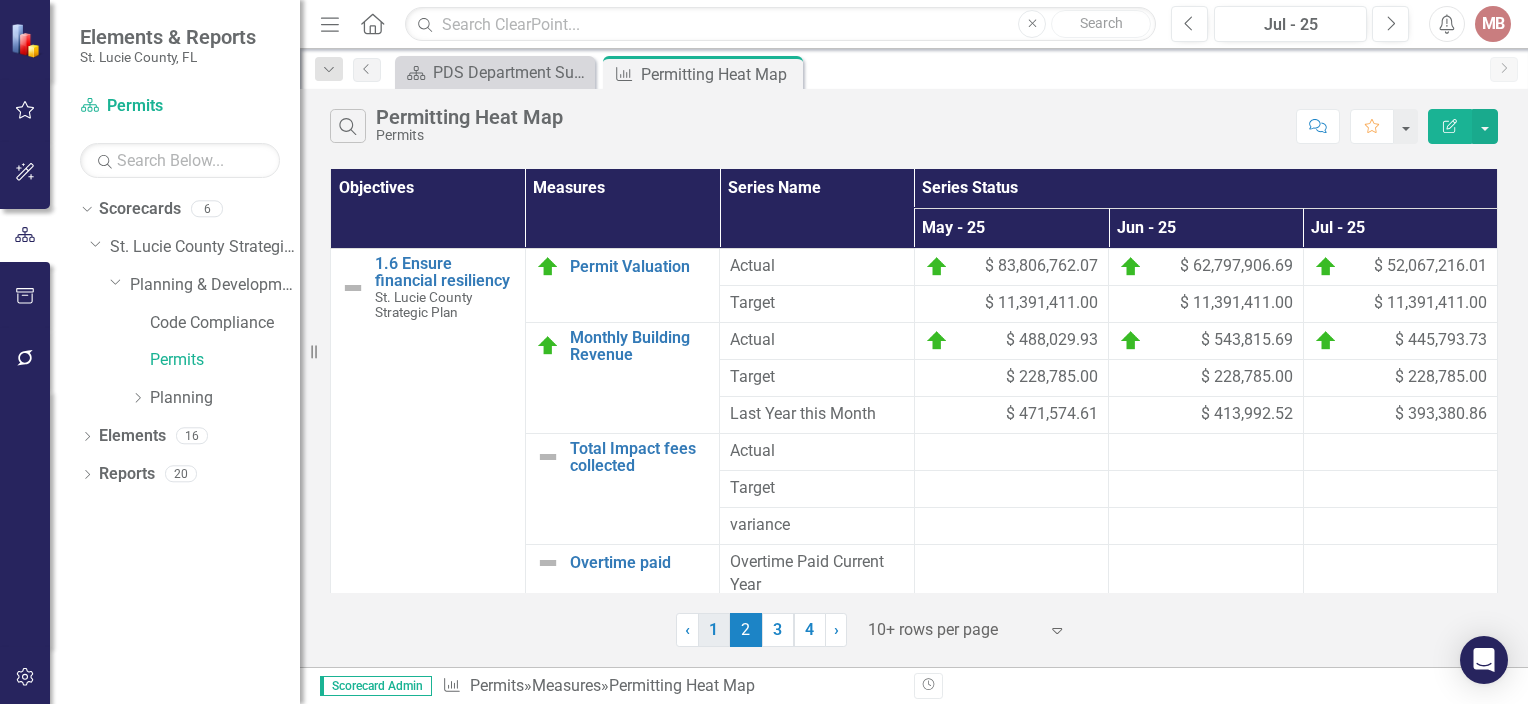 click on "1" at bounding box center (714, 630) 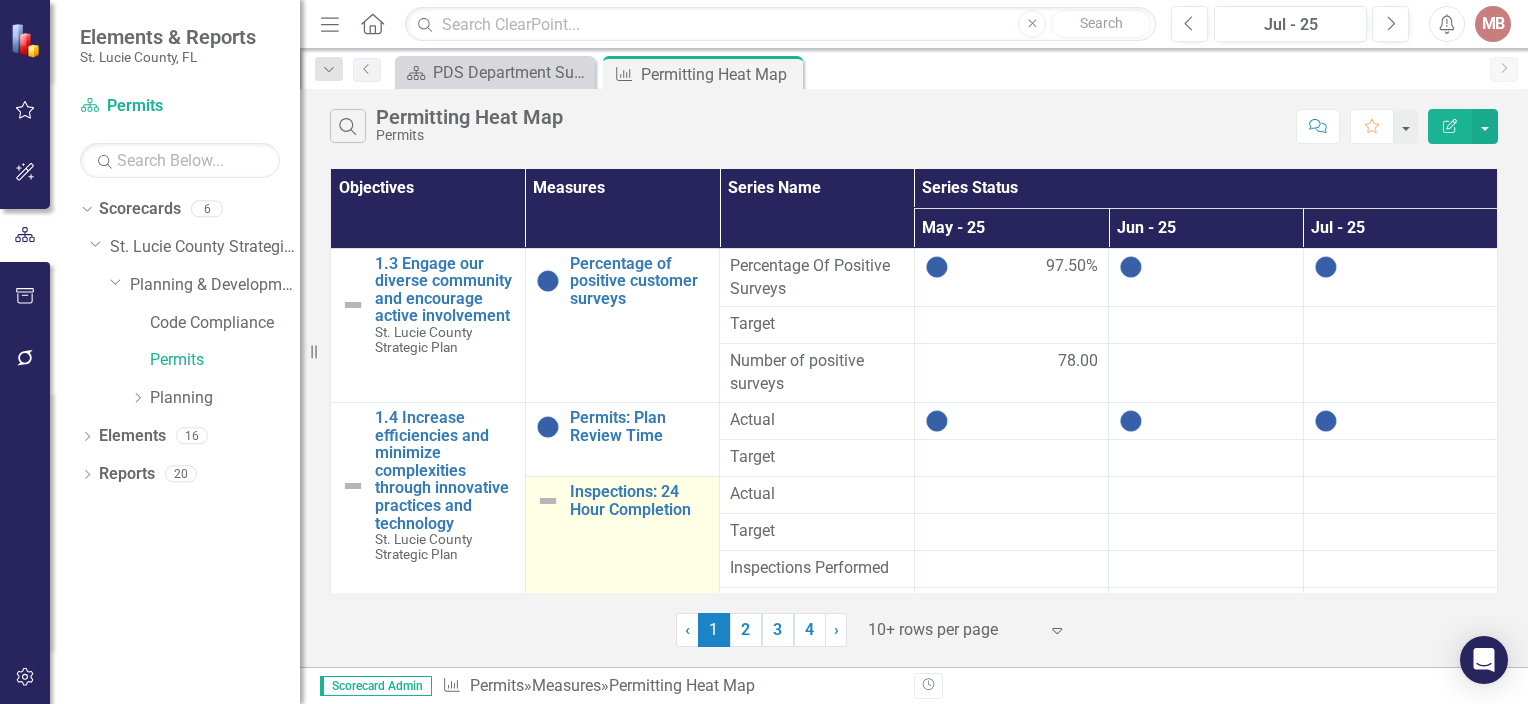 scroll, scrollTop: 237, scrollLeft: 0, axis: vertical 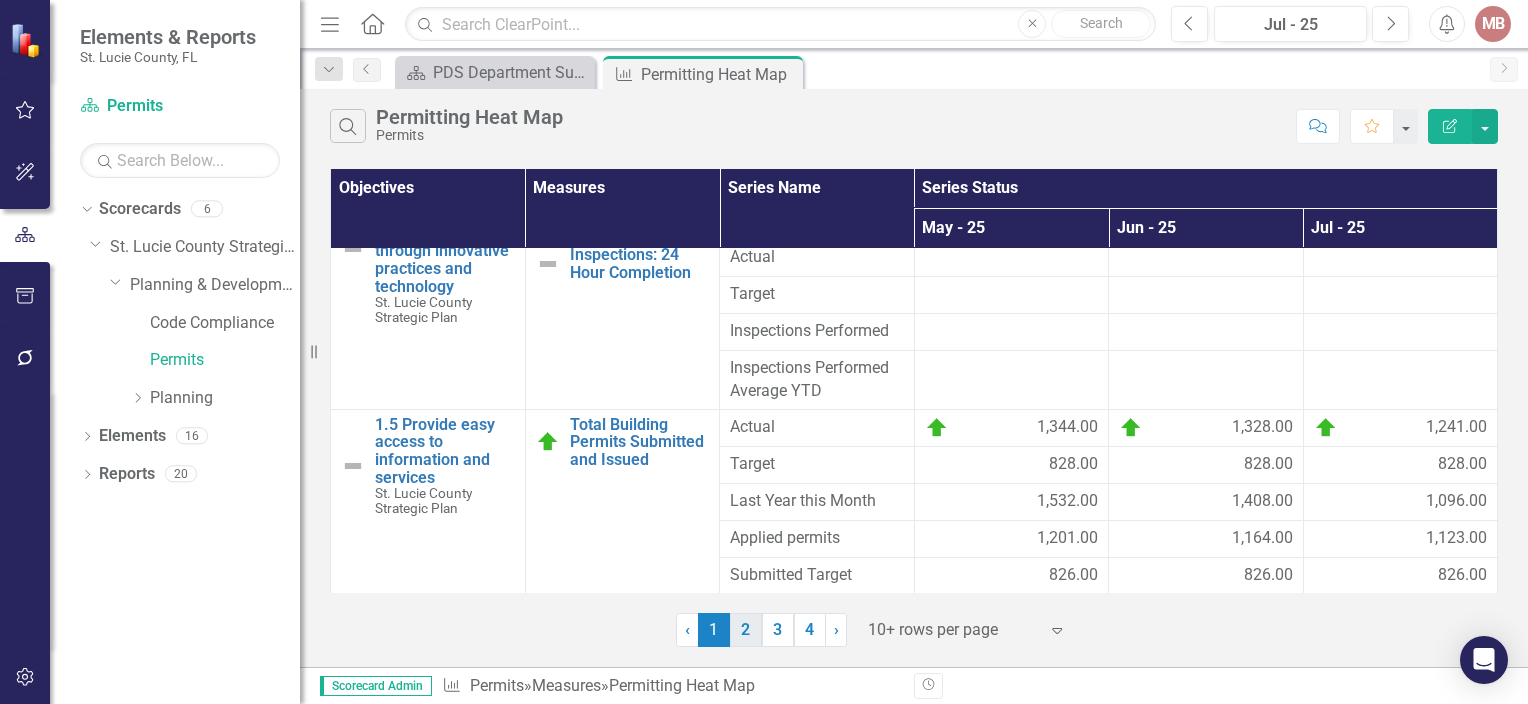 click on "2" at bounding box center (746, 630) 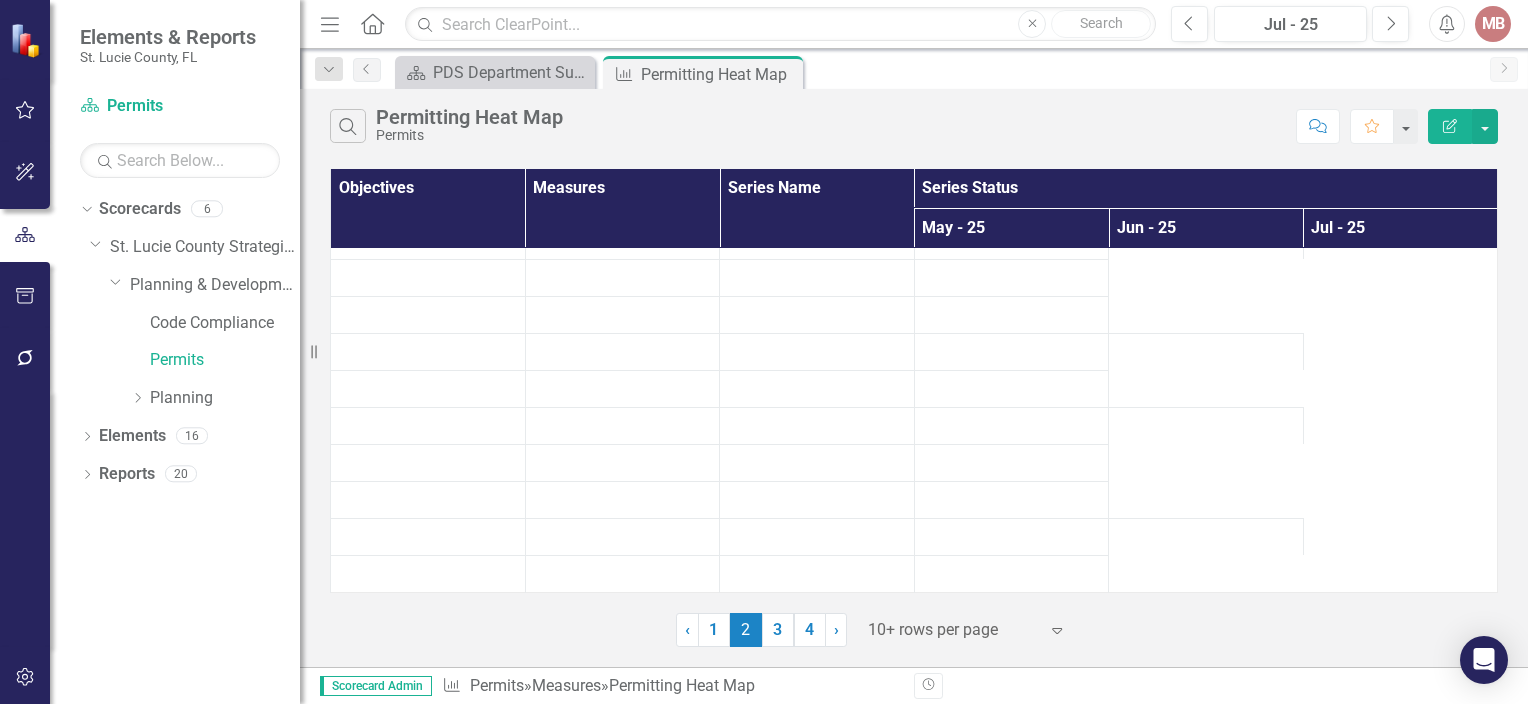 scroll, scrollTop: 0, scrollLeft: 0, axis: both 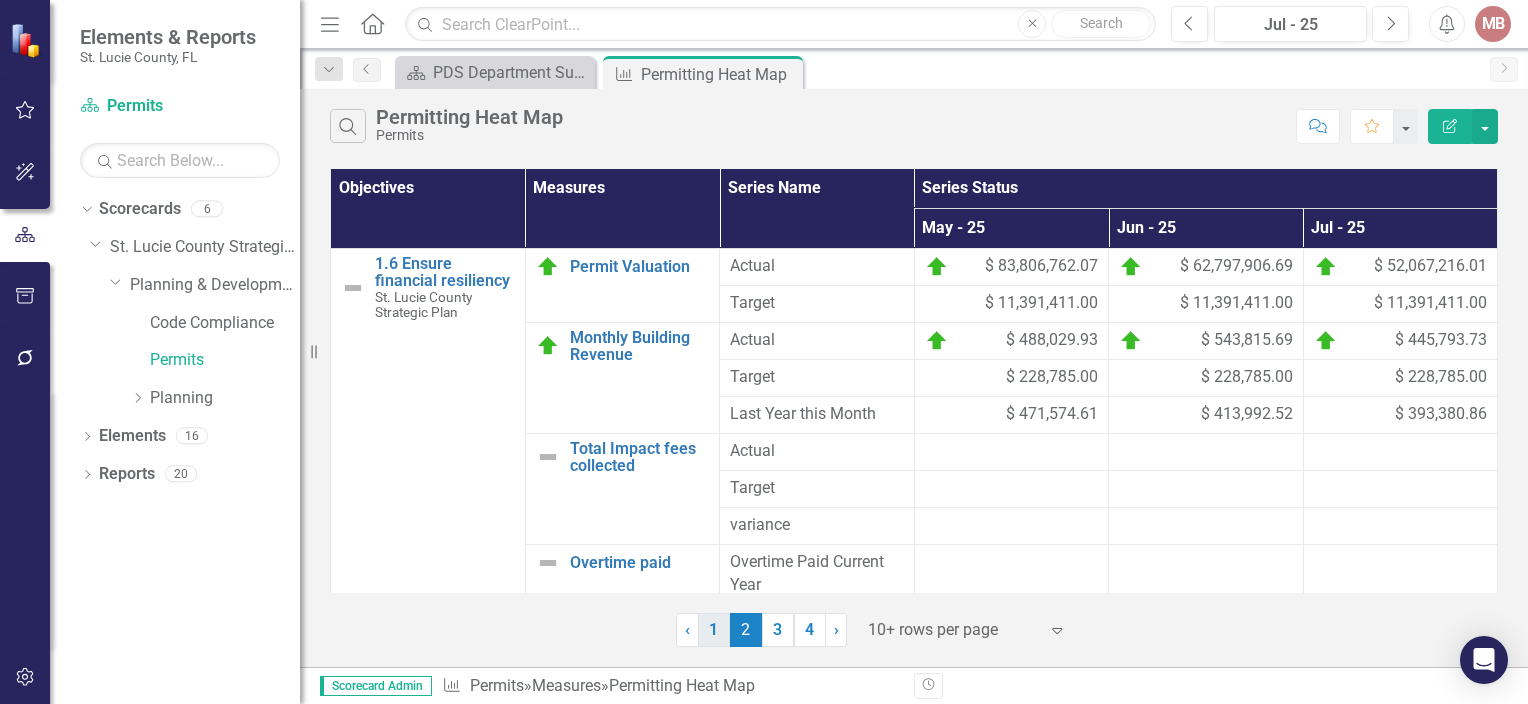 click on "1" at bounding box center (714, 630) 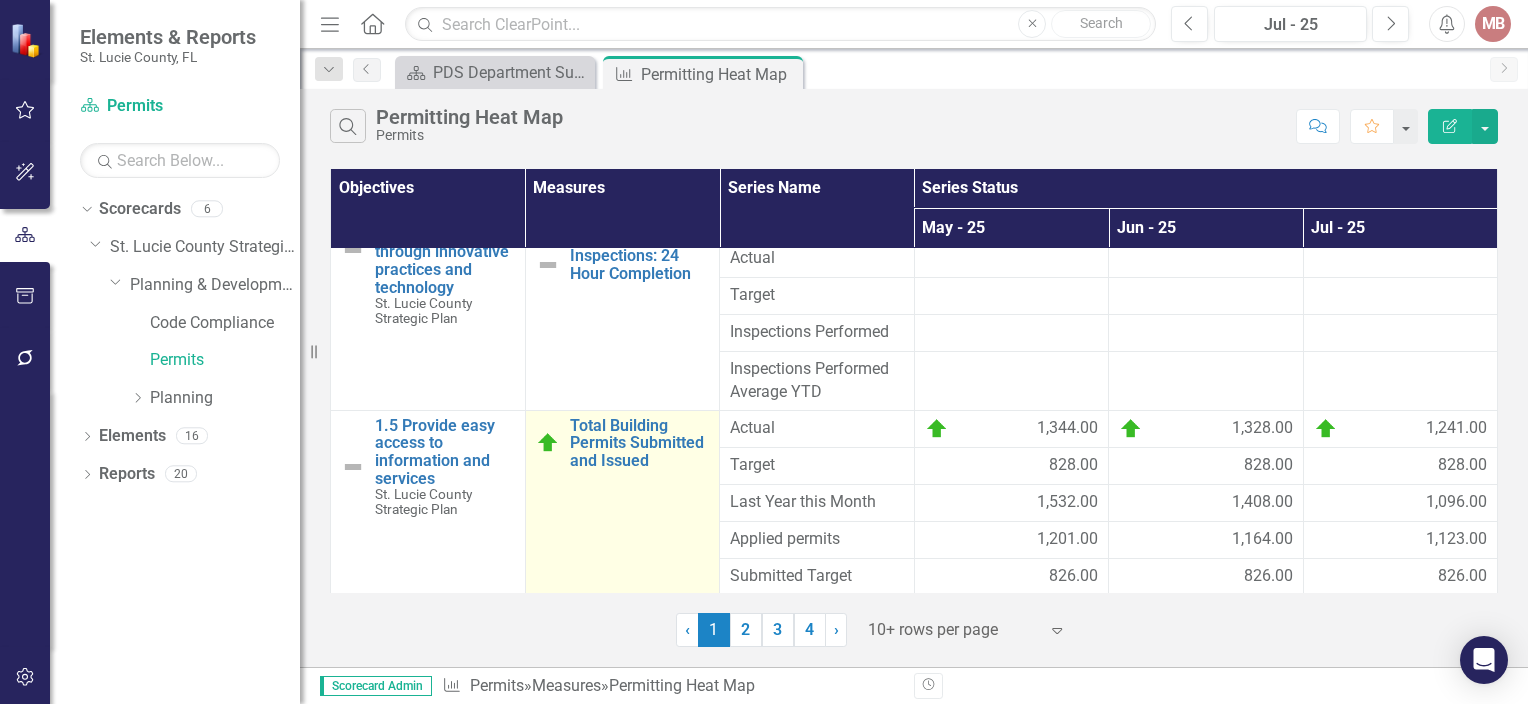 scroll, scrollTop: 237, scrollLeft: 0, axis: vertical 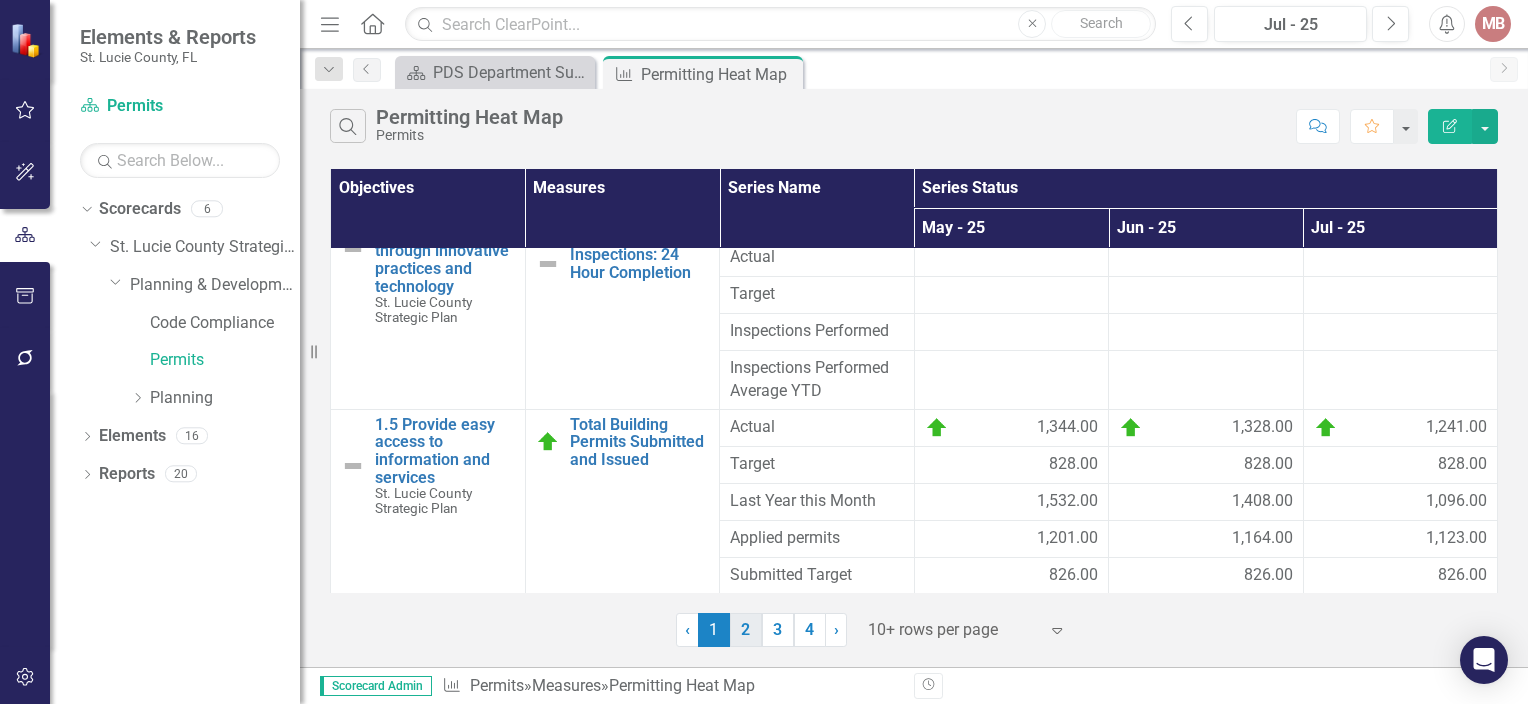 click on "2" at bounding box center (746, 630) 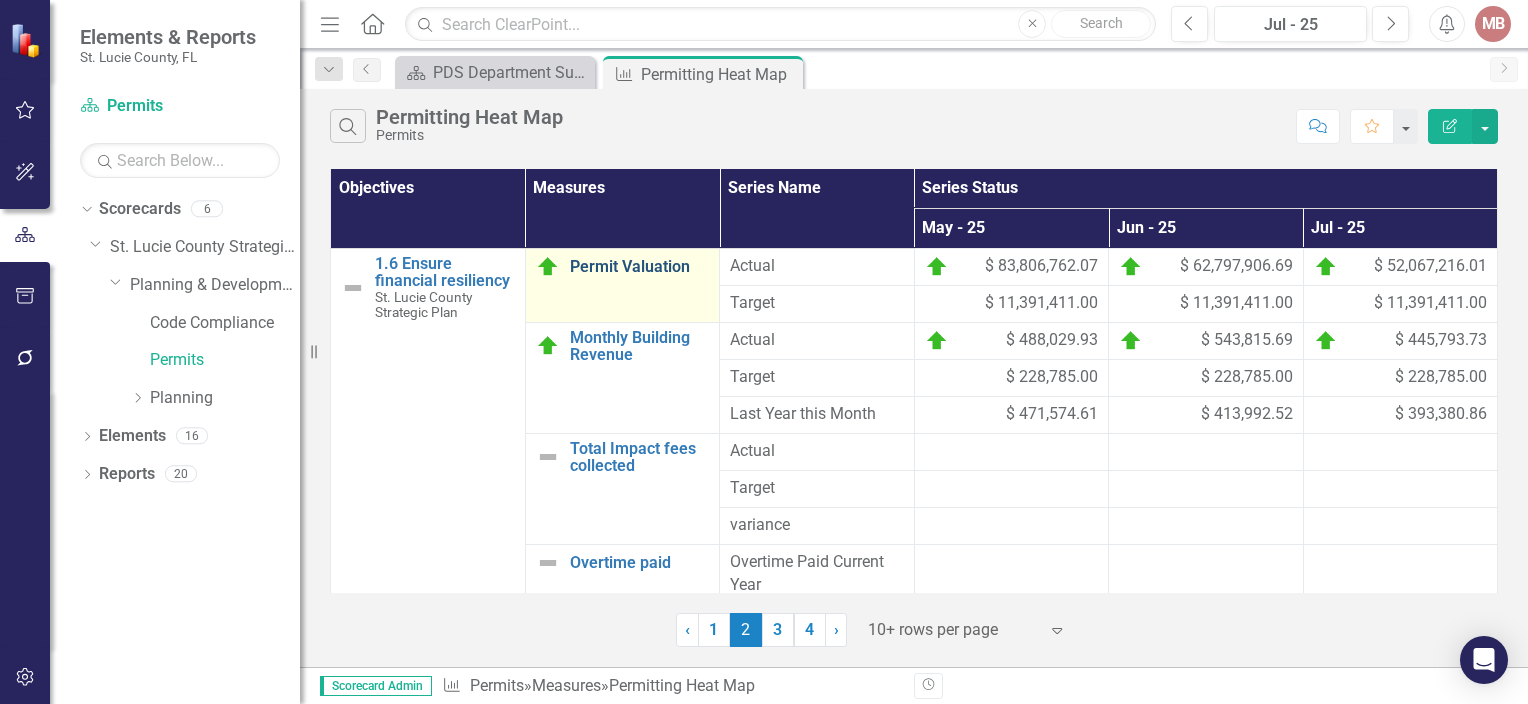 click on "Permit Valuation" at bounding box center [640, 267] 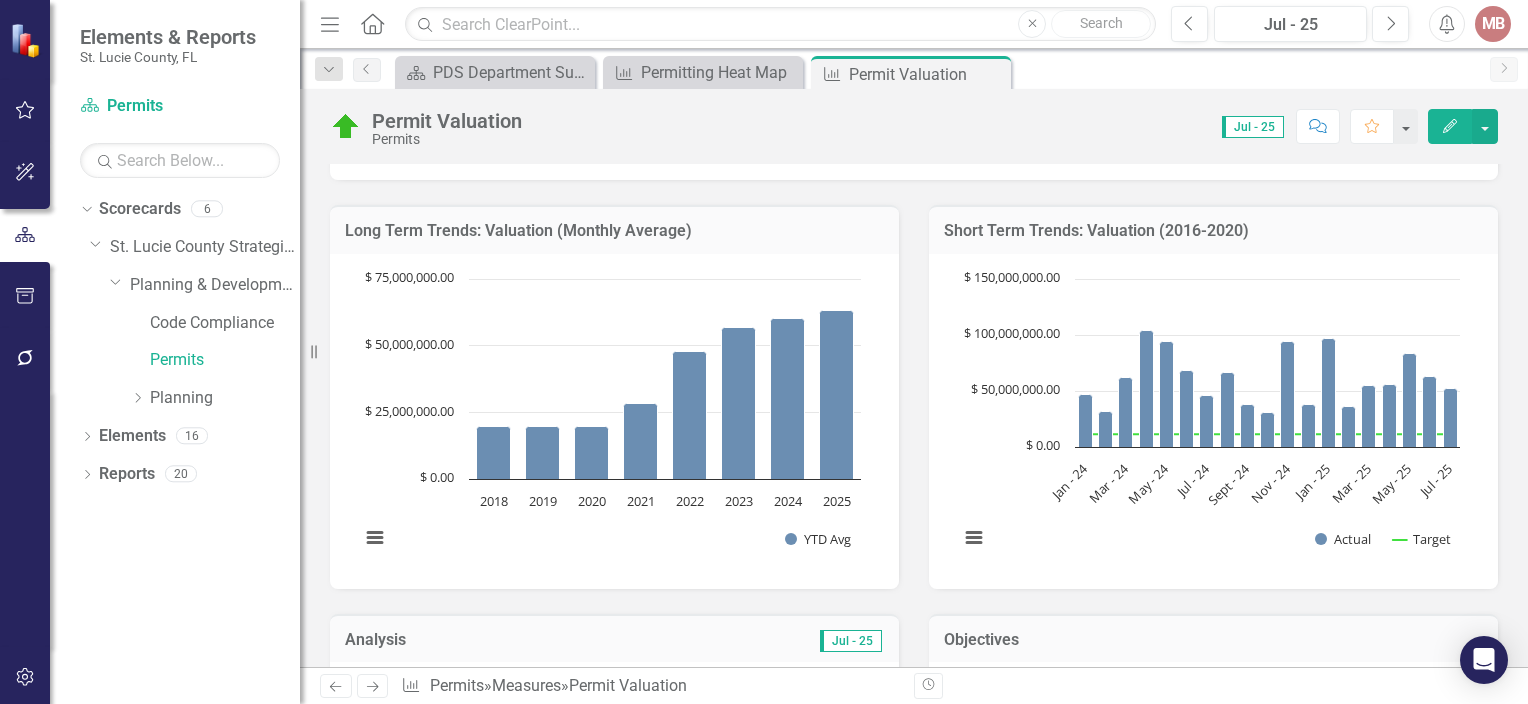 scroll, scrollTop: 15, scrollLeft: 0, axis: vertical 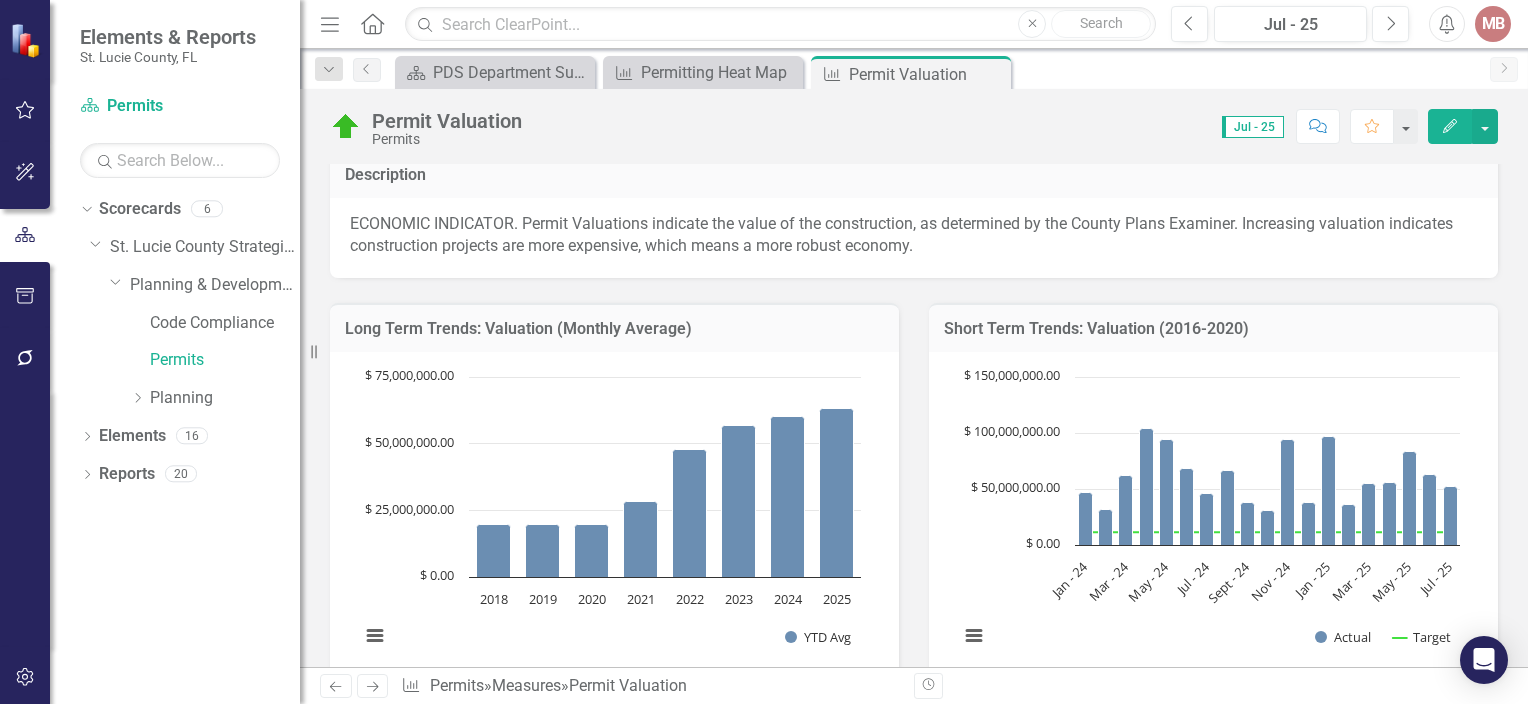 click on "Edit" at bounding box center [1450, 126] 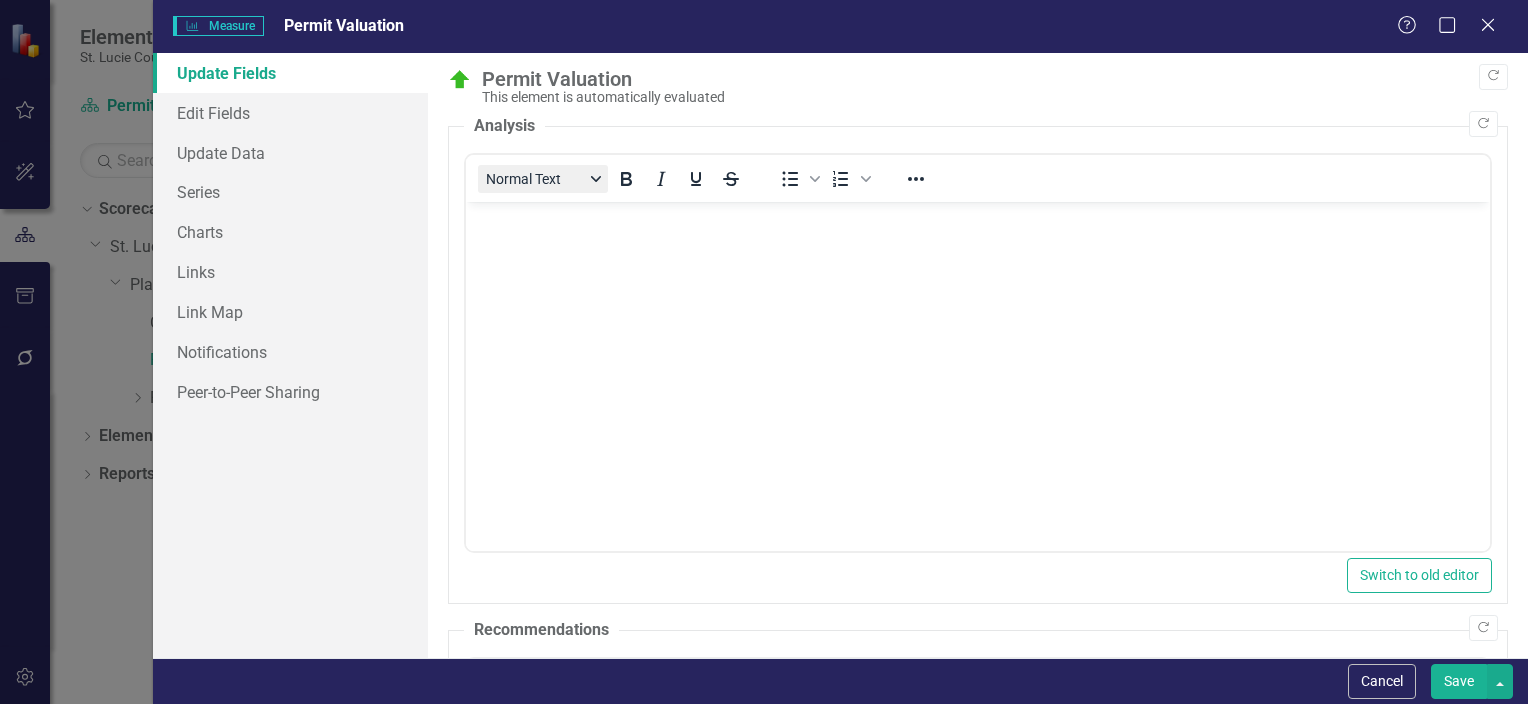 scroll, scrollTop: 0, scrollLeft: 0, axis: both 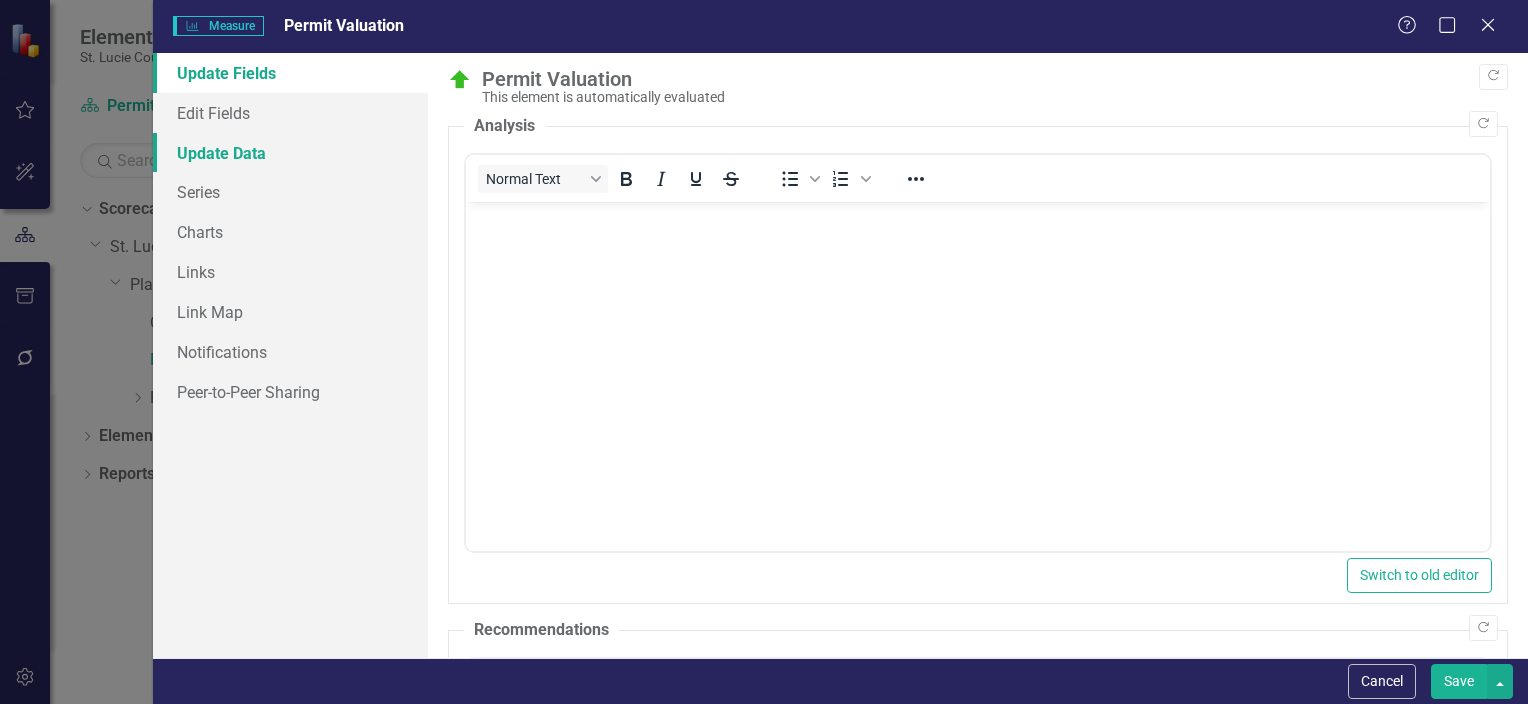 click on "Update  Data" at bounding box center [290, 153] 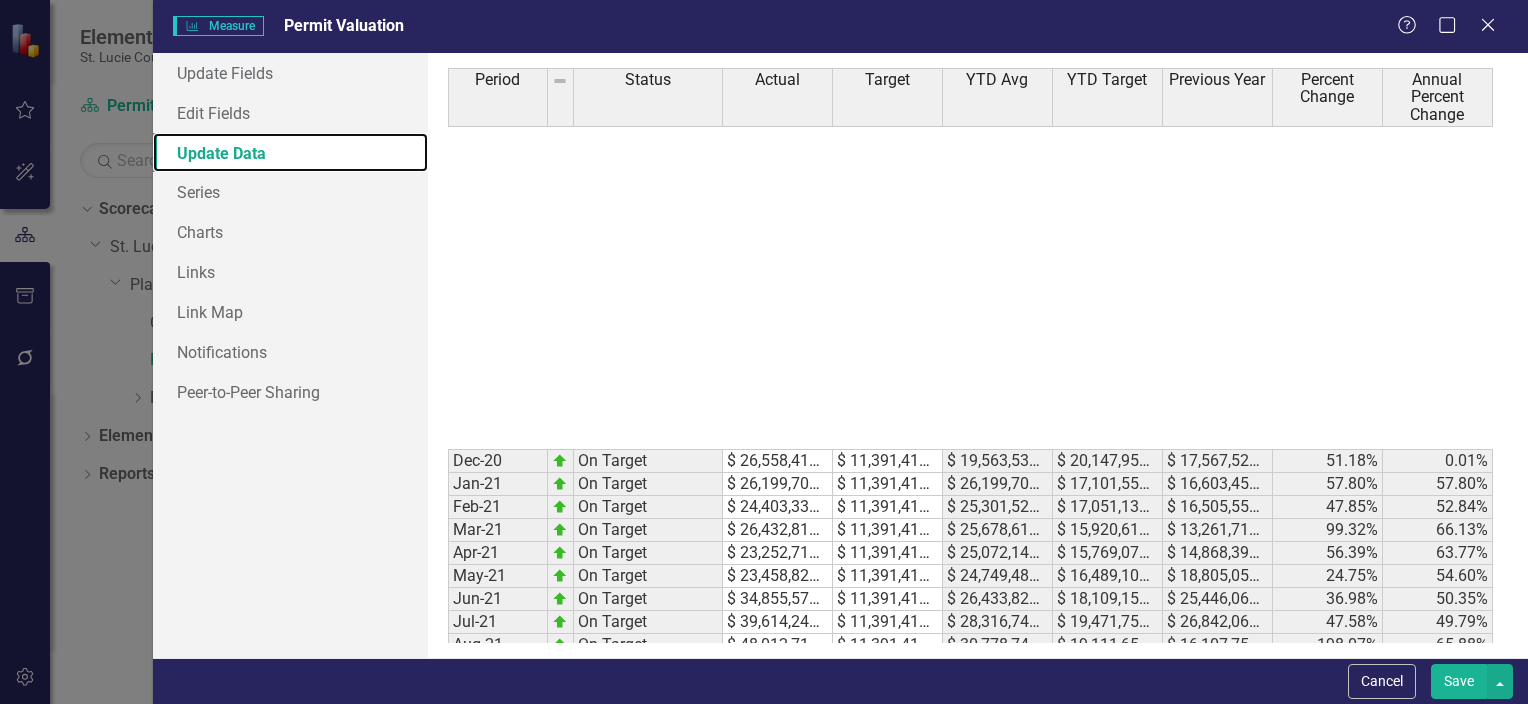 scroll, scrollTop: 500, scrollLeft: 0, axis: vertical 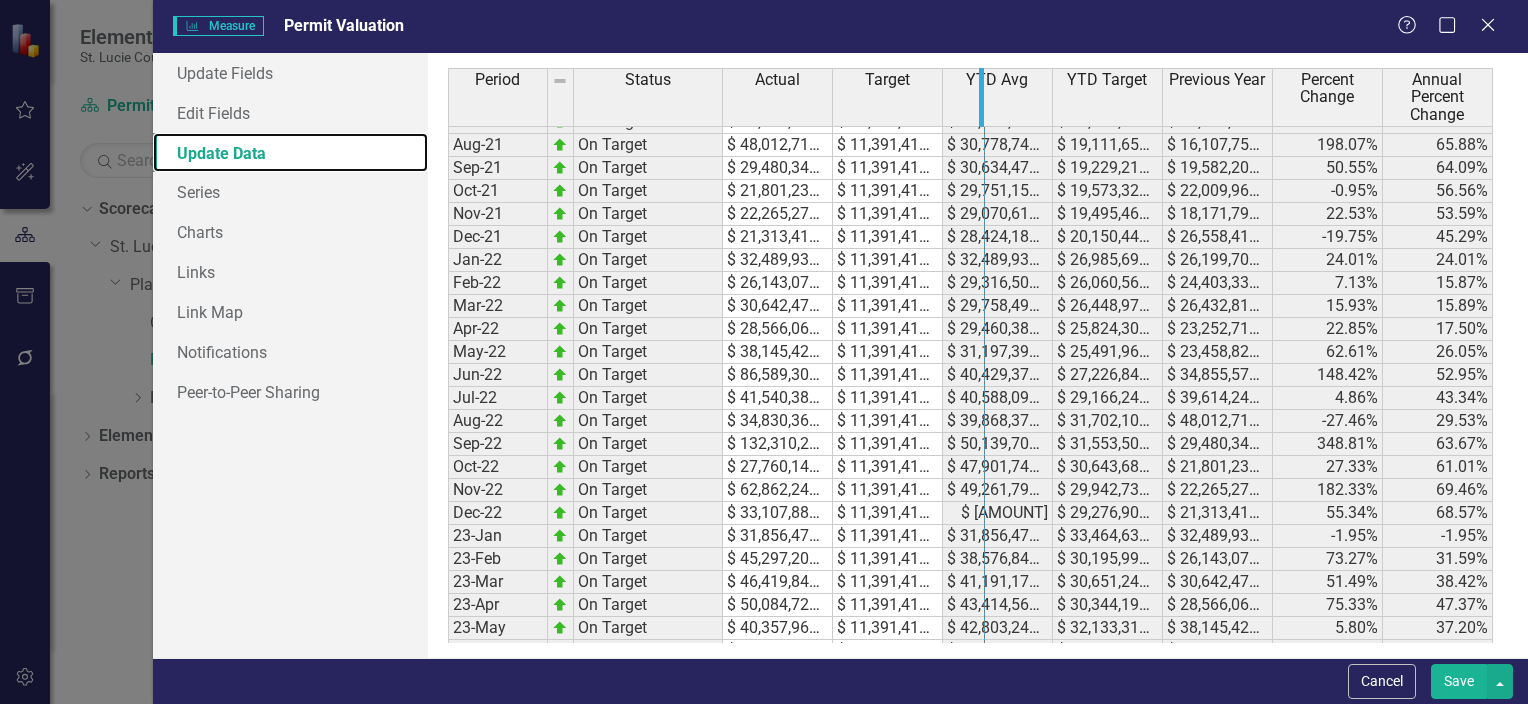 drag, startPoint x: 939, startPoint y: 94, endPoint x: 988, endPoint y: 89, distance: 49.25444 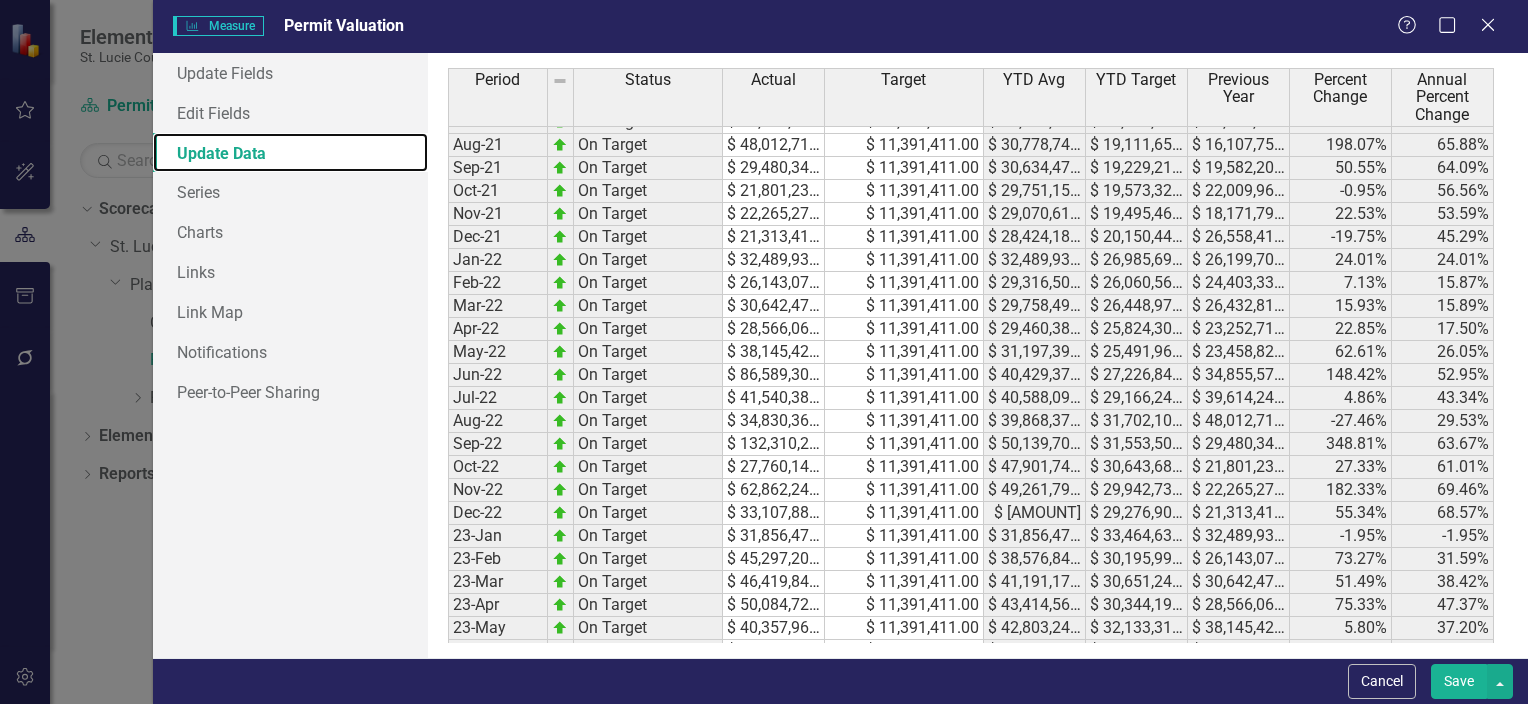 scroll, scrollTop: 900, scrollLeft: 0, axis: vertical 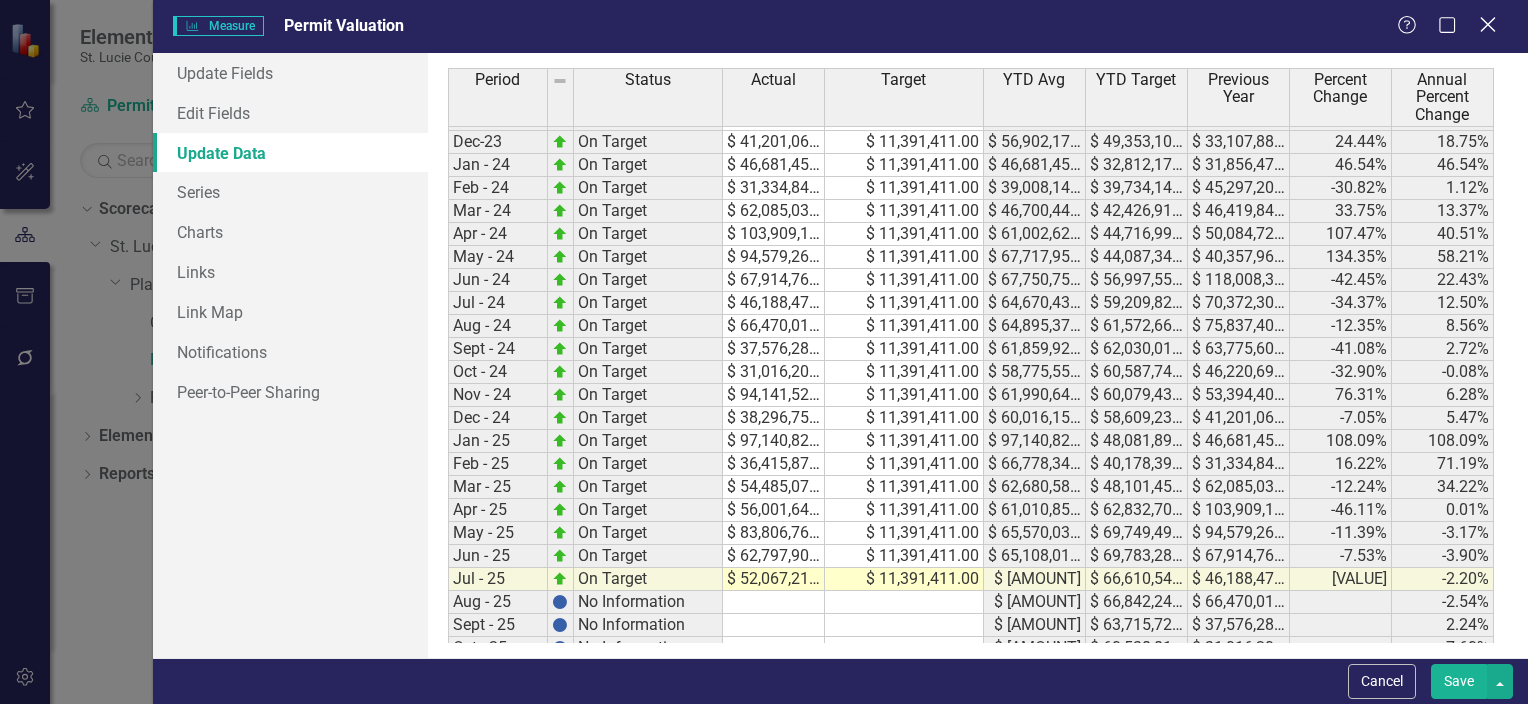click on "Close" 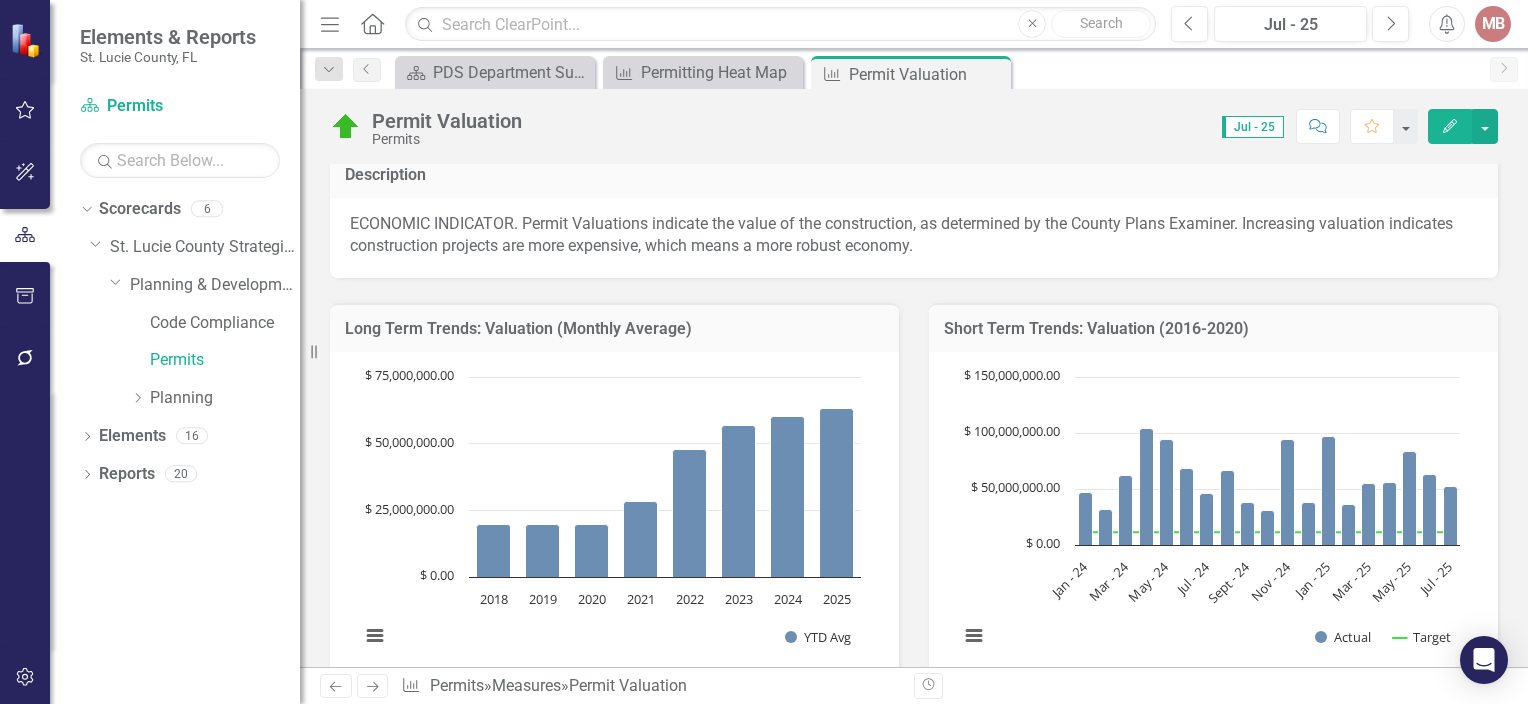click on "Close" 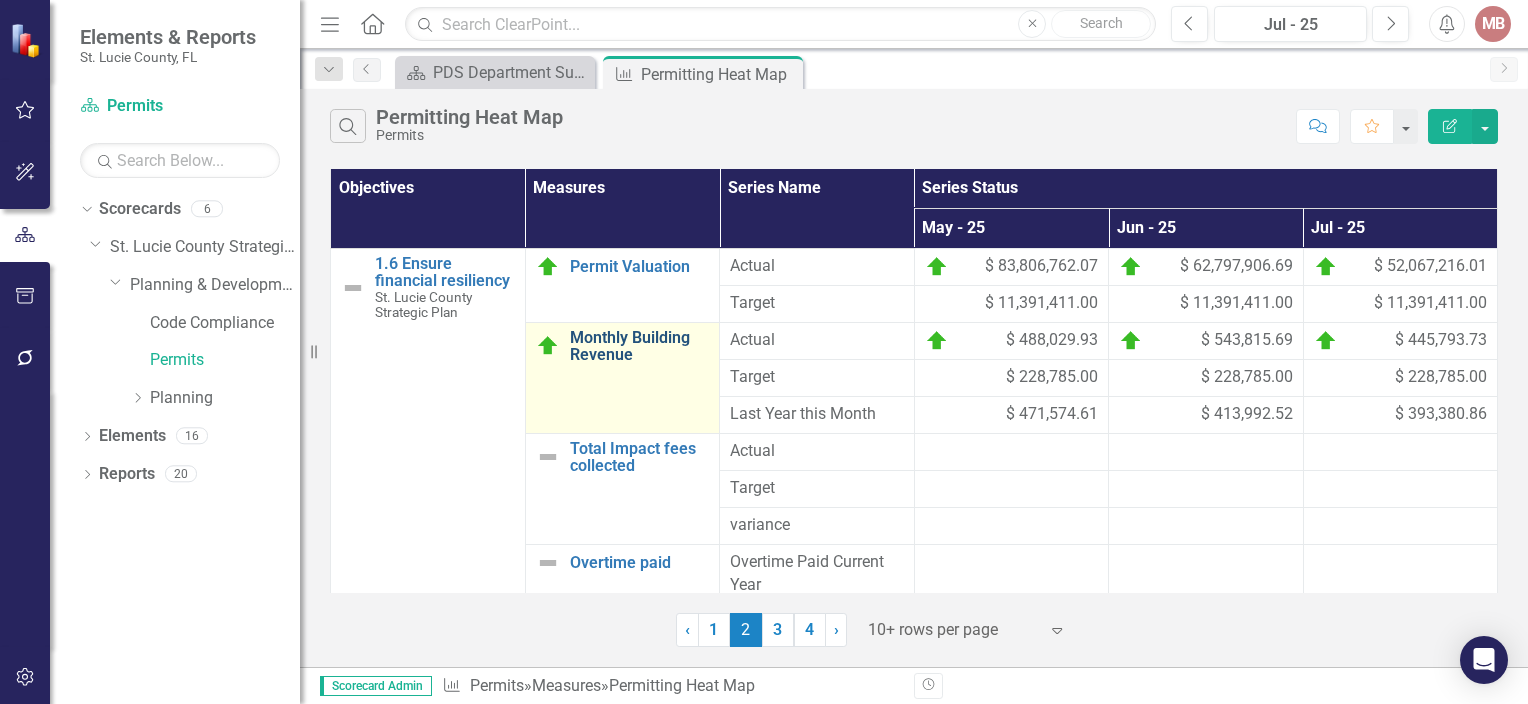 click on "Monthly Building Revenue" at bounding box center [640, 346] 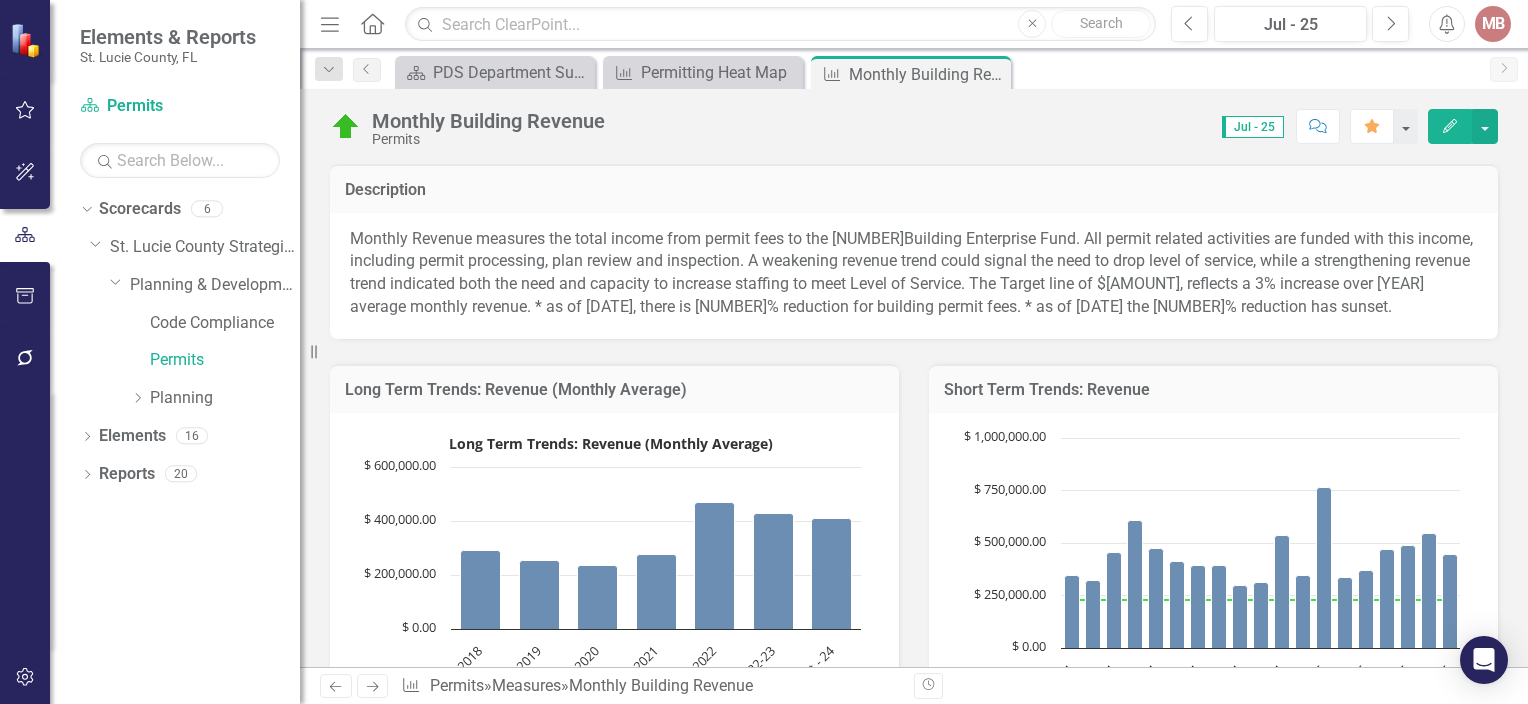 click 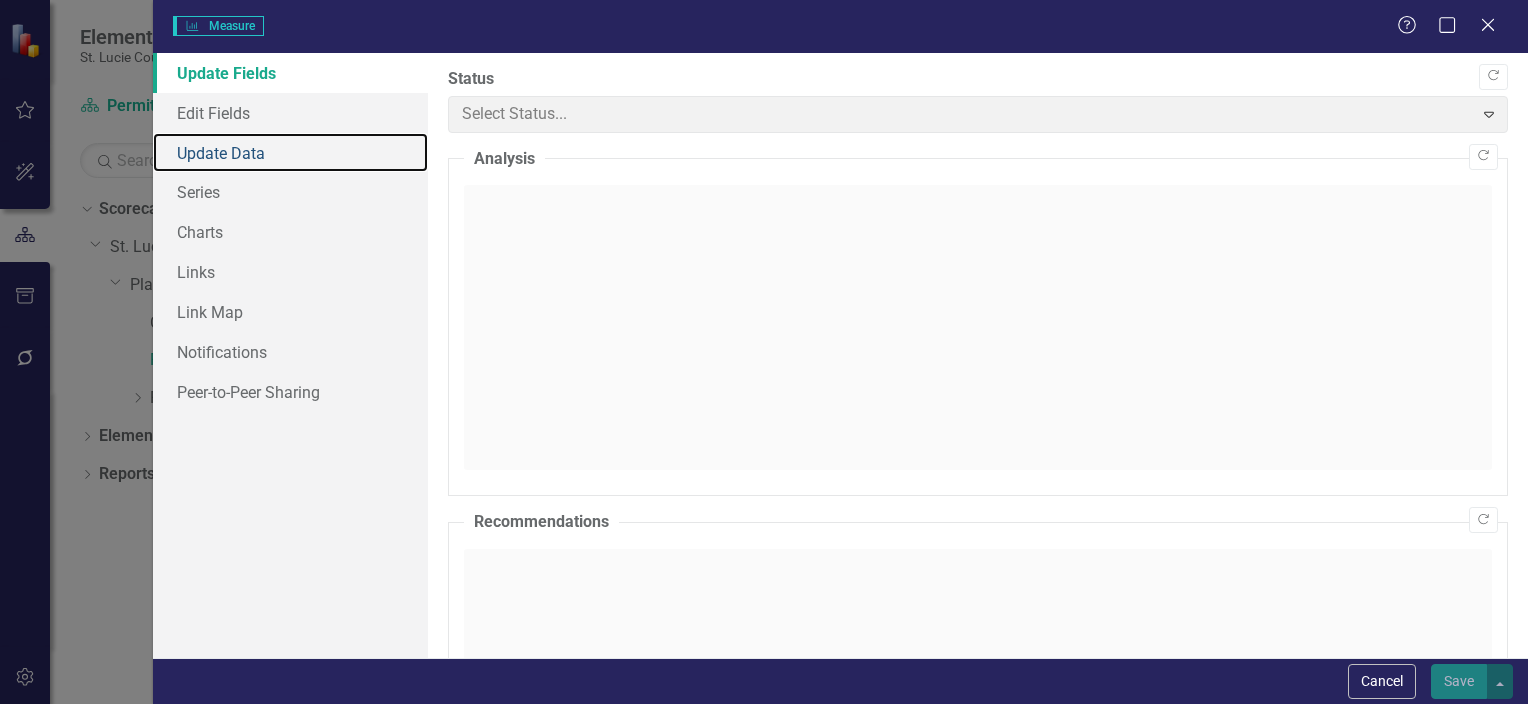 click on "Update  Data" at bounding box center (290, 153) 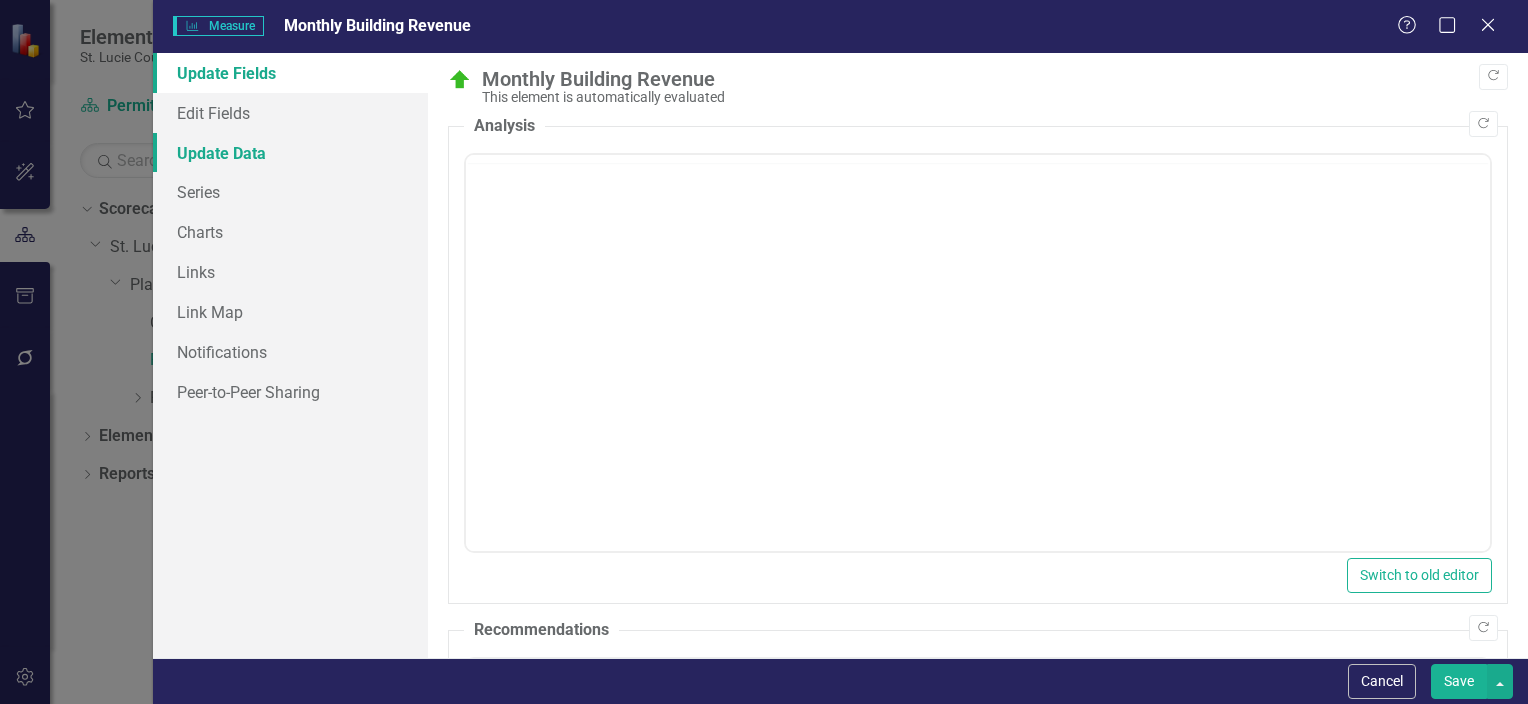 click on "Update  Data" at bounding box center (290, 153) 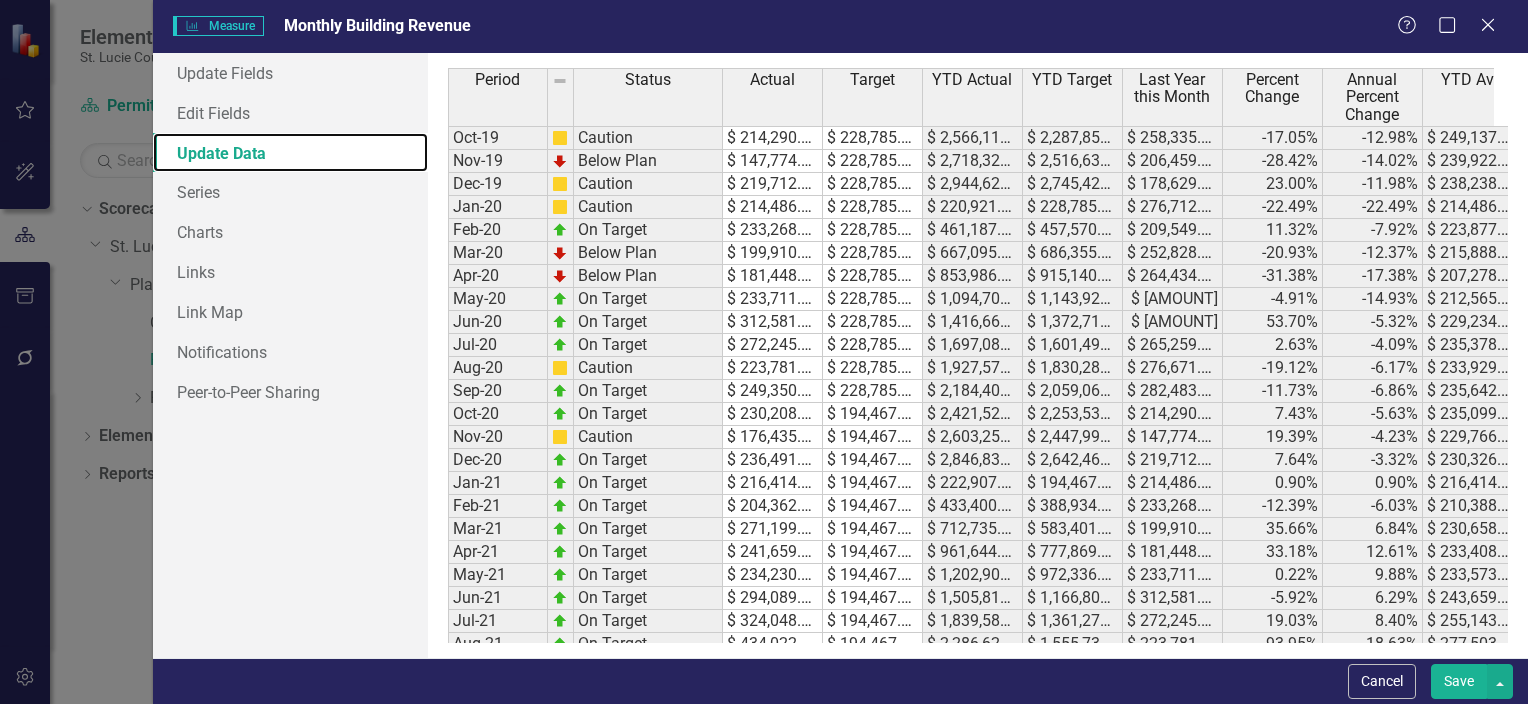 scroll, scrollTop: 0, scrollLeft: 0, axis: both 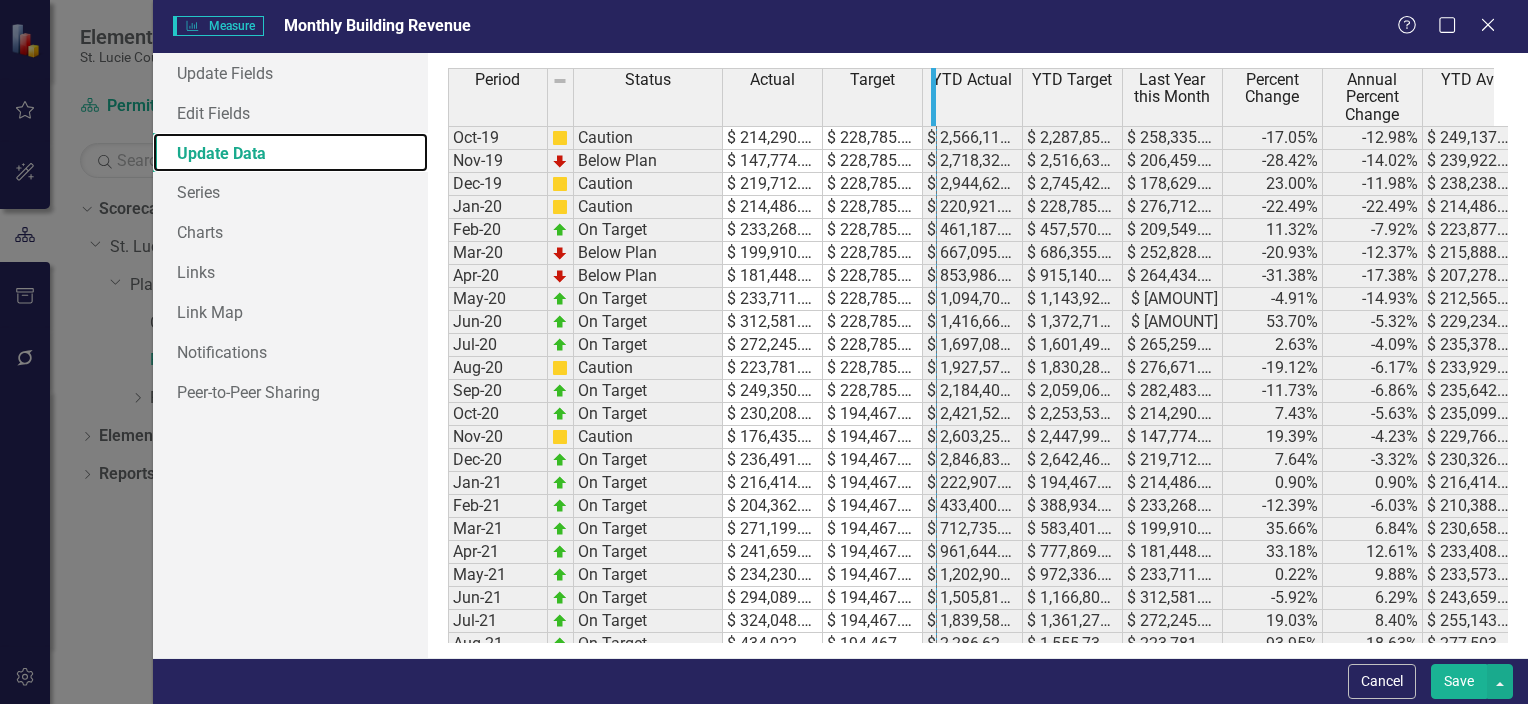 drag, startPoint x: 920, startPoint y: 92, endPoint x: 944, endPoint y: 100, distance: 25.298222 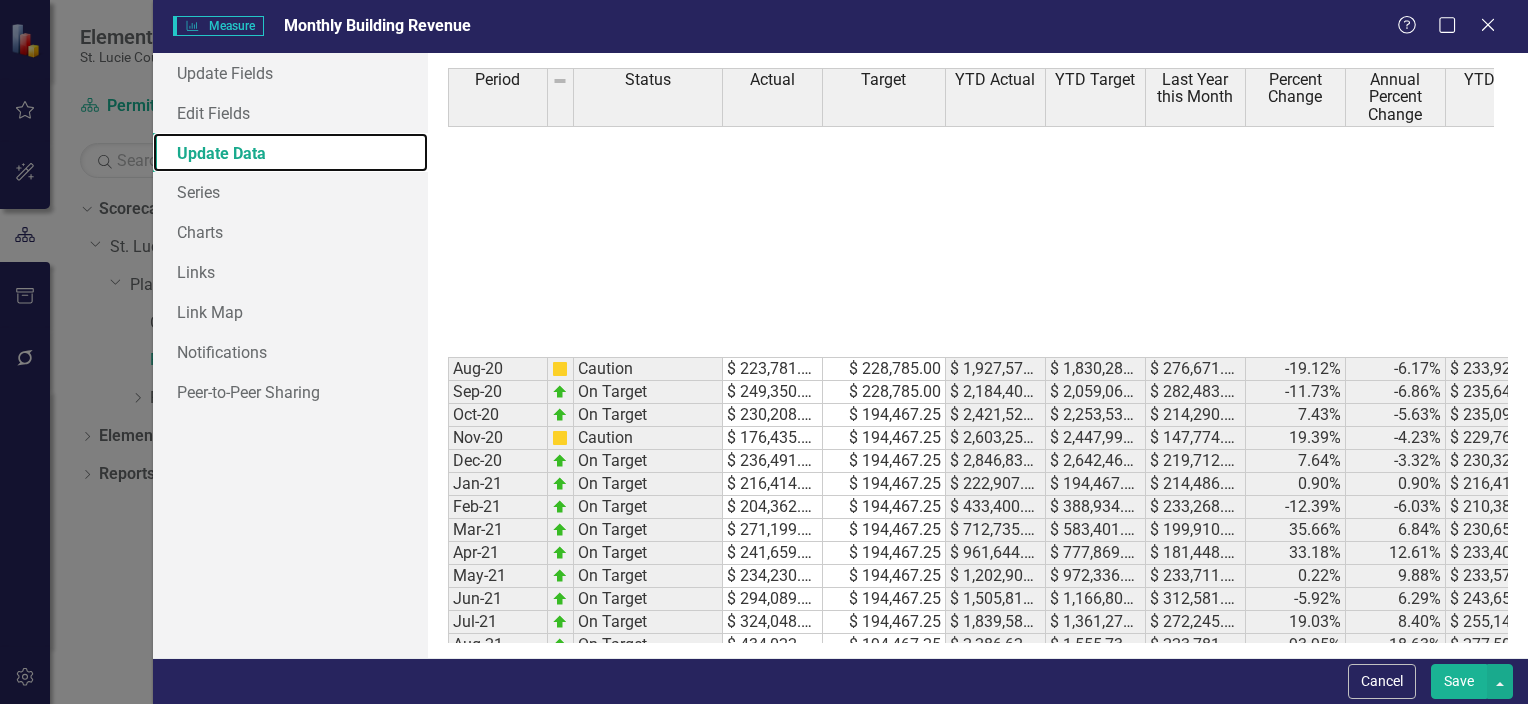 scroll, scrollTop: 400, scrollLeft: 0, axis: vertical 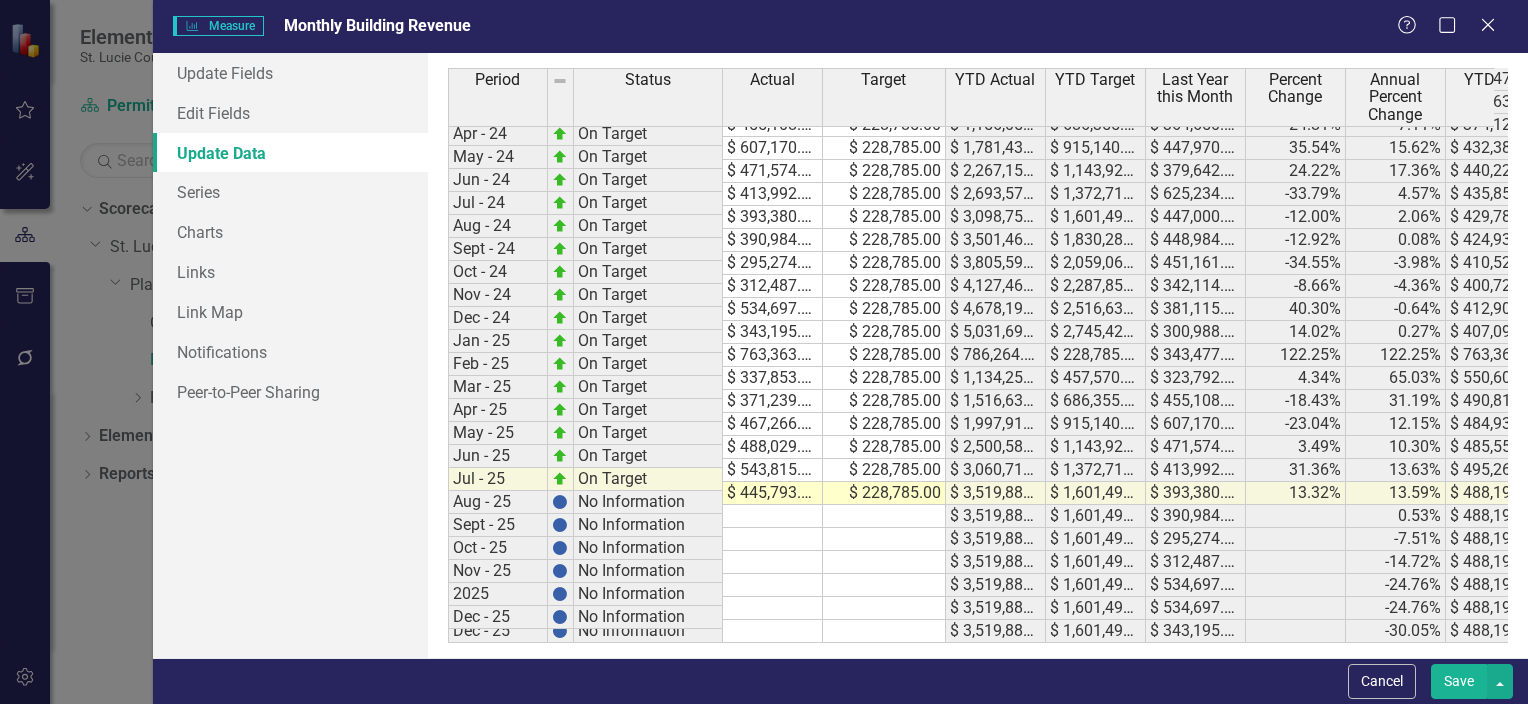 click on "Measure Measure Monthly Building Revenue Help Maximize Close" at bounding box center (840, 26) 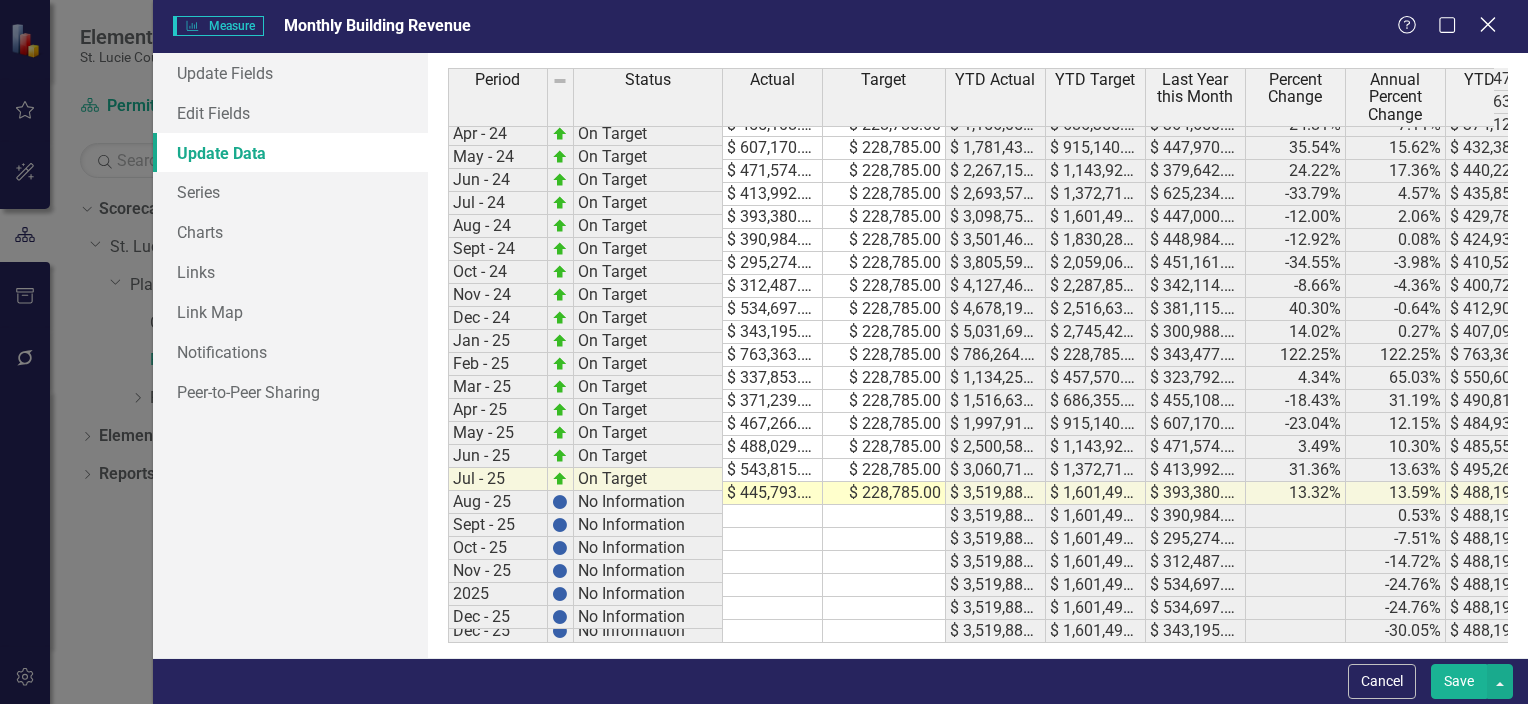 click on "Close" 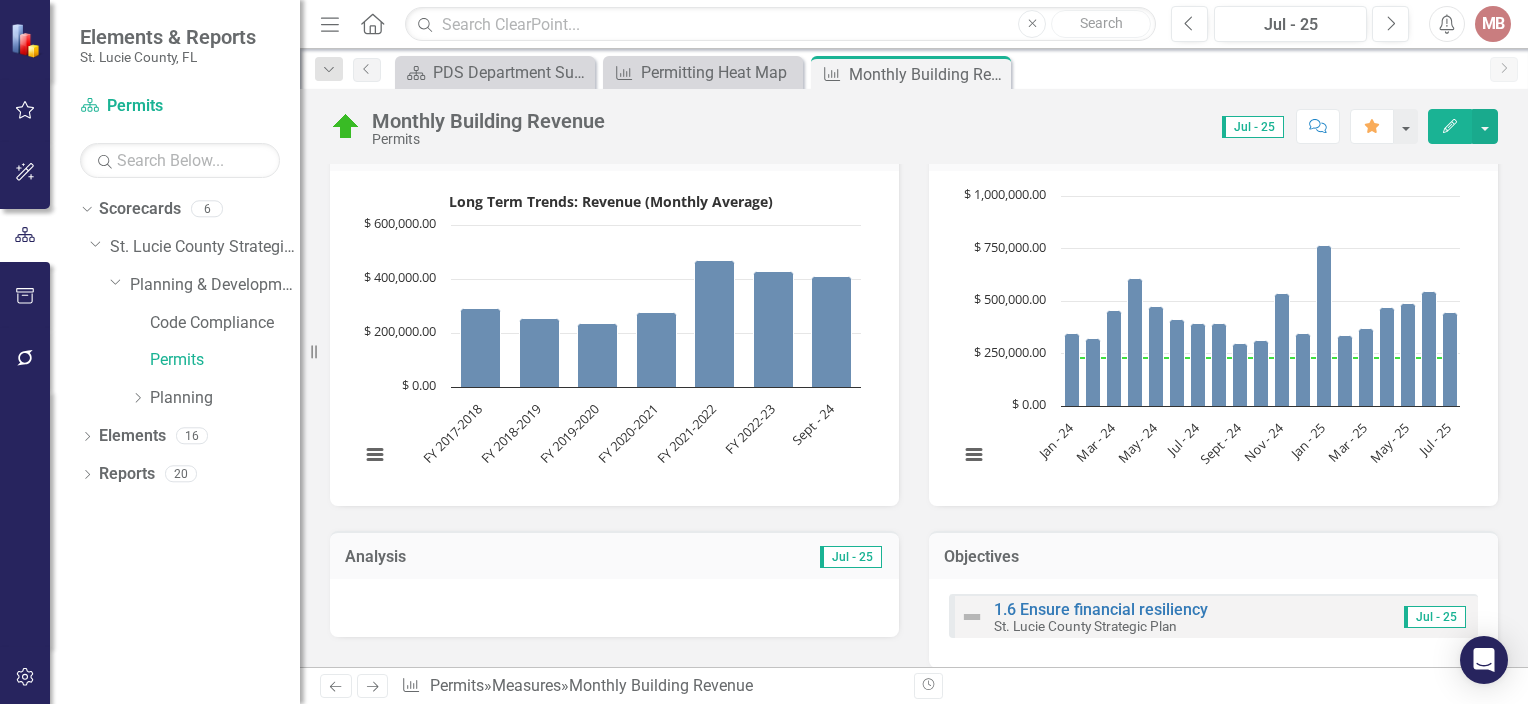 scroll, scrollTop: 200, scrollLeft: 0, axis: vertical 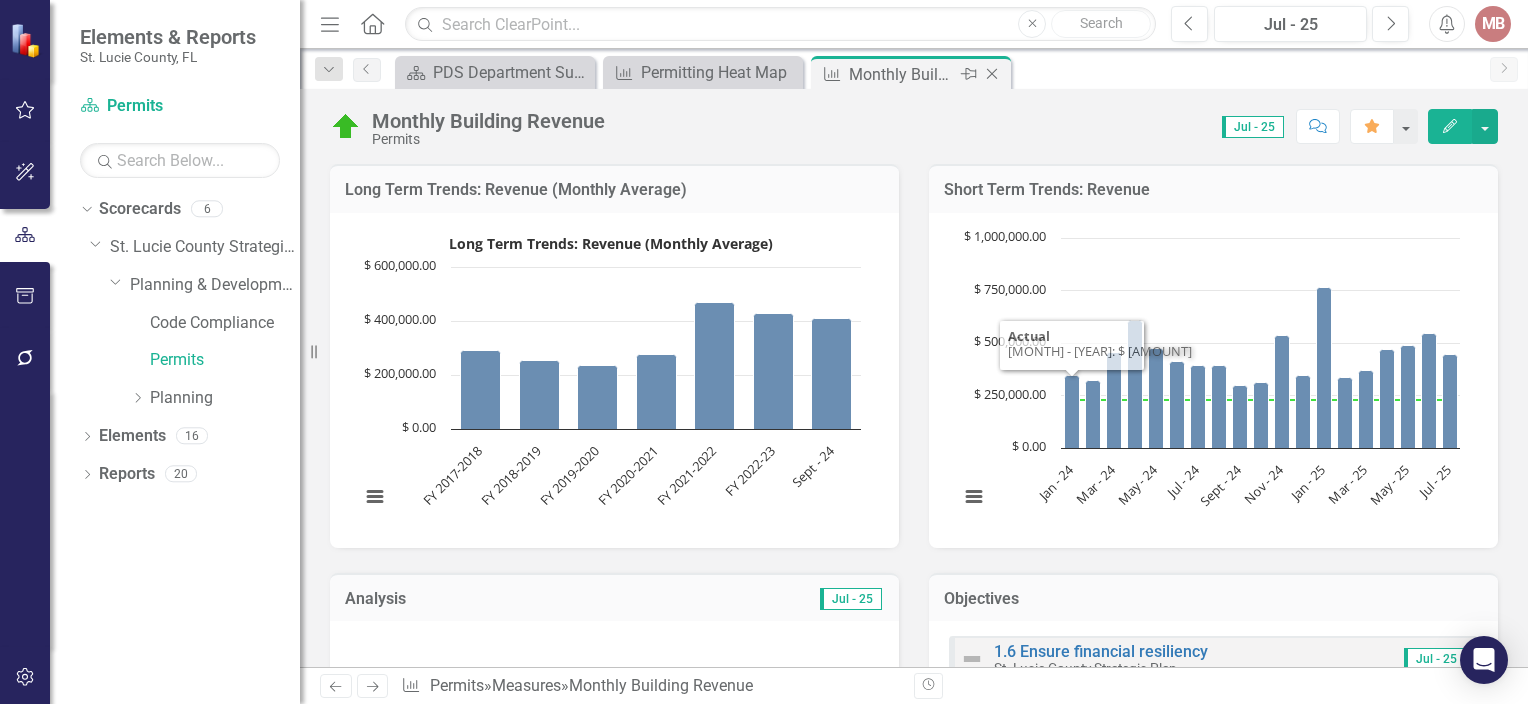click on "Close" 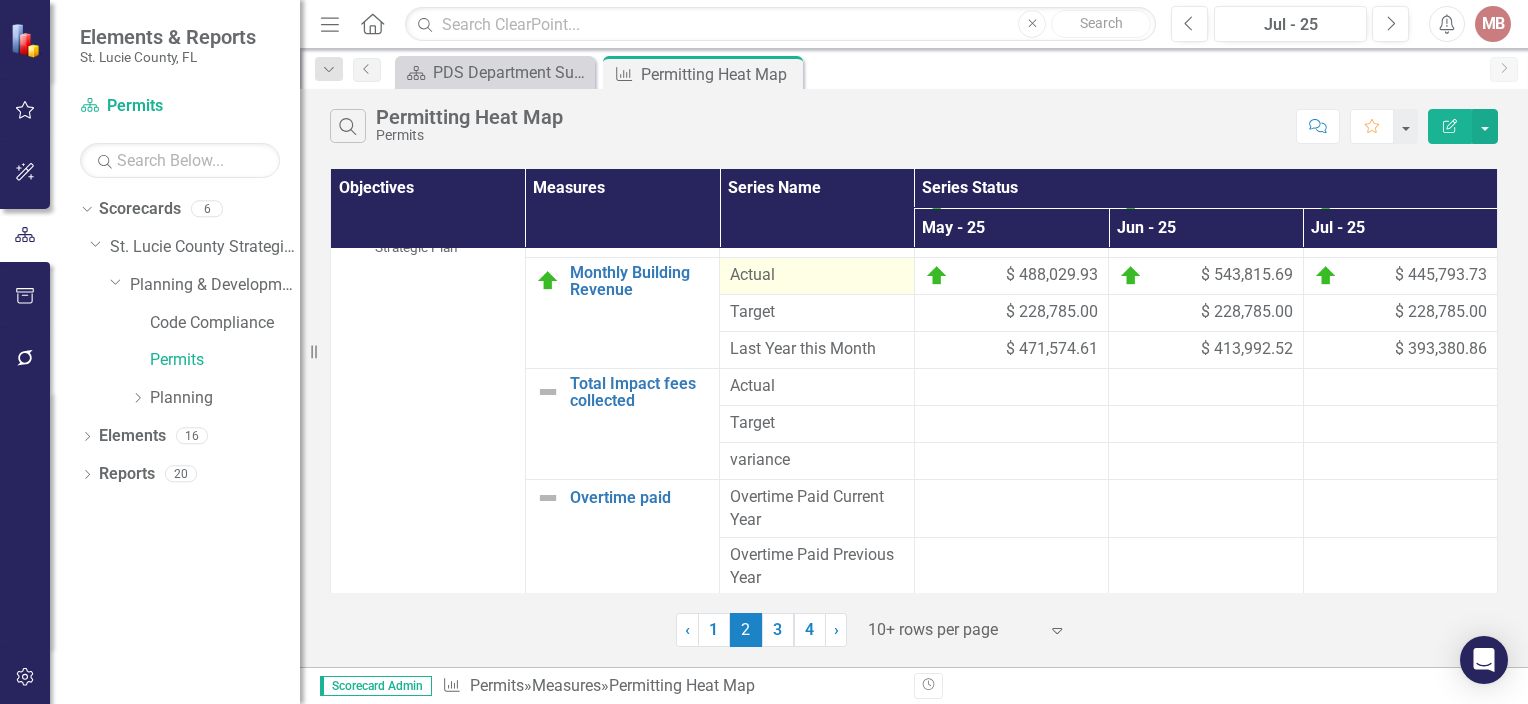 scroll, scrollTop: 100, scrollLeft: 0, axis: vertical 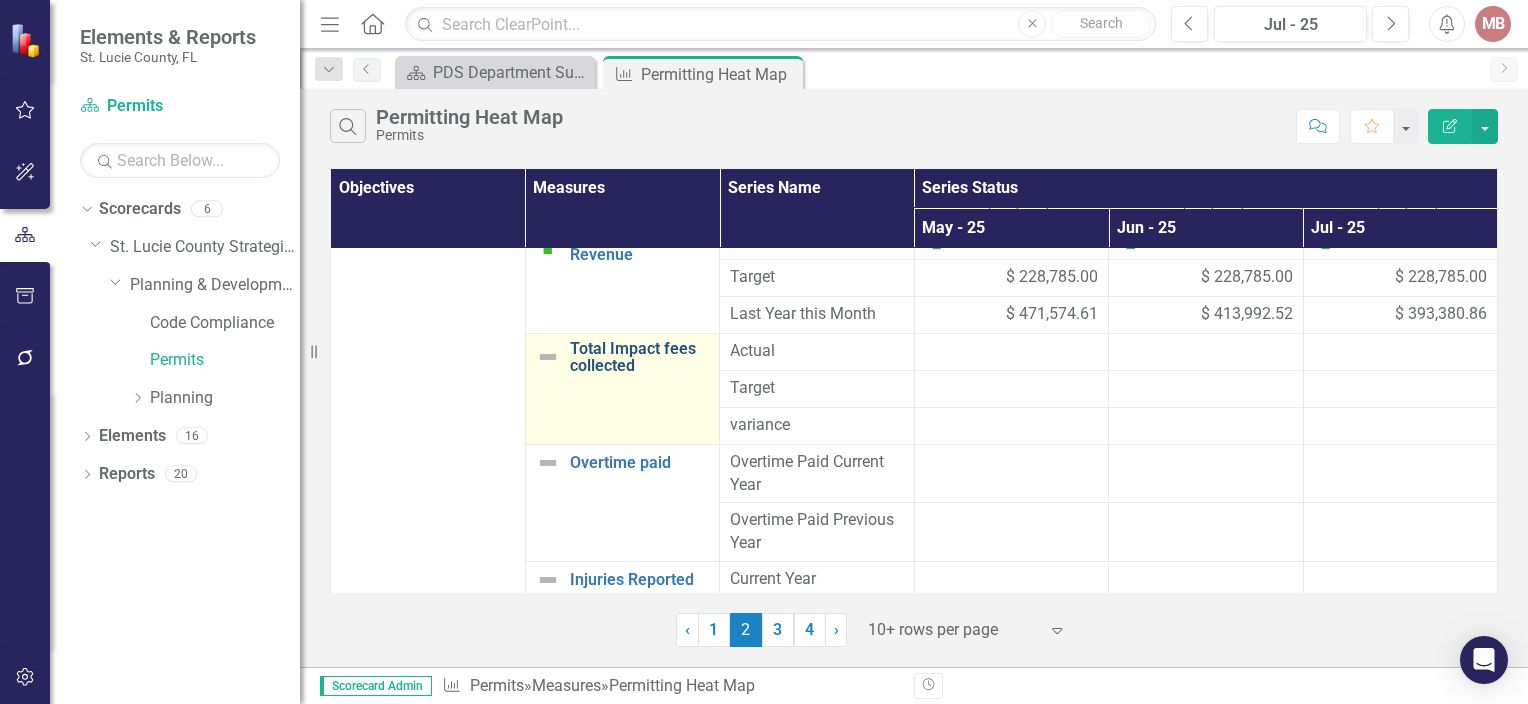 click on "Total Impact fees collected" at bounding box center (640, 357) 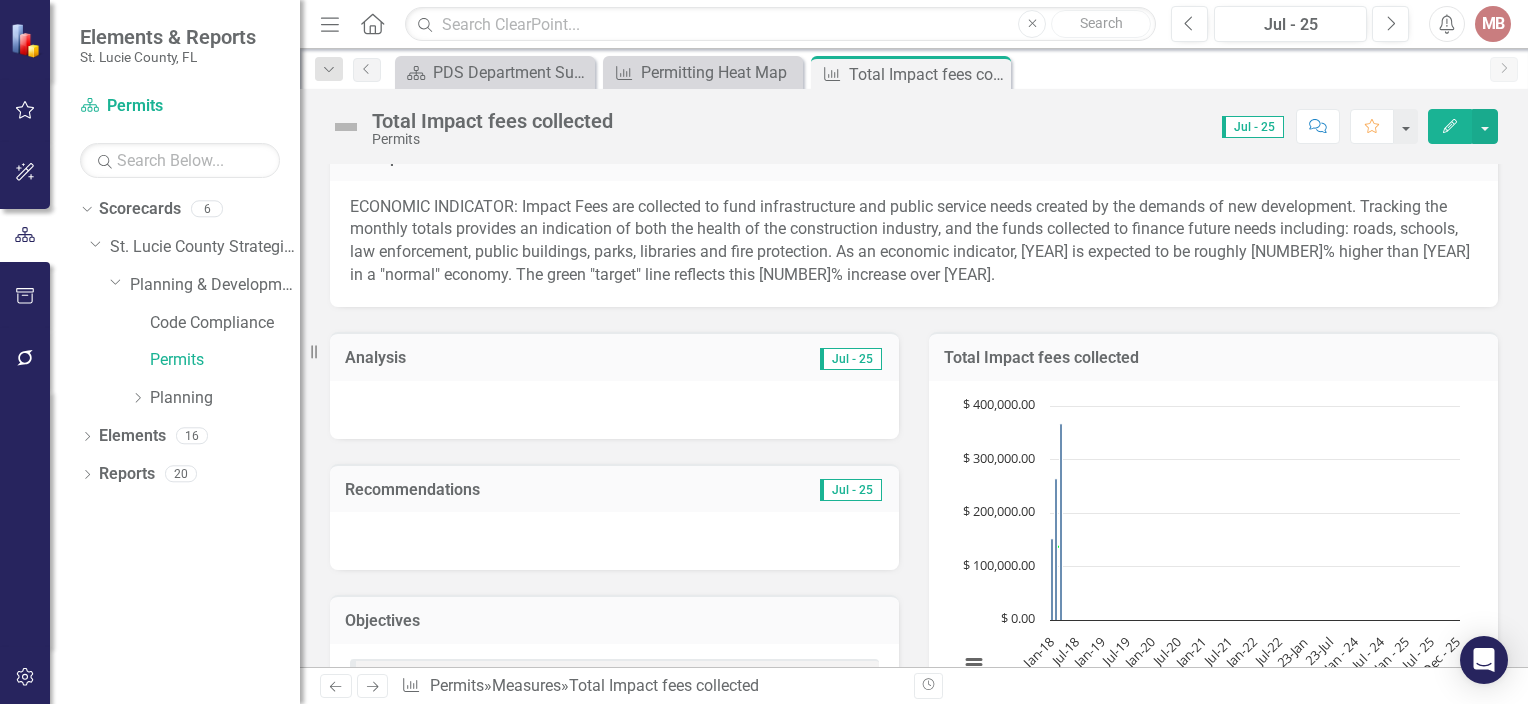scroll, scrollTop: 0, scrollLeft: 0, axis: both 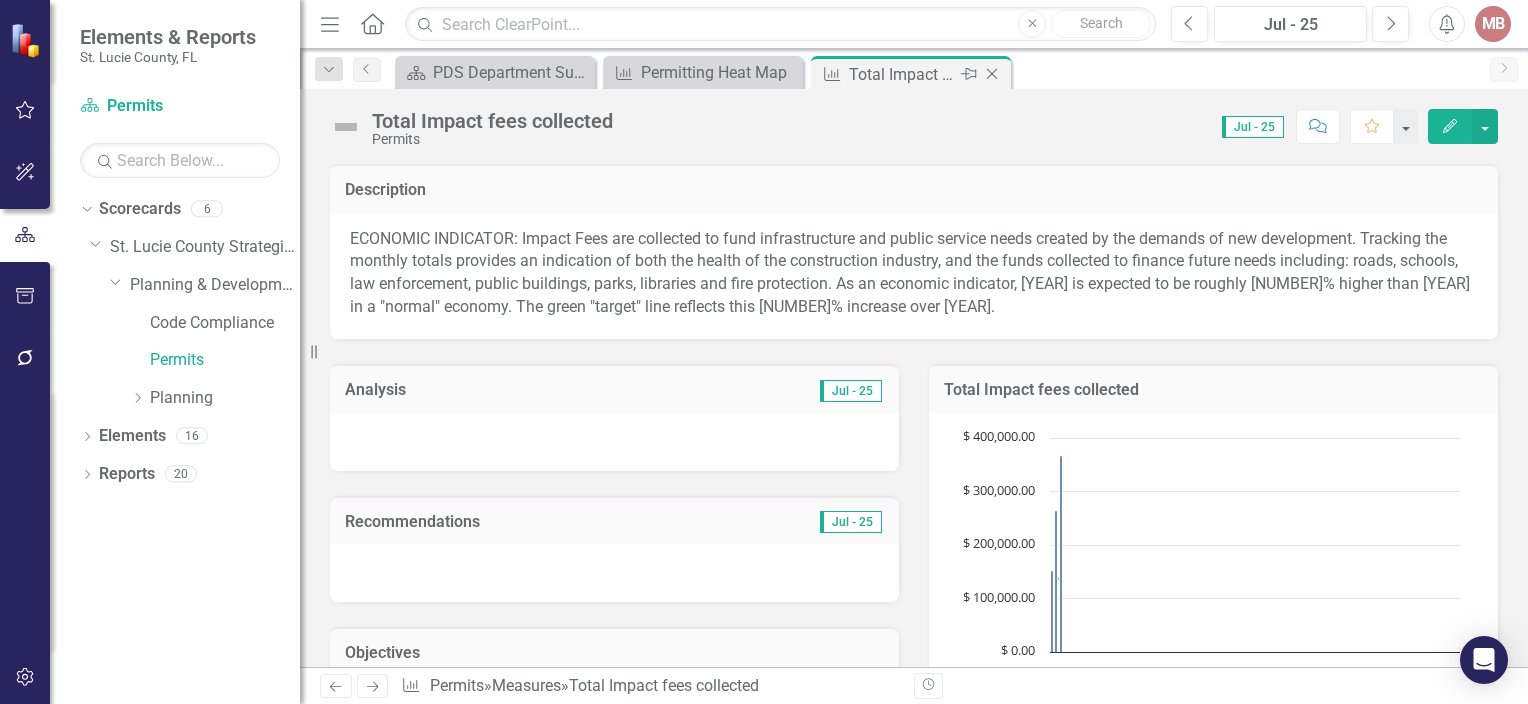click on "Close" 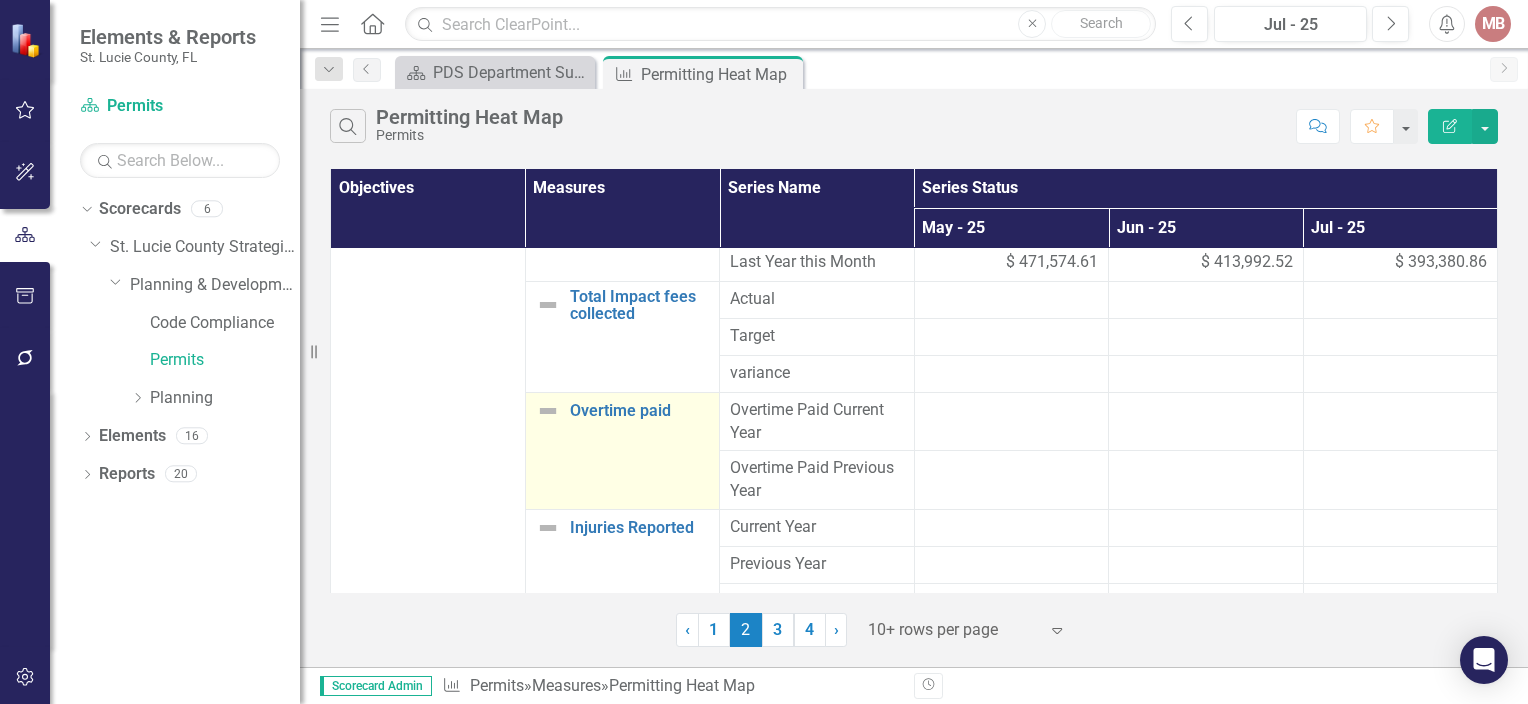scroll, scrollTop: 200, scrollLeft: 0, axis: vertical 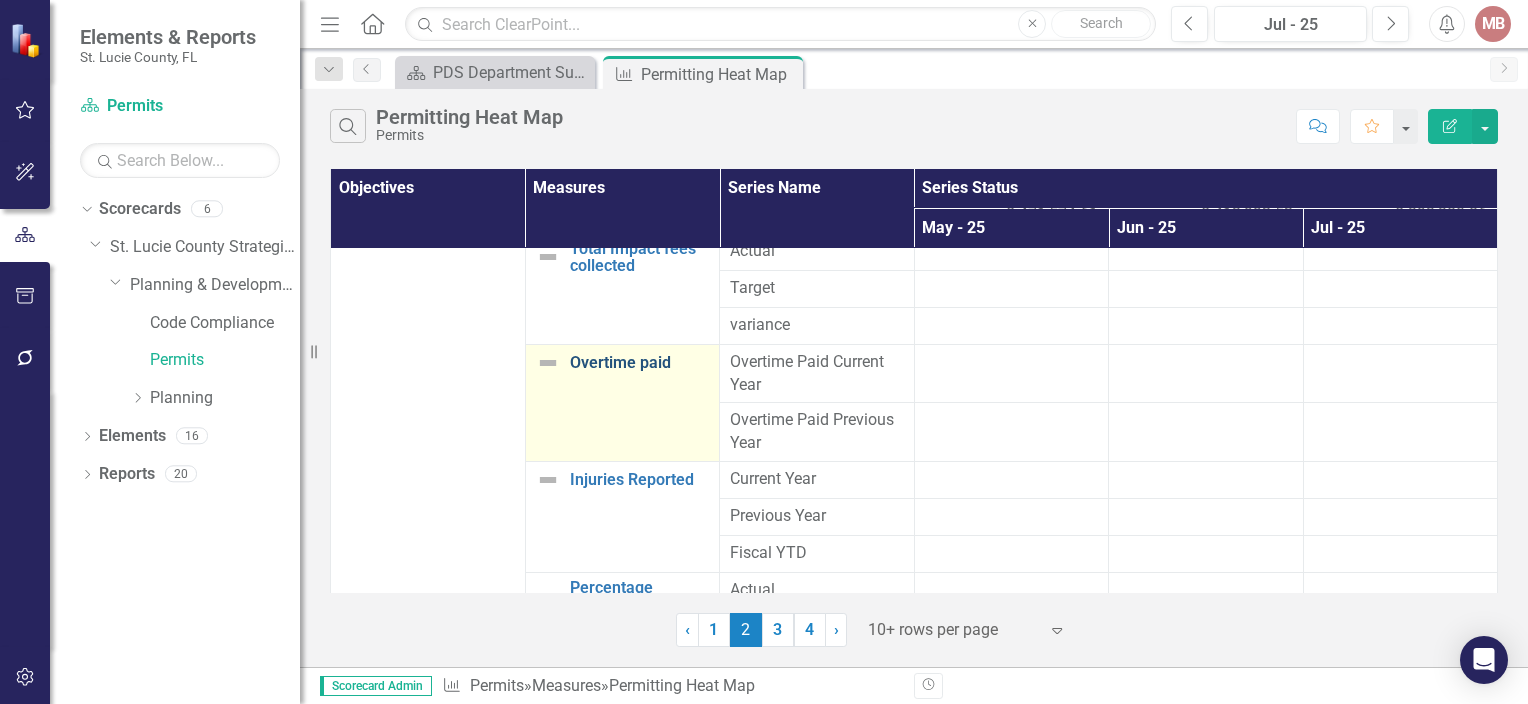 click on "Overtime paid" at bounding box center (640, 363) 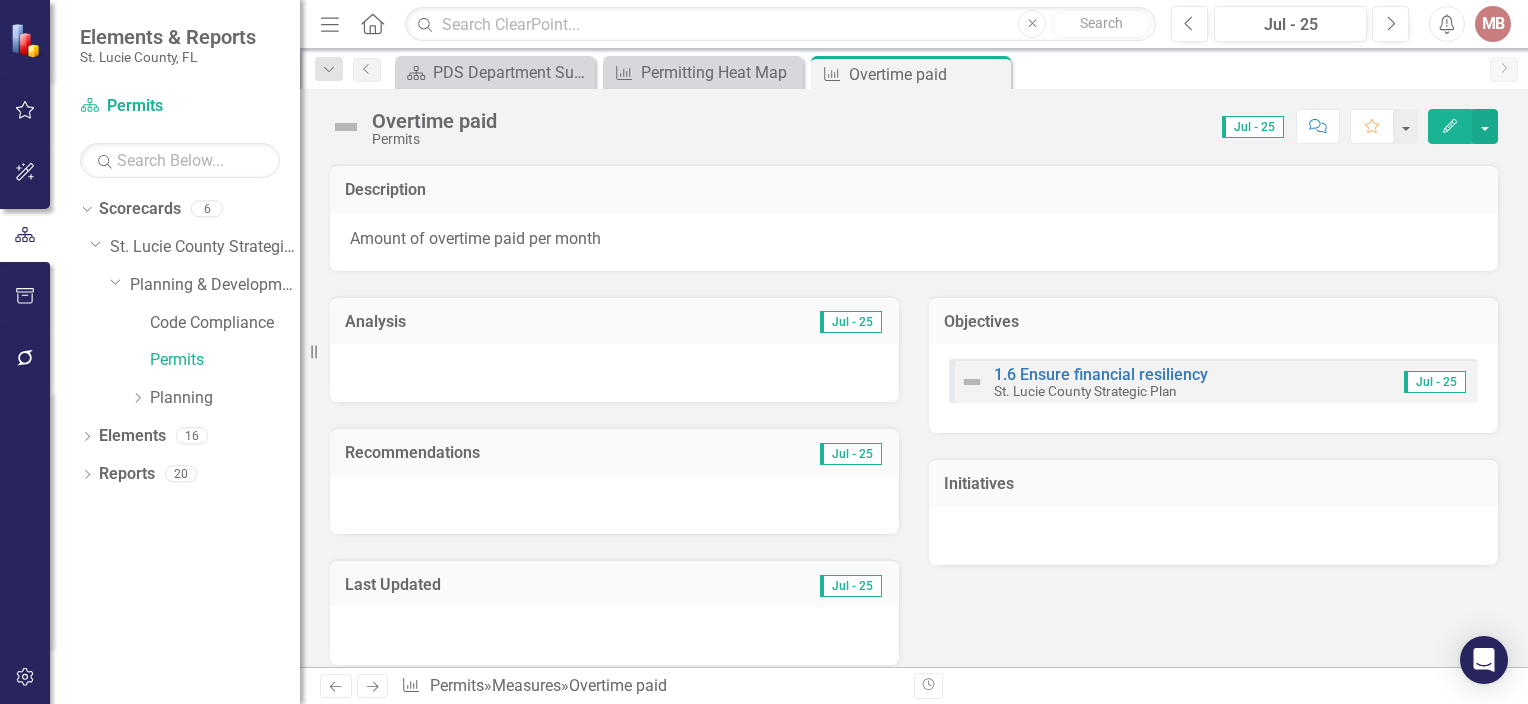 click on "Close" 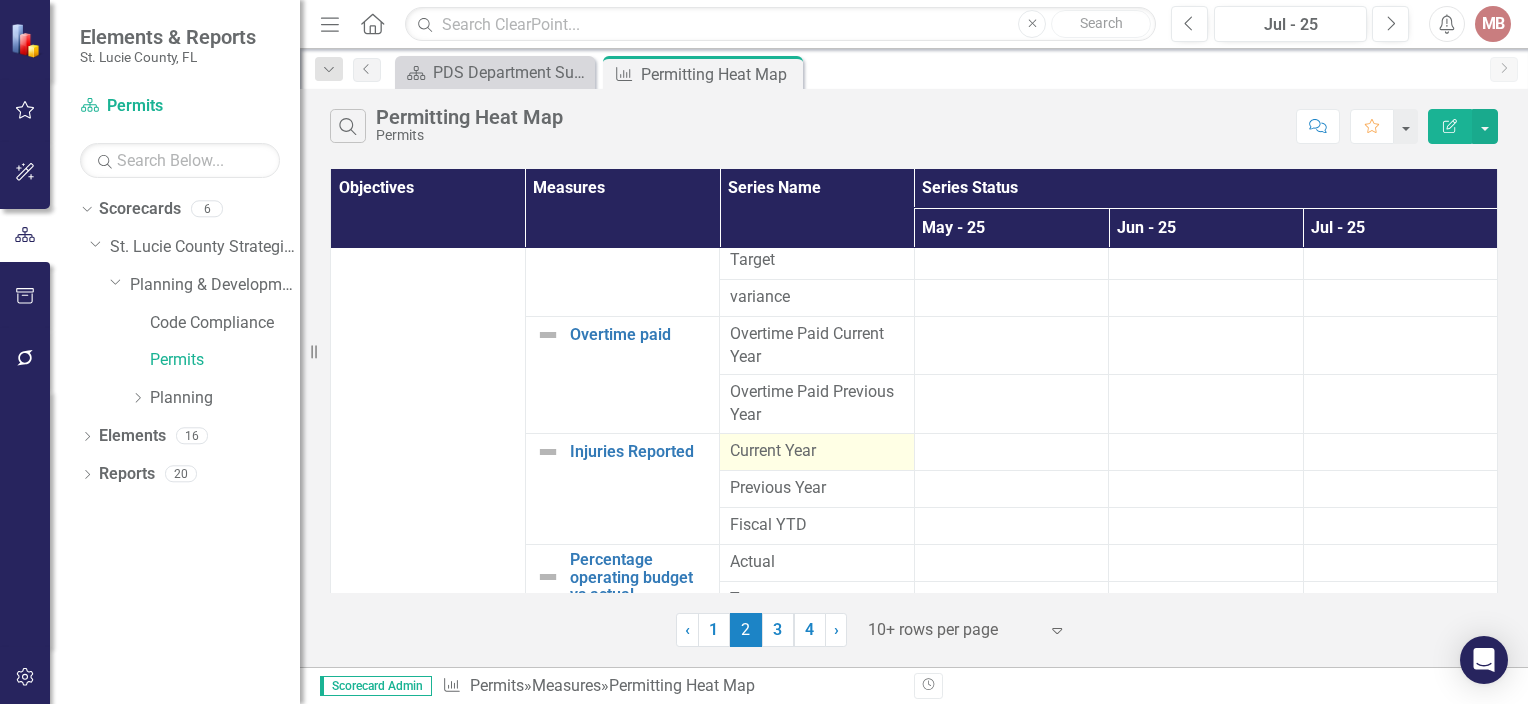 scroll, scrollTop: 252, scrollLeft: 0, axis: vertical 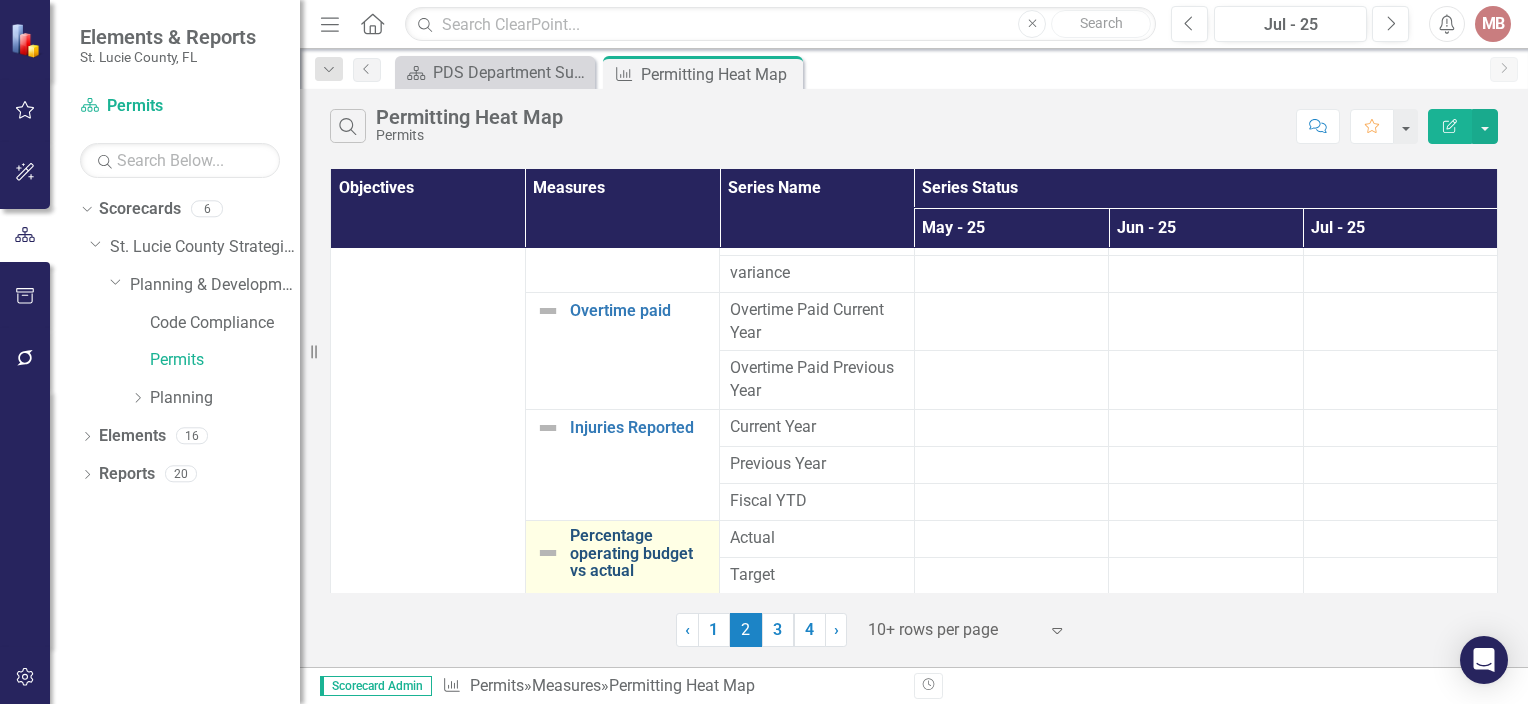 click on "Percentage operating budget vs actual" at bounding box center (640, 553) 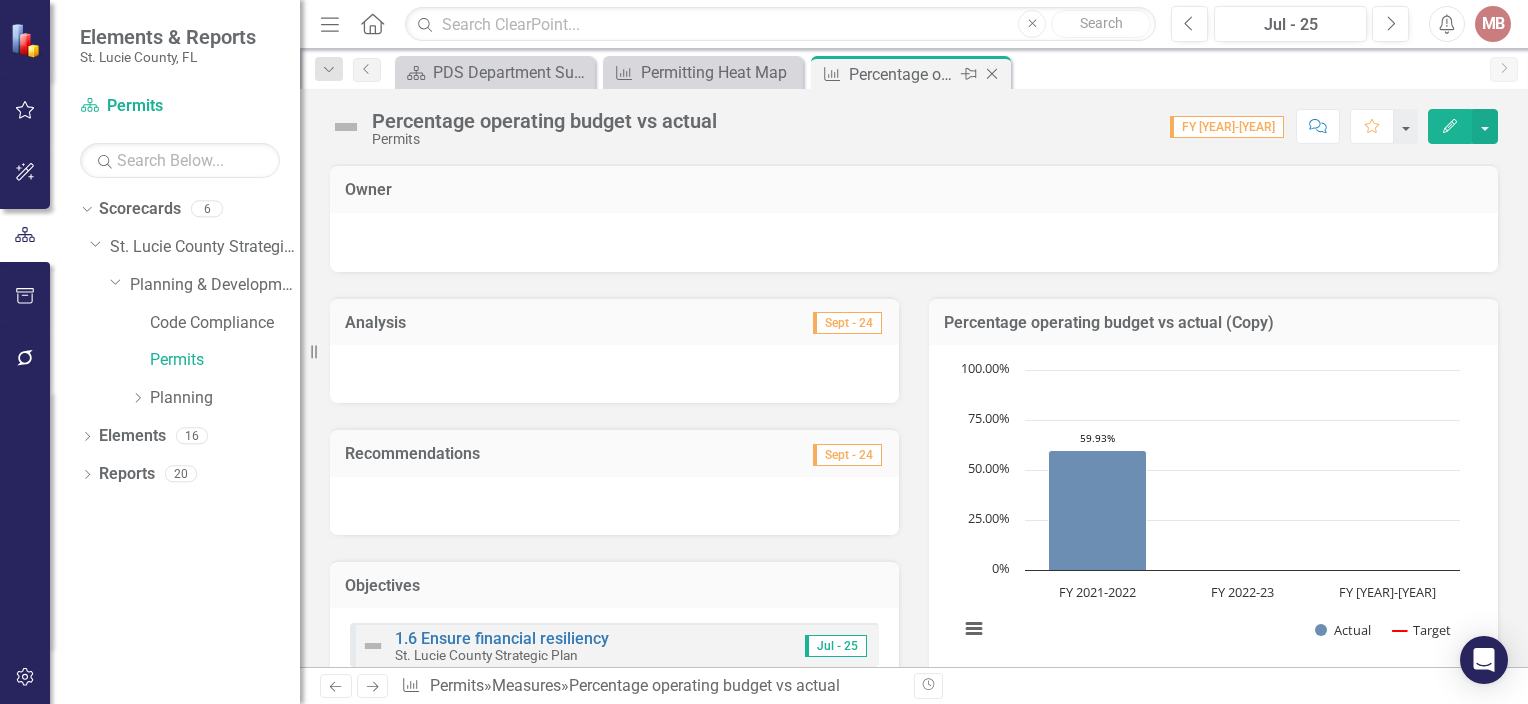 click on "Close" 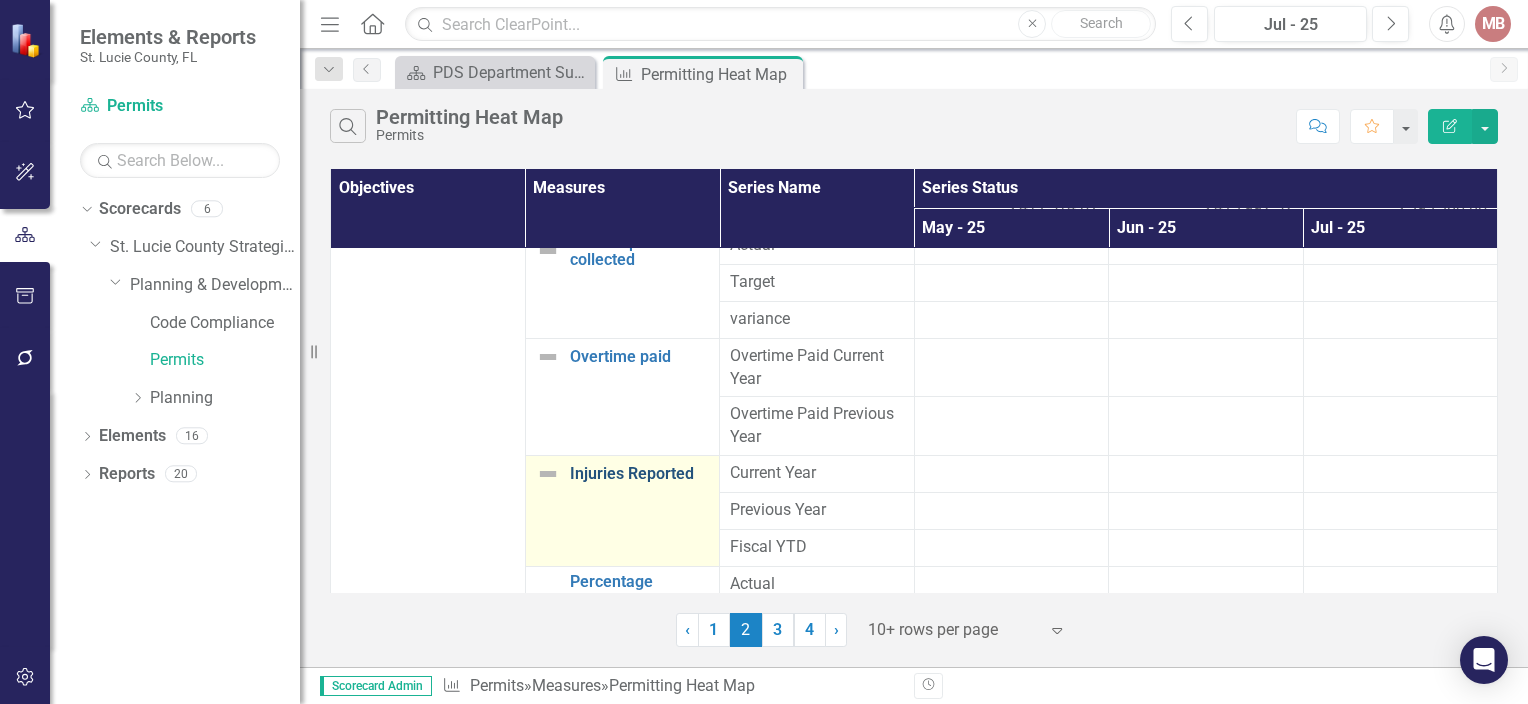 scroll, scrollTop: 252, scrollLeft: 0, axis: vertical 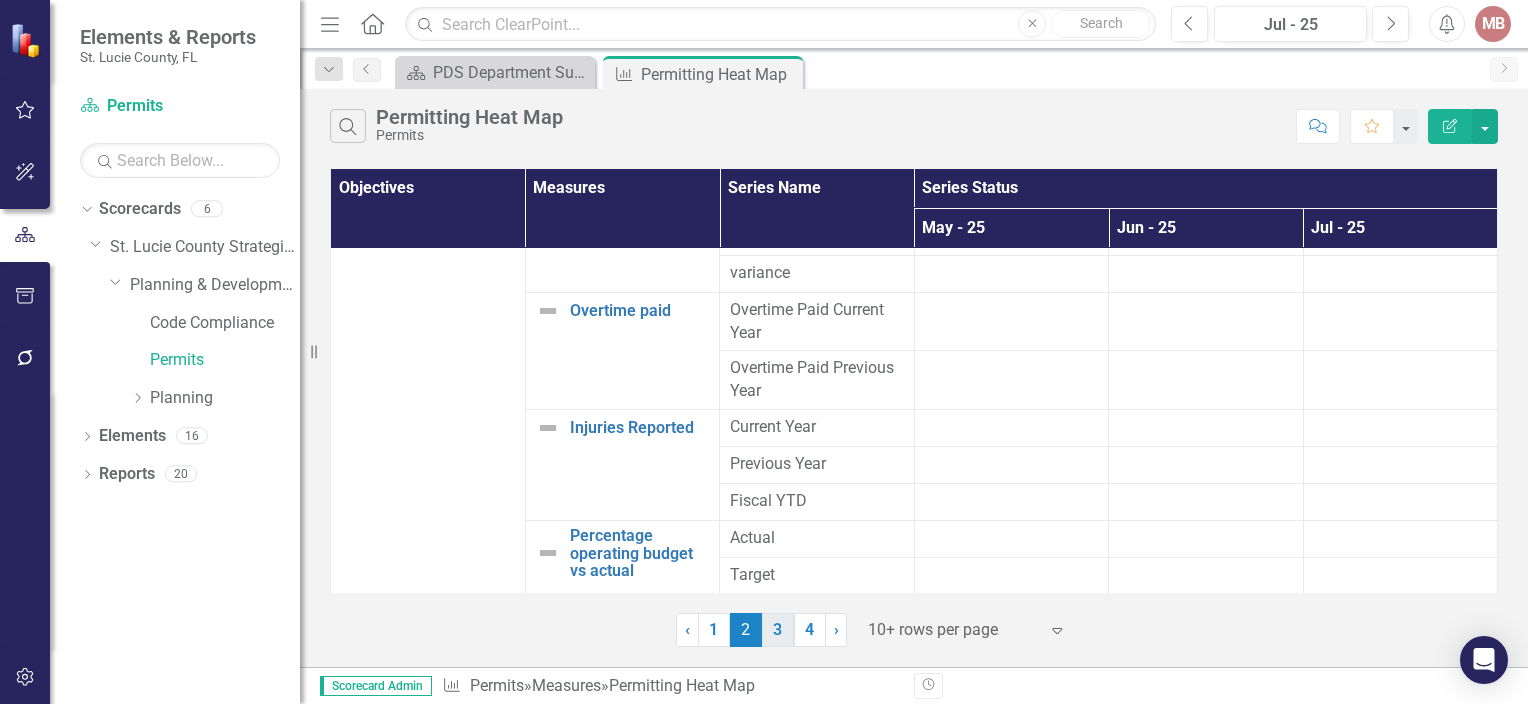 click on "3" at bounding box center [778, 630] 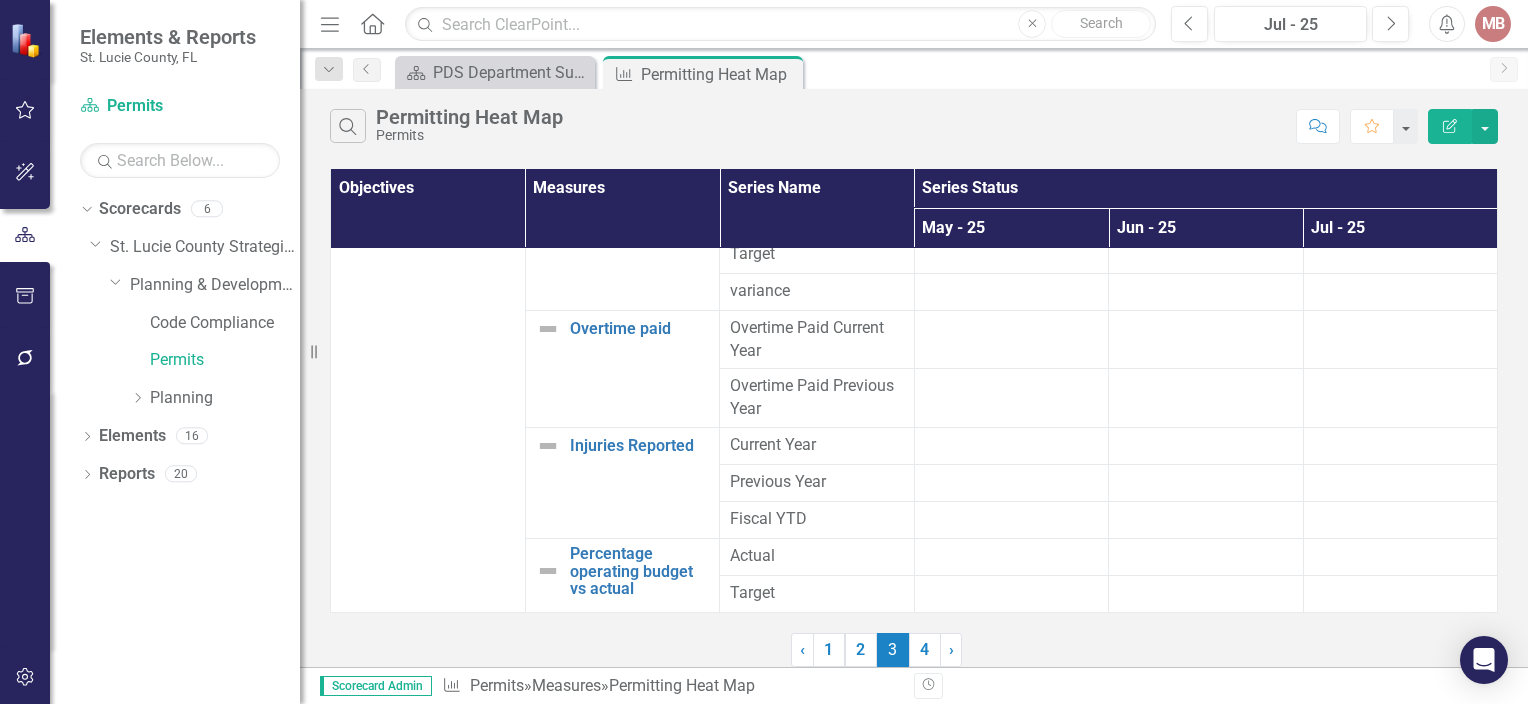 scroll, scrollTop: 0, scrollLeft: 0, axis: both 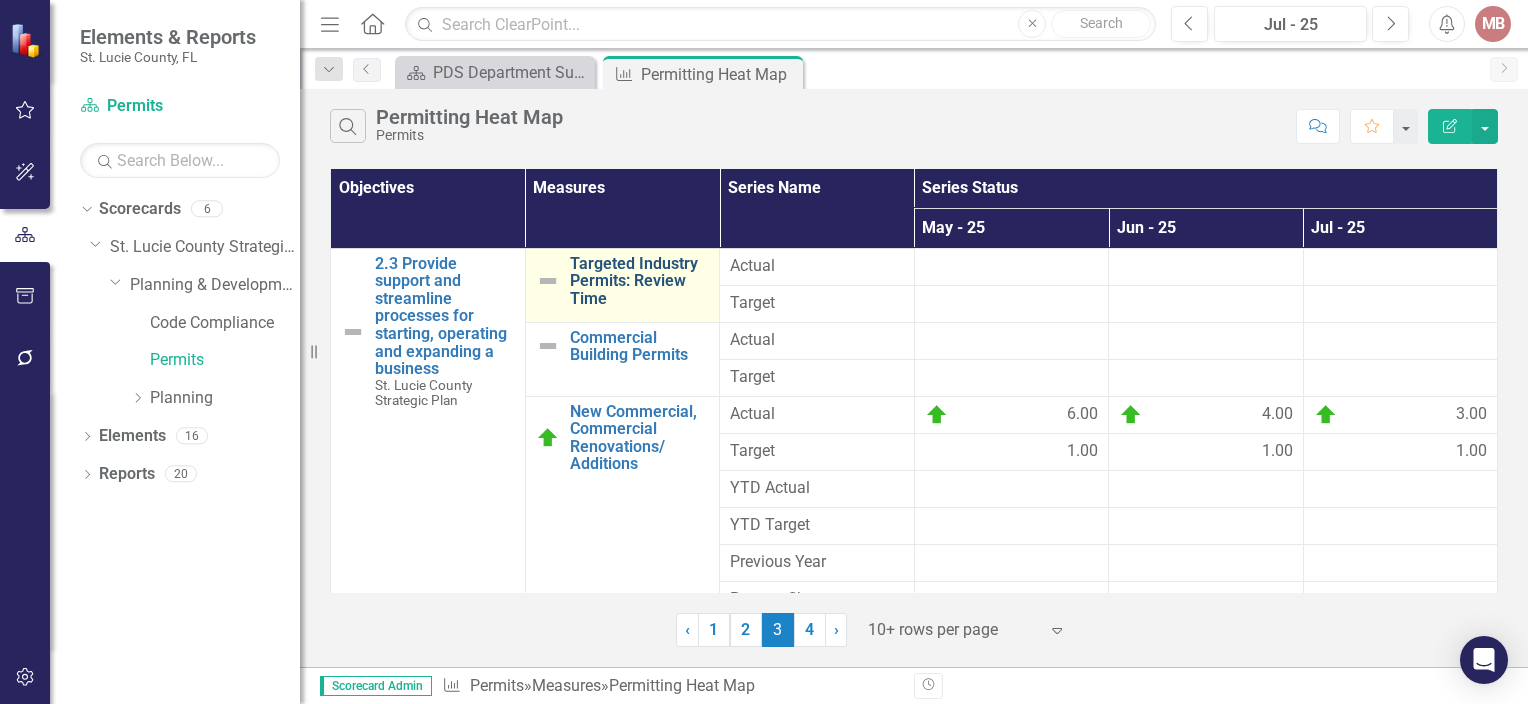 click on "Targeted Industry Permits: Review Time" at bounding box center [640, 281] 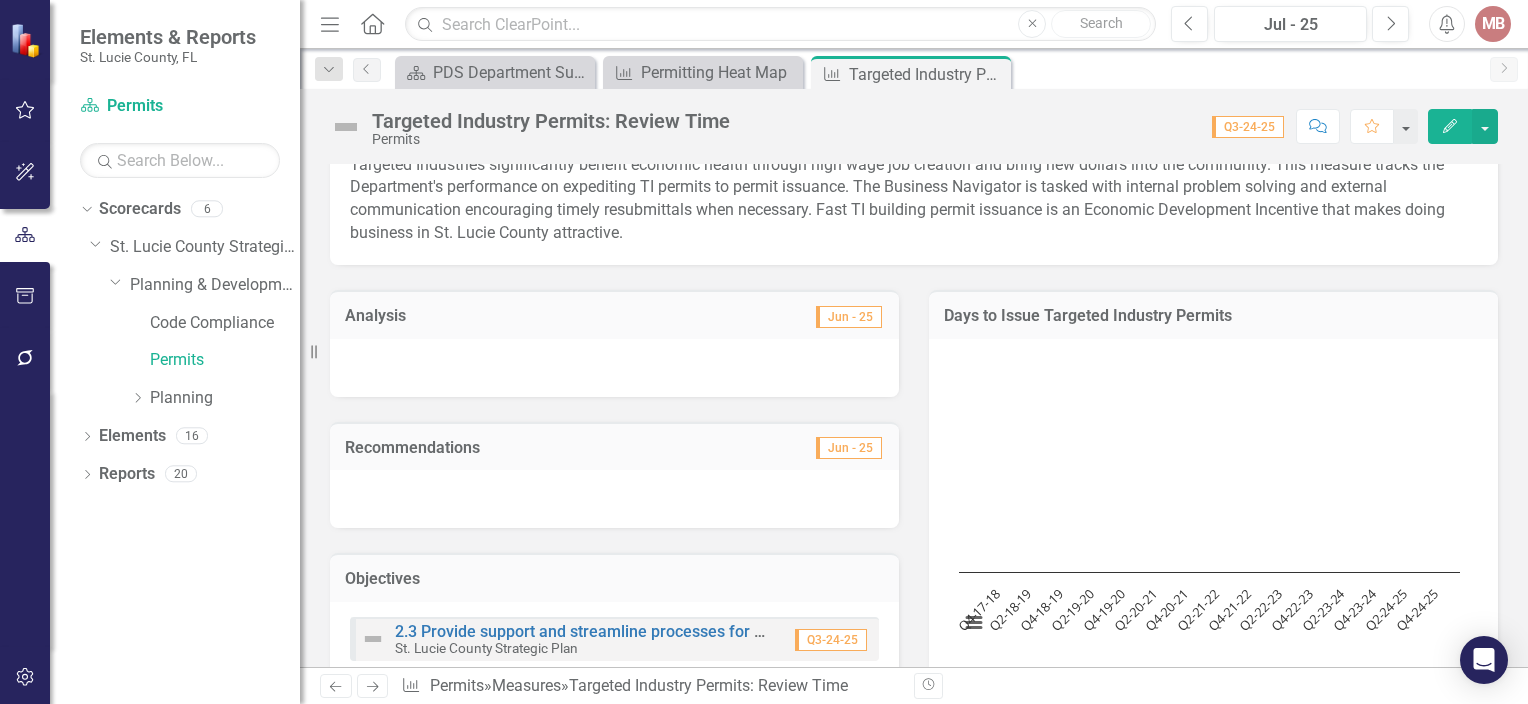scroll, scrollTop: 0, scrollLeft: 0, axis: both 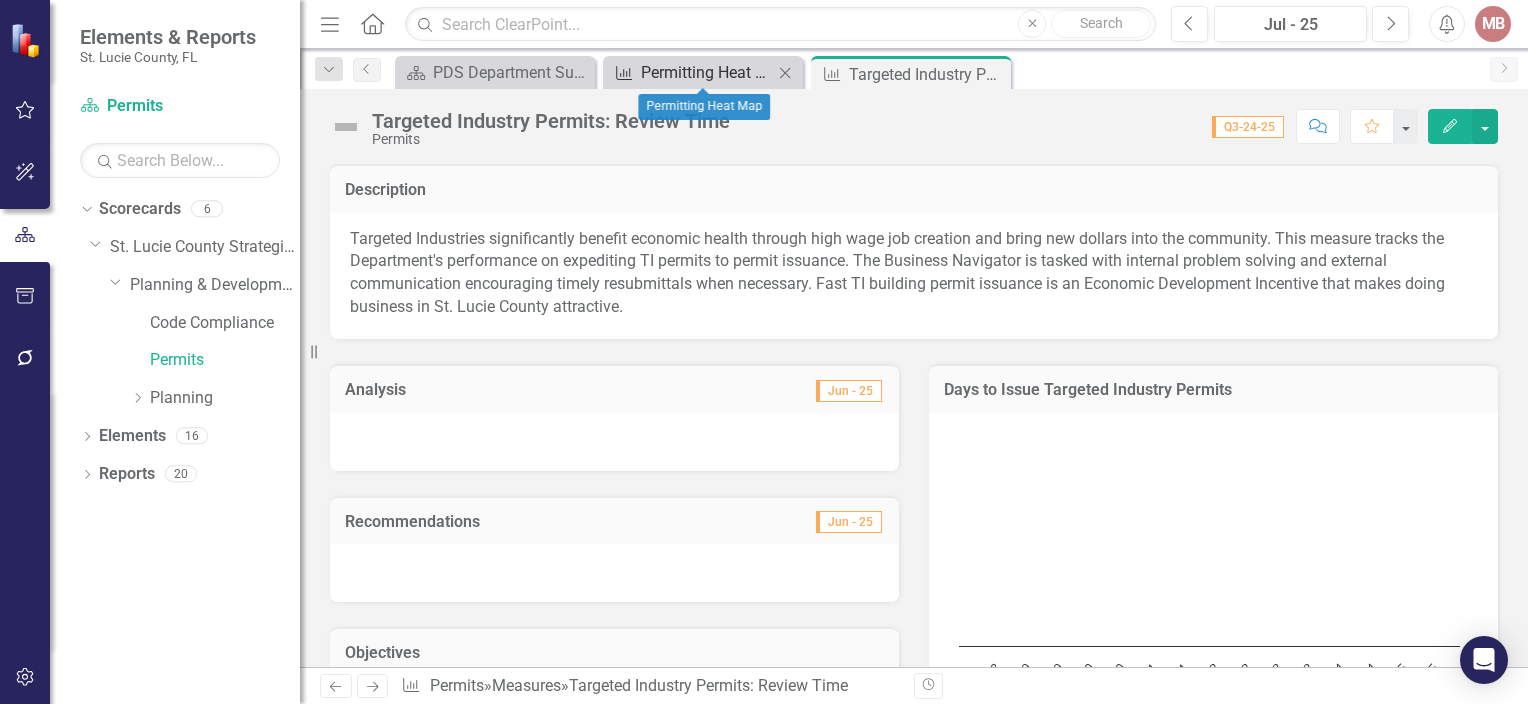 click on "Permitting Heat Map" at bounding box center (707, 72) 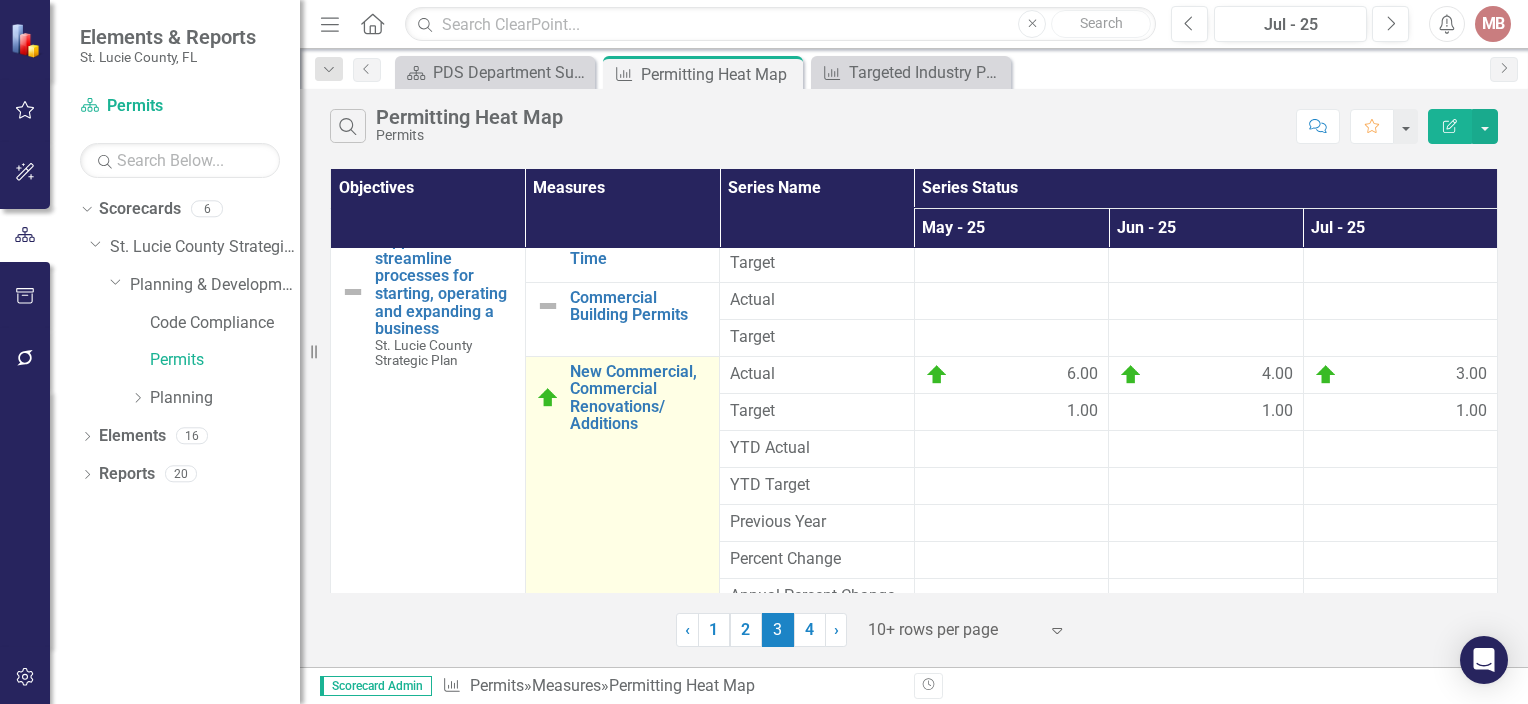 scroll, scrollTop: 61, scrollLeft: 0, axis: vertical 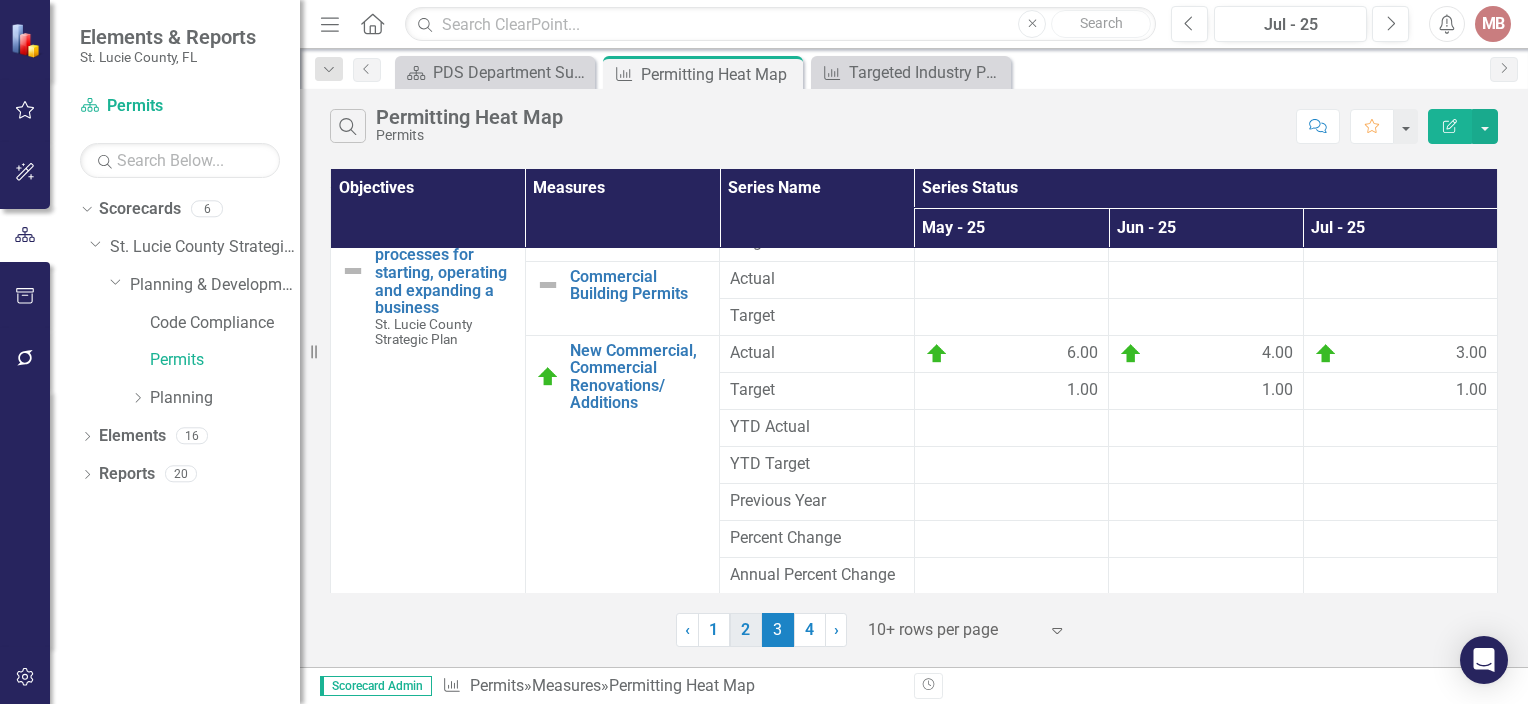 click on "2" at bounding box center [746, 630] 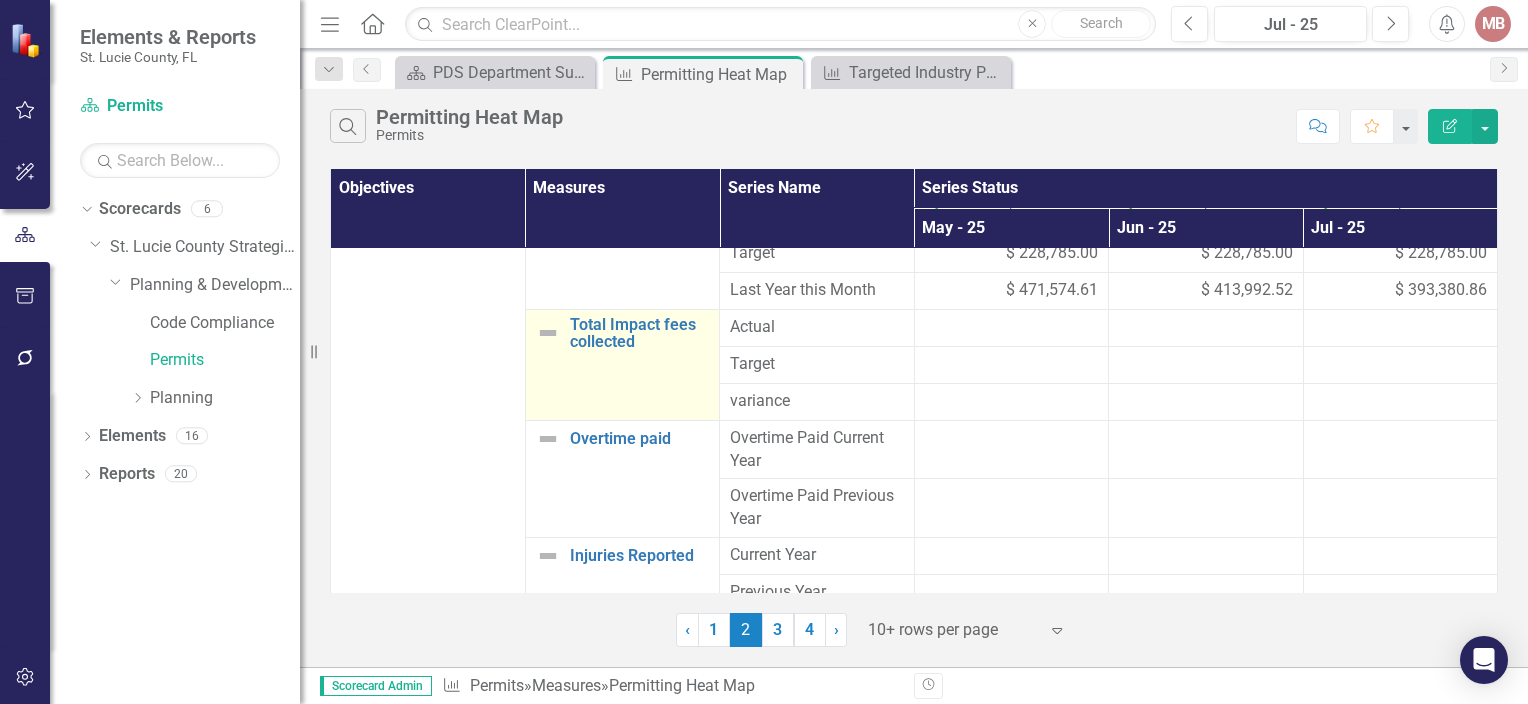 scroll, scrollTop: 252, scrollLeft: 0, axis: vertical 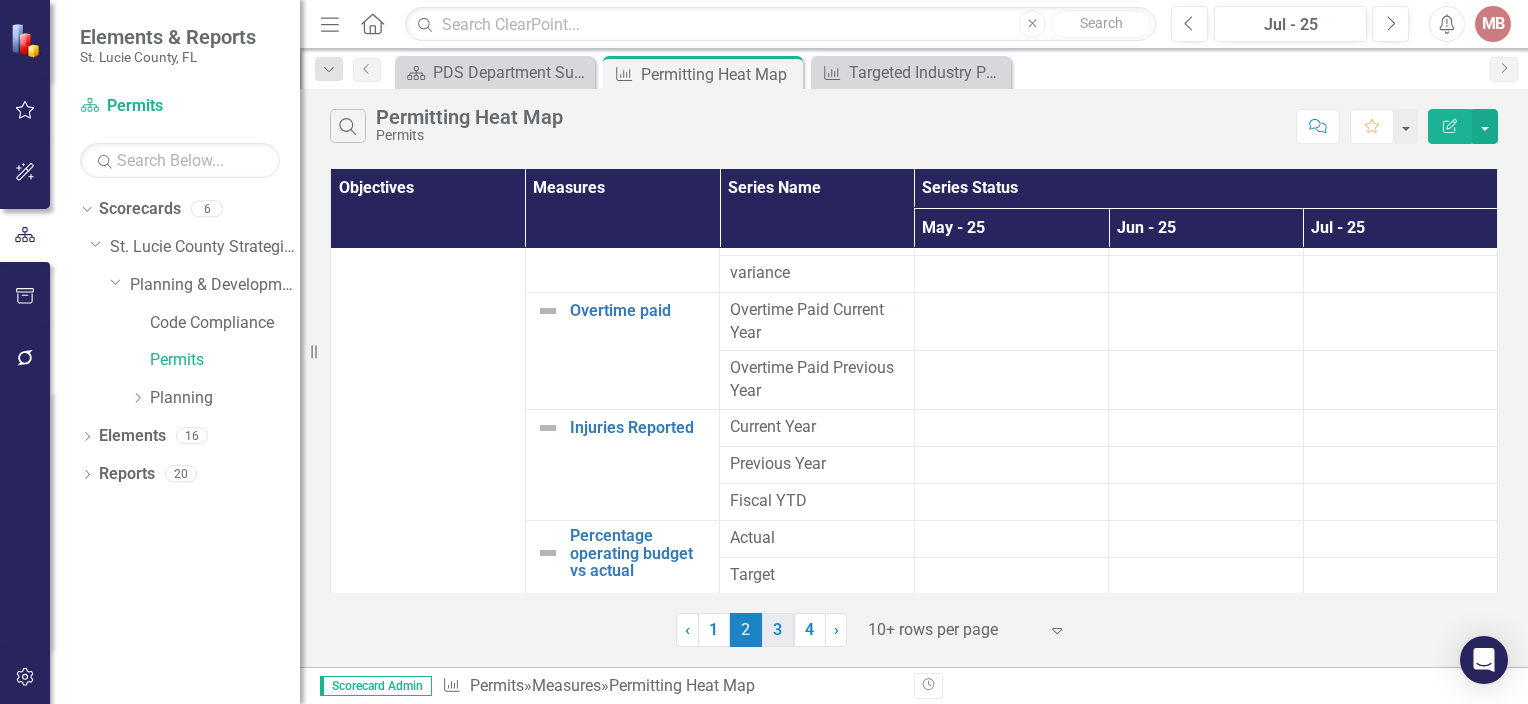 click on "3" at bounding box center [778, 630] 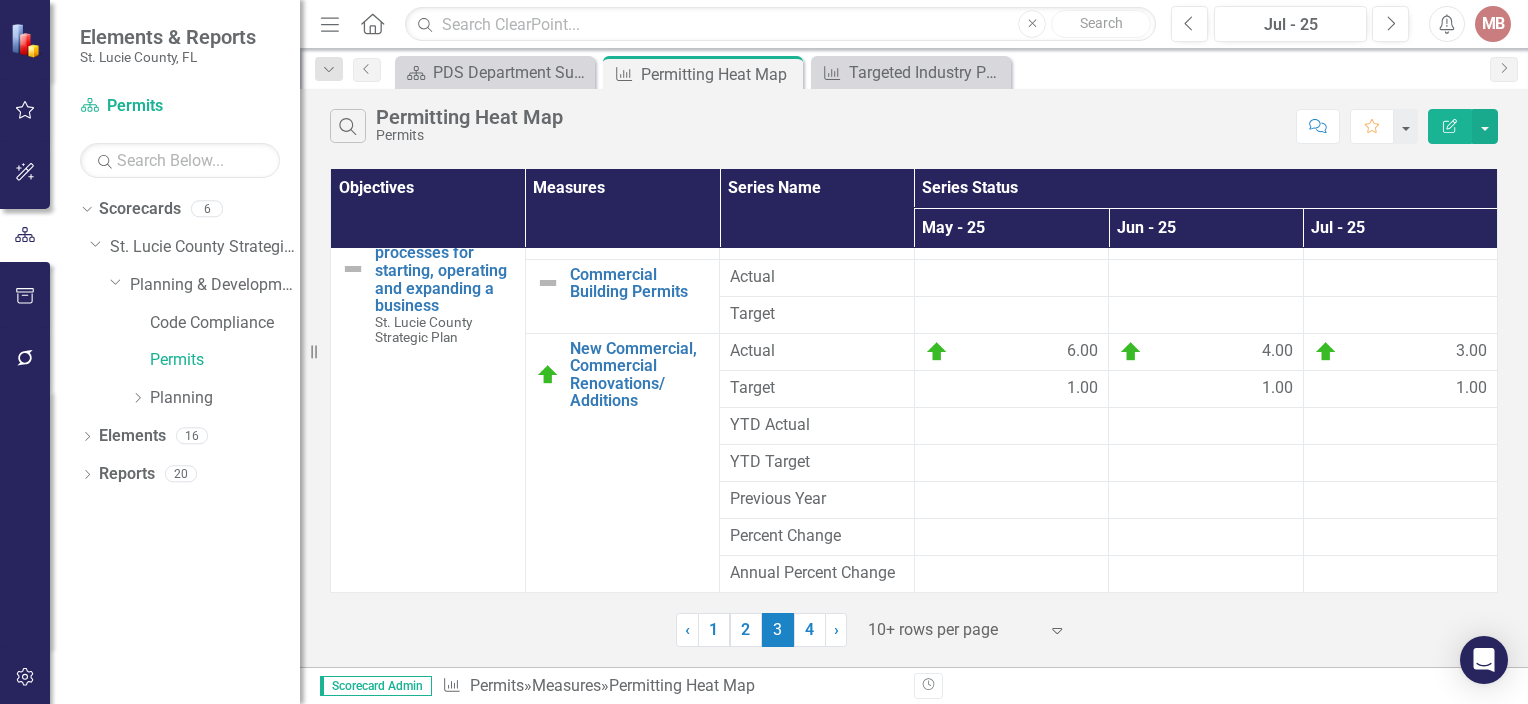 scroll, scrollTop: 0, scrollLeft: 0, axis: both 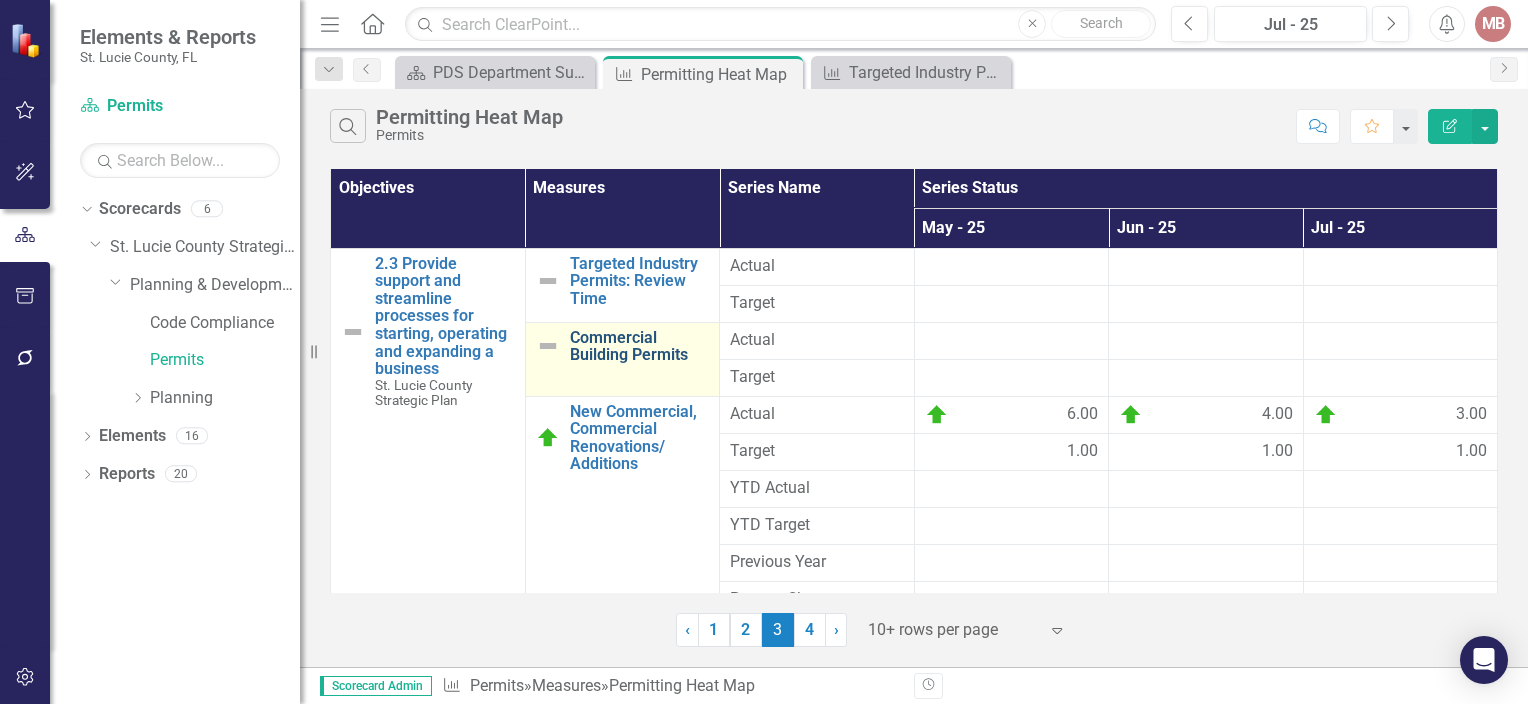 click on "Commercial Building Permits" at bounding box center (640, 346) 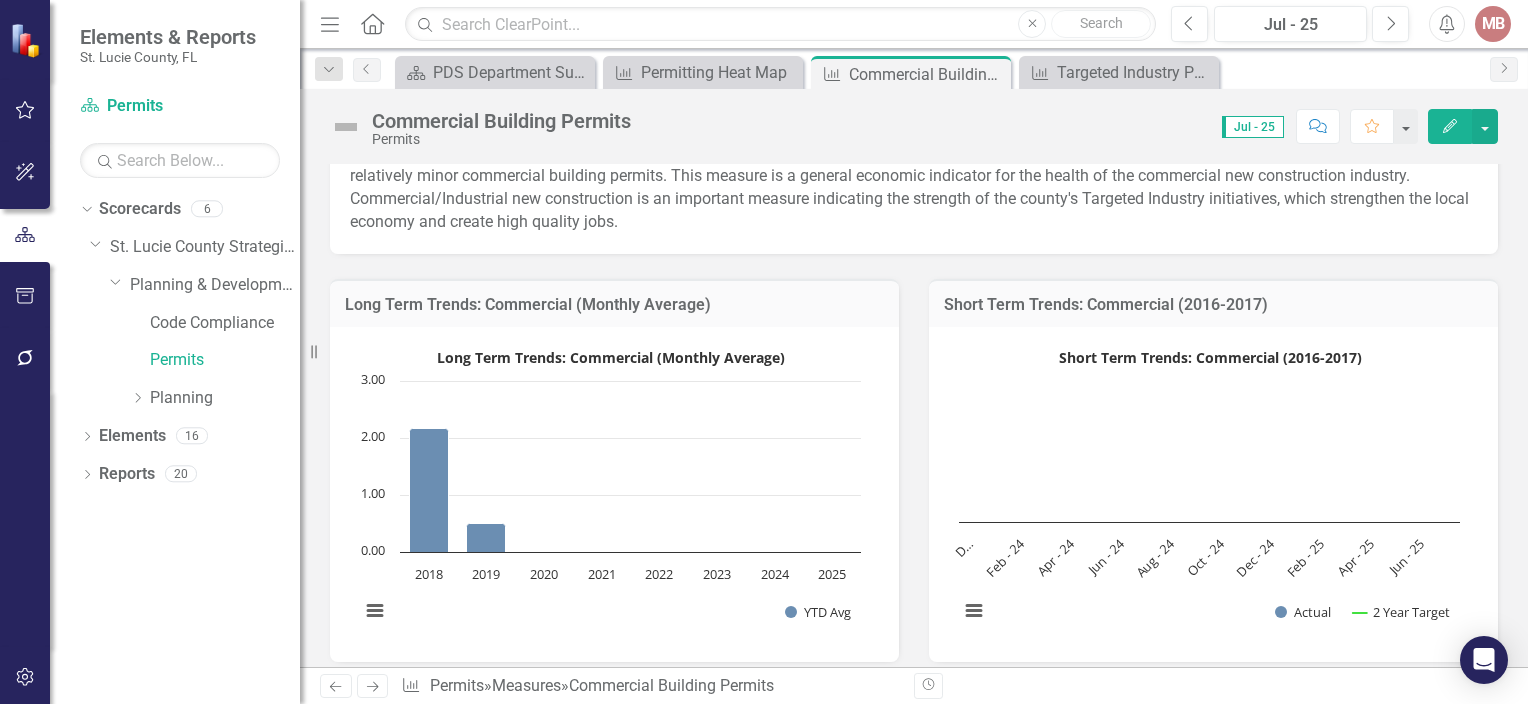 scroll, scrollTop: 0, scrollLeft: 0, axis: both 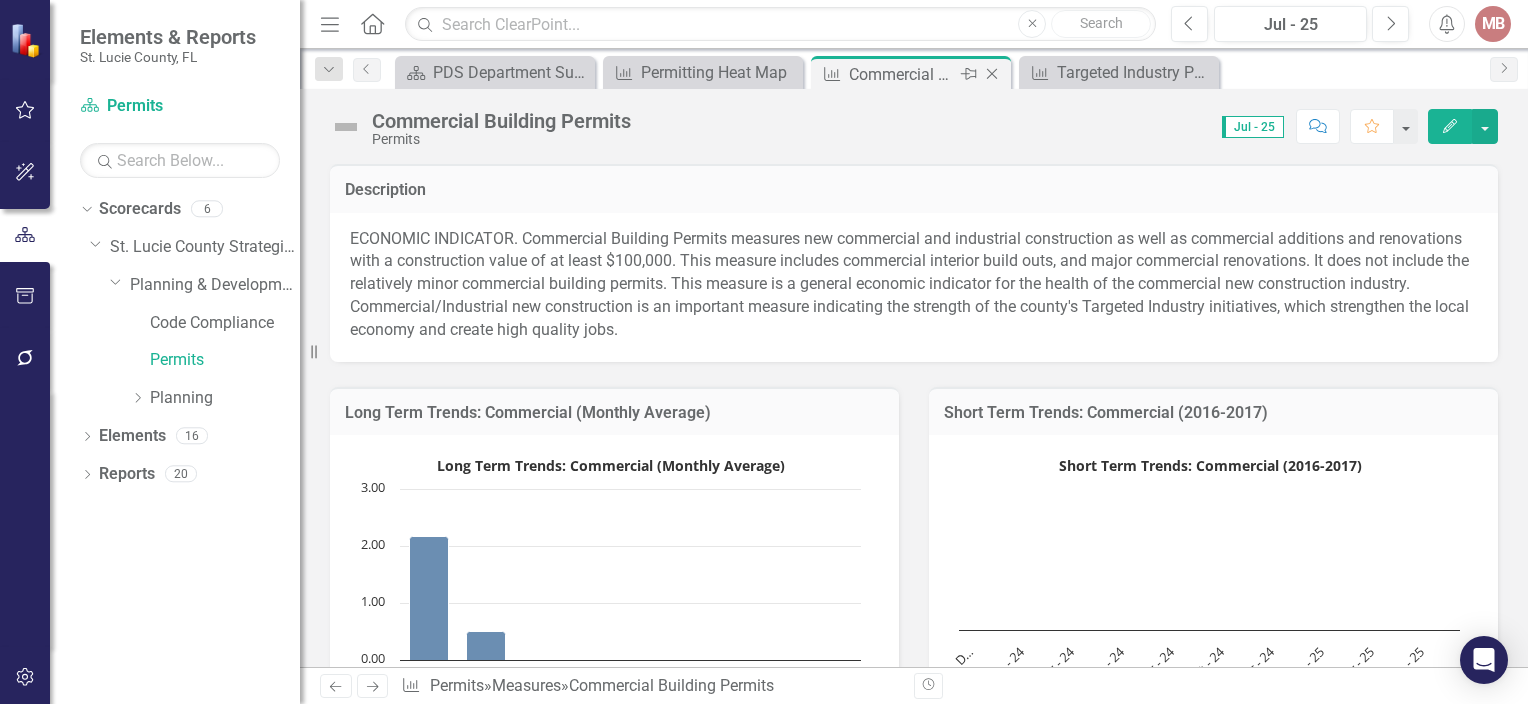 click on "Close" 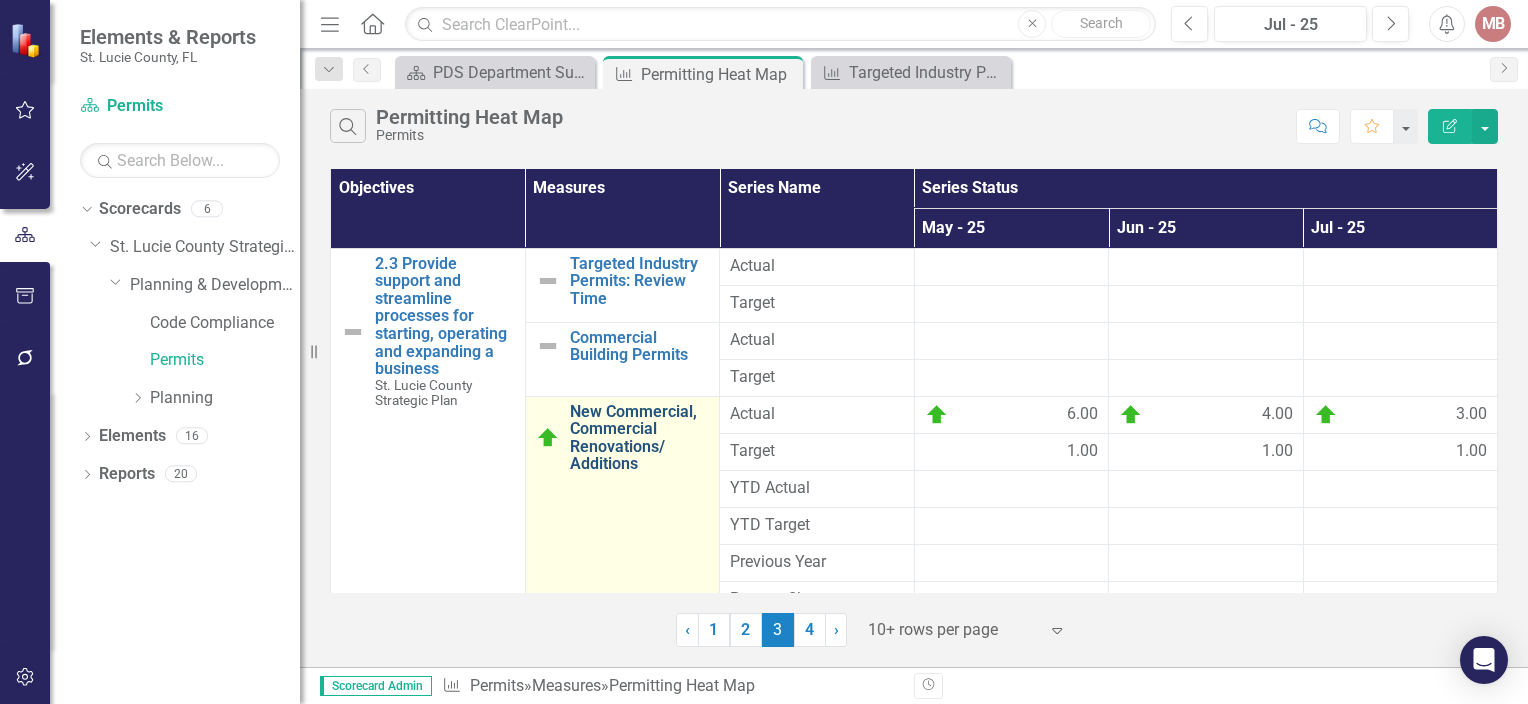click on "New Commercial, Commercial Renovations/ Additions" at bounding box center (640, 438) 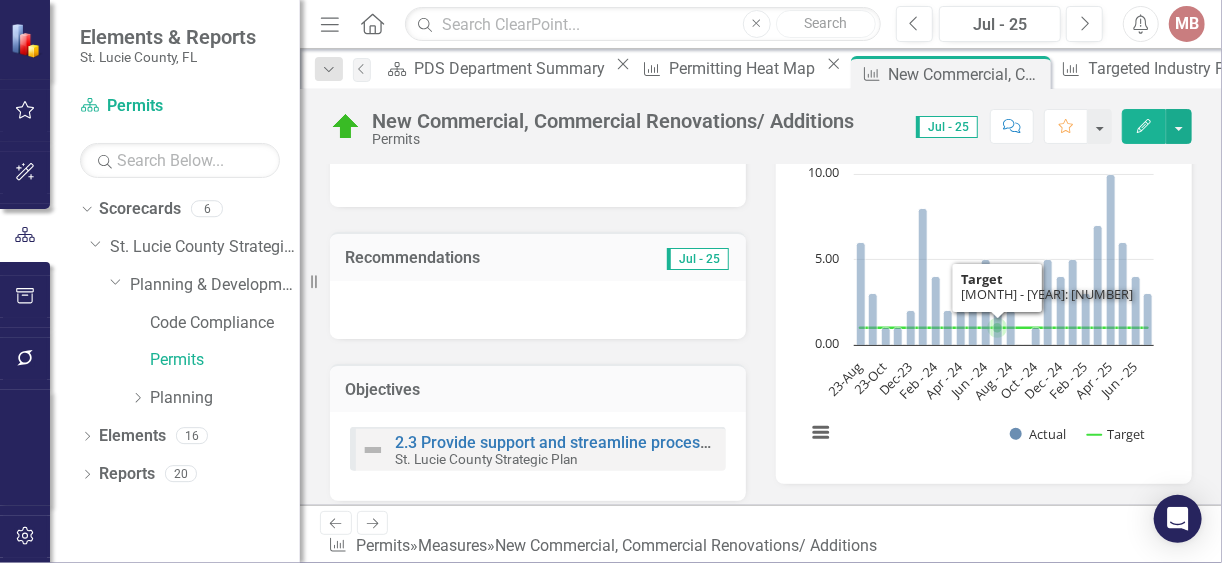 scroll, scrollTop: 320, scrollLeft: 0, axis: vertical 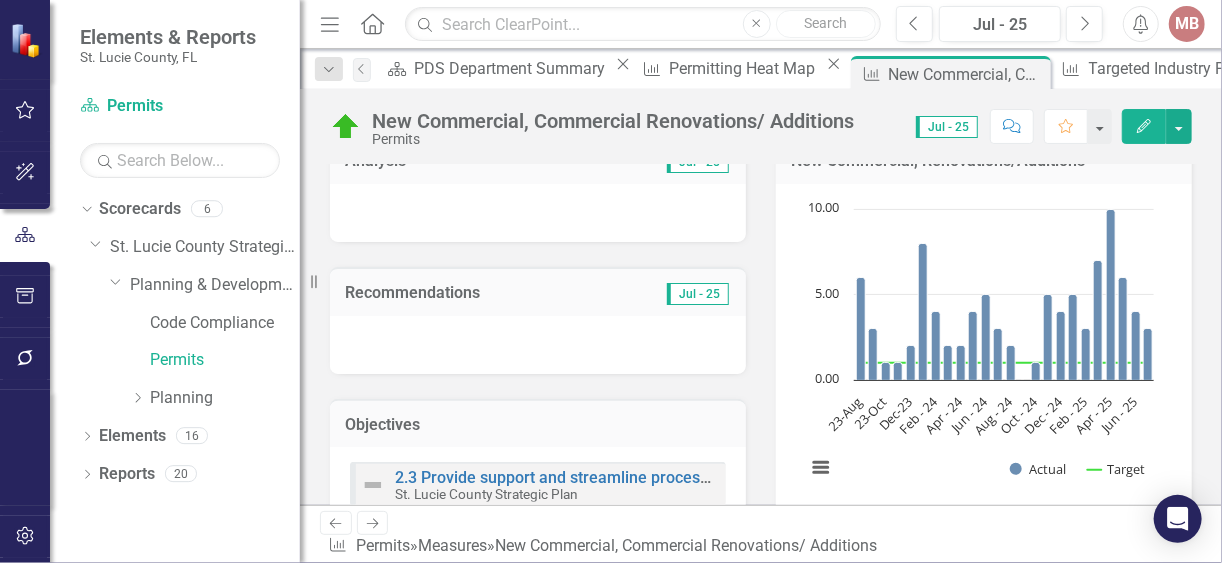 click on "Edit" 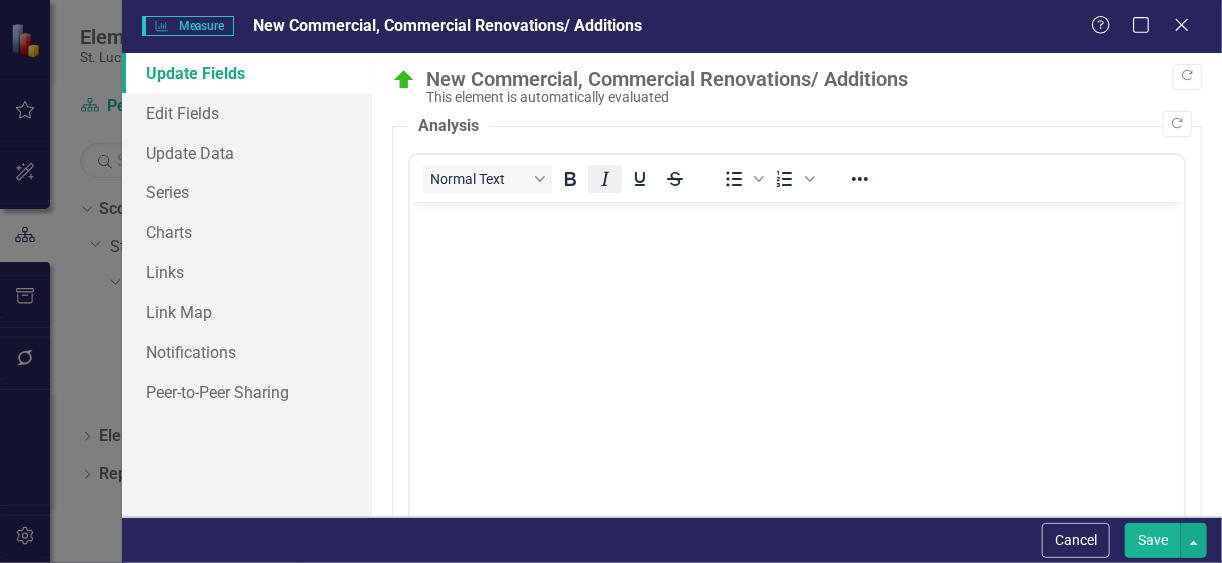 scroll, scrollTop: 0, scrollLeft: 0, axis: both 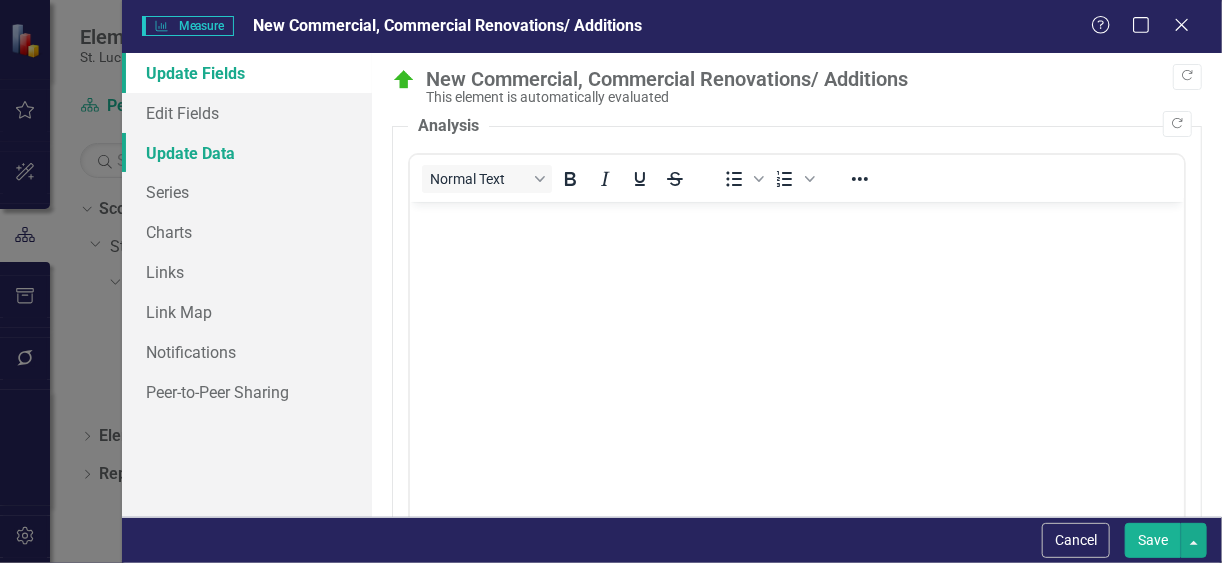 click on "Update  Data" at bounding box center (247, 153) 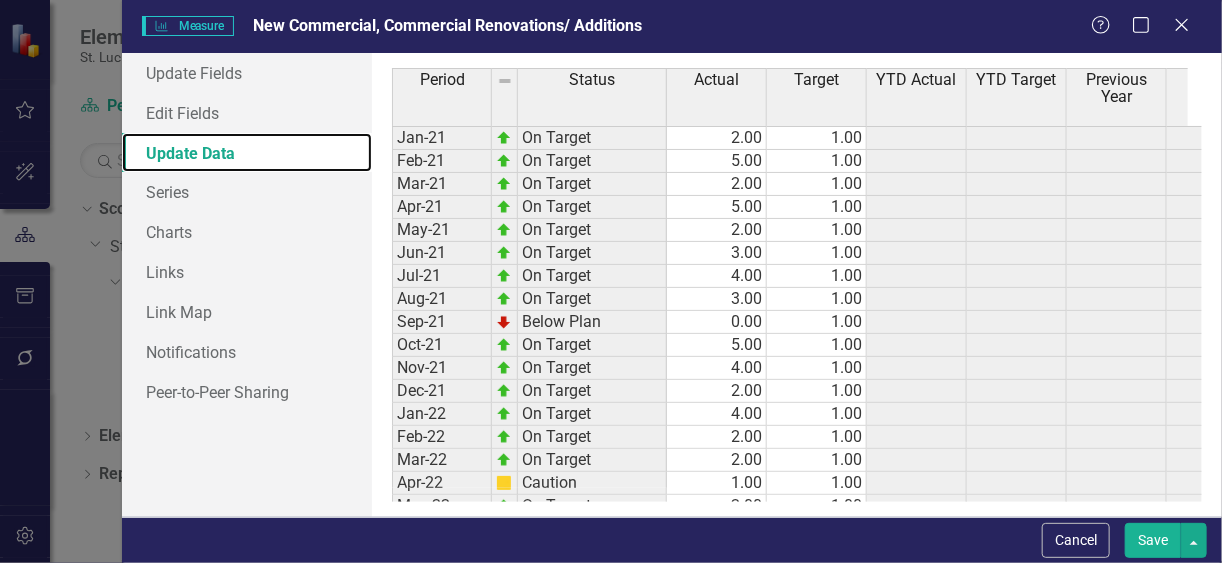 scroll, scrollTop: 240, scrollLeft: 0, axis: vertical 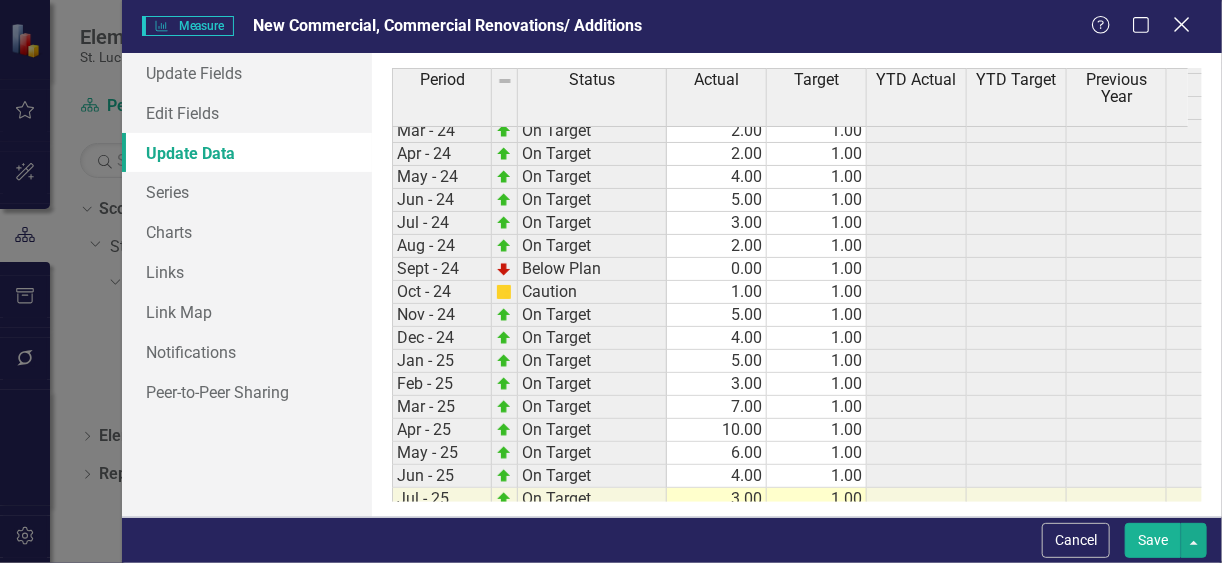 click on "Close" 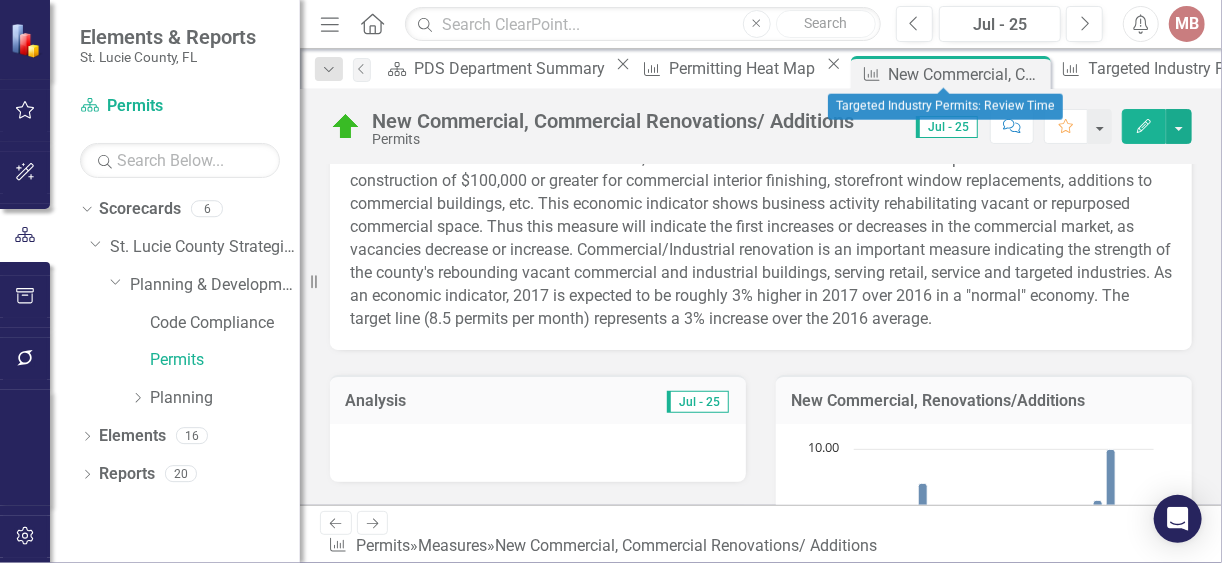 click on "Close" at bounding box center [1385, 64] 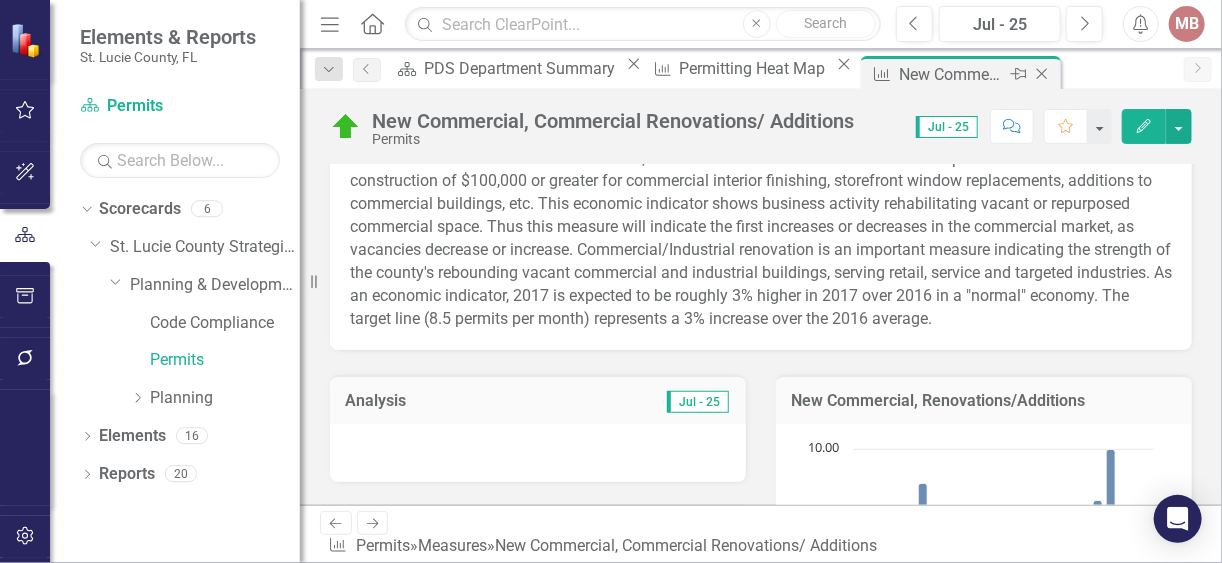 click on "Close" 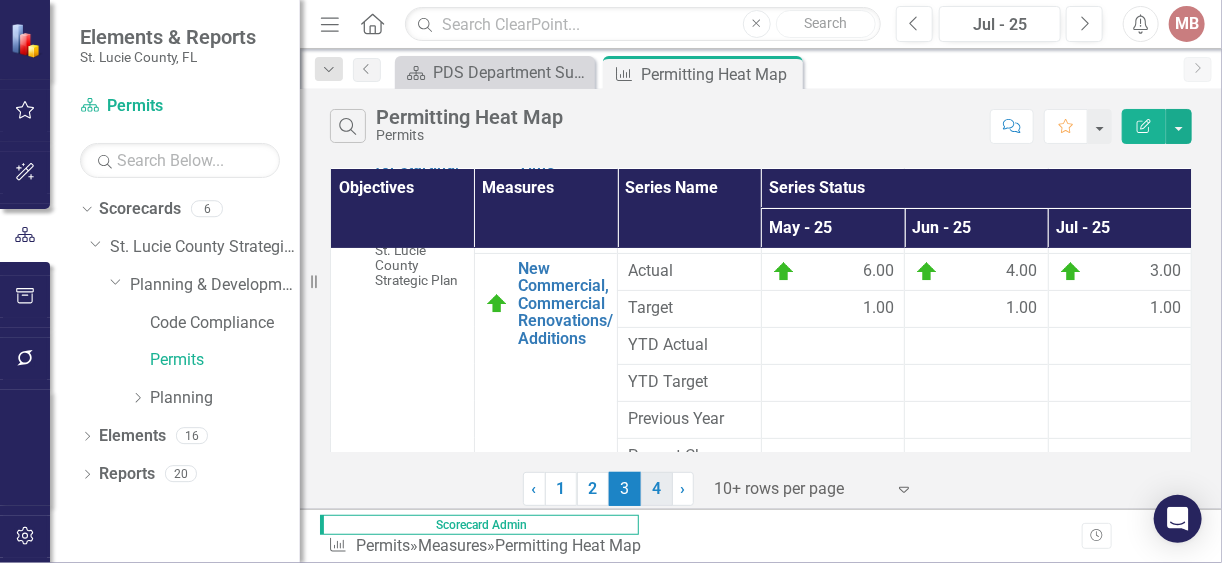 click on "4" at bounding box center [657, 489] 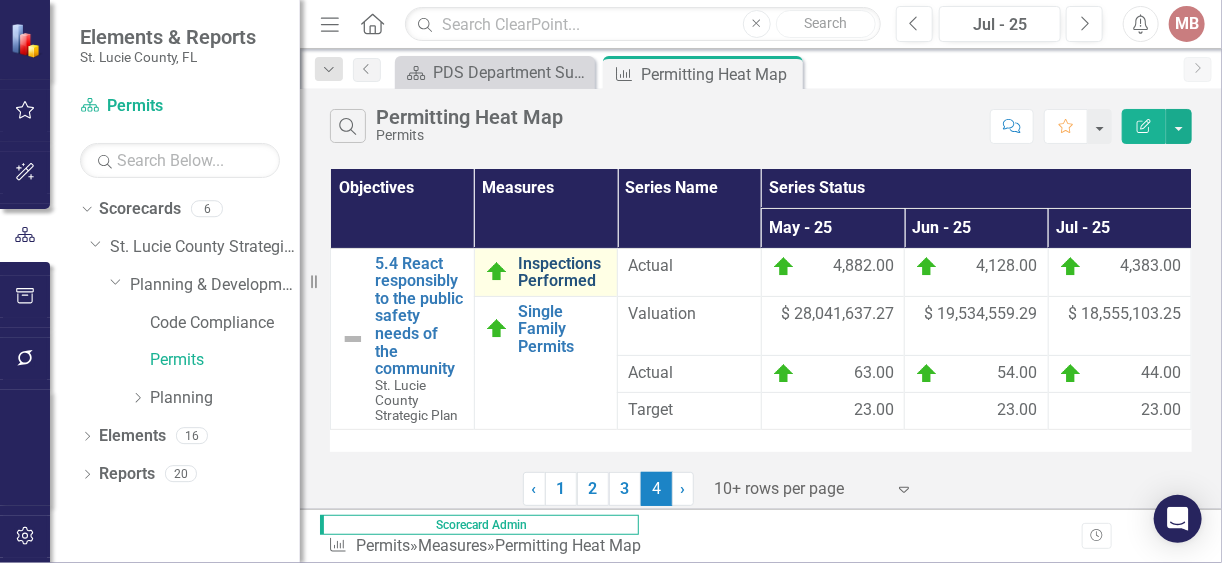 click on "Inspections Performed" at bounding box center (563, 272) 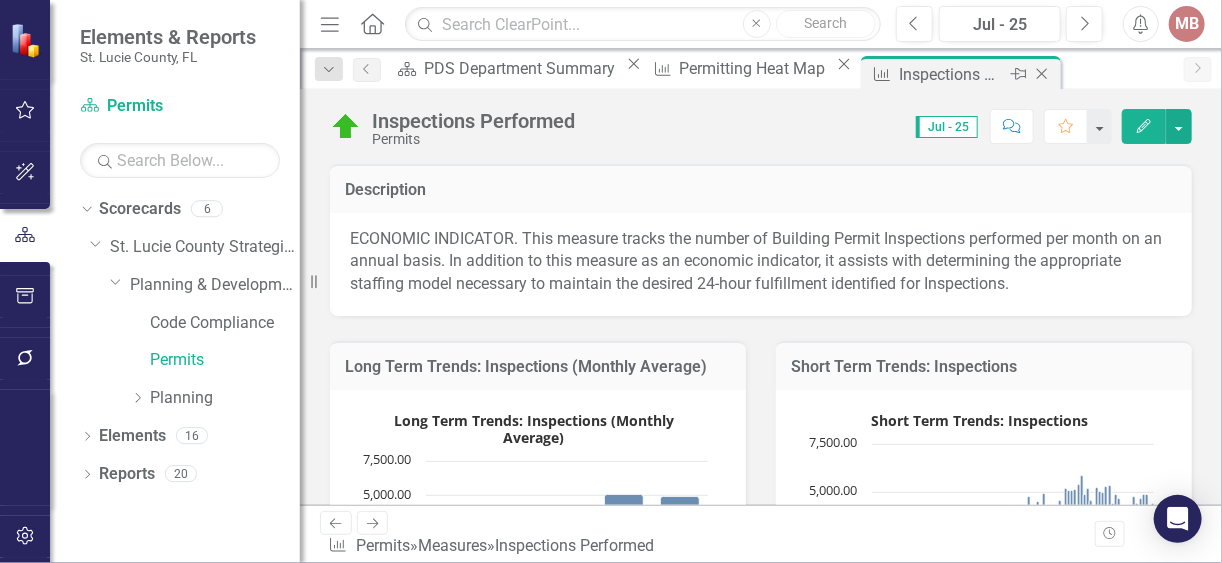 click on "Close" 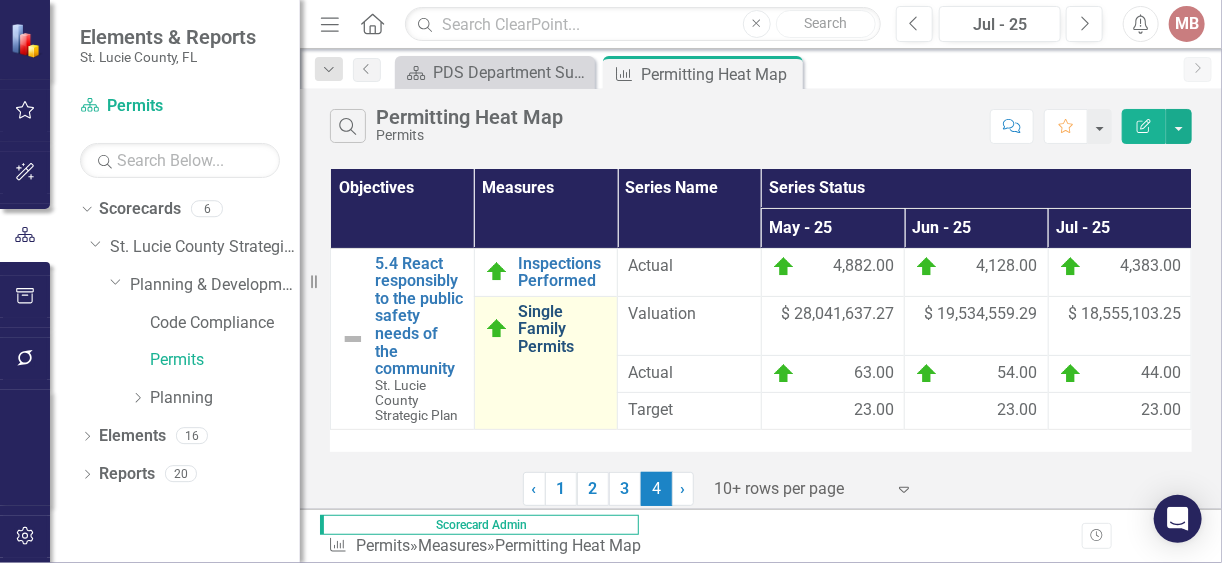 click on "Single Family Permits" at bounding box center (563, 329) 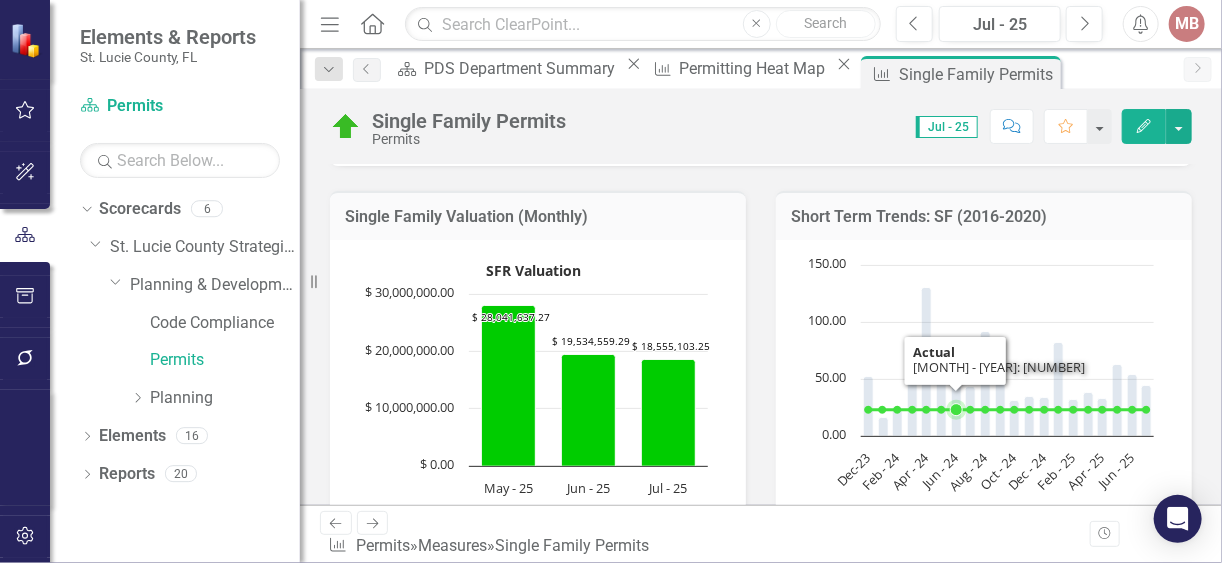 scroll, scrollTop: 160, scrollLeft: 0, axis: vertical 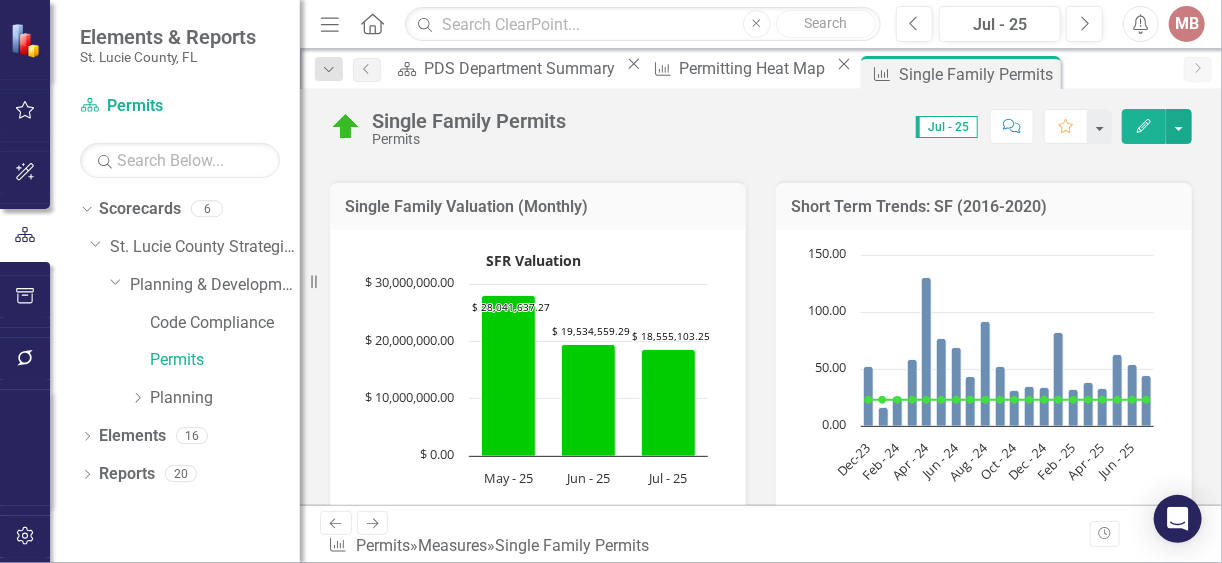 click on "Edit" 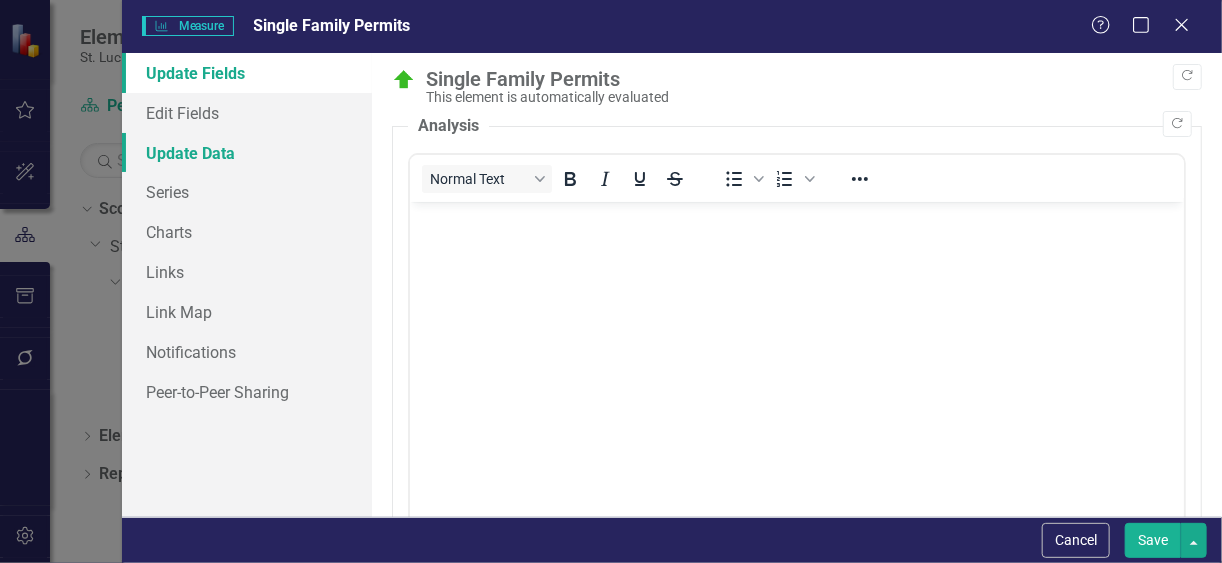 scroll, scrollTop: 0, scrollLeft: 0, axis: both 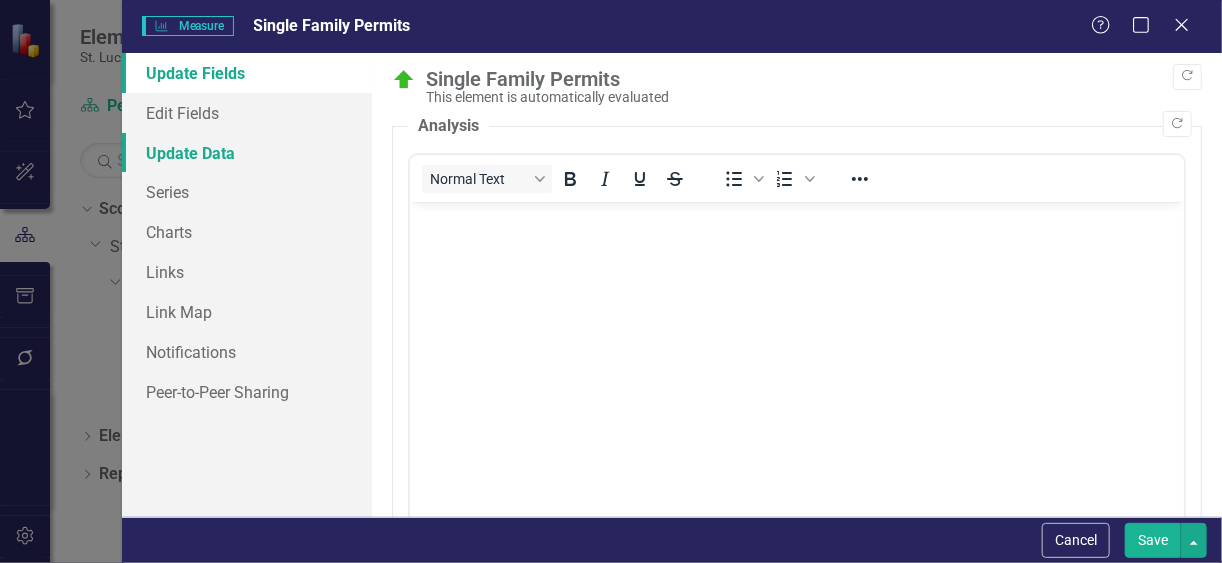 click on "Update  Data" at bounding box center [247, 153] 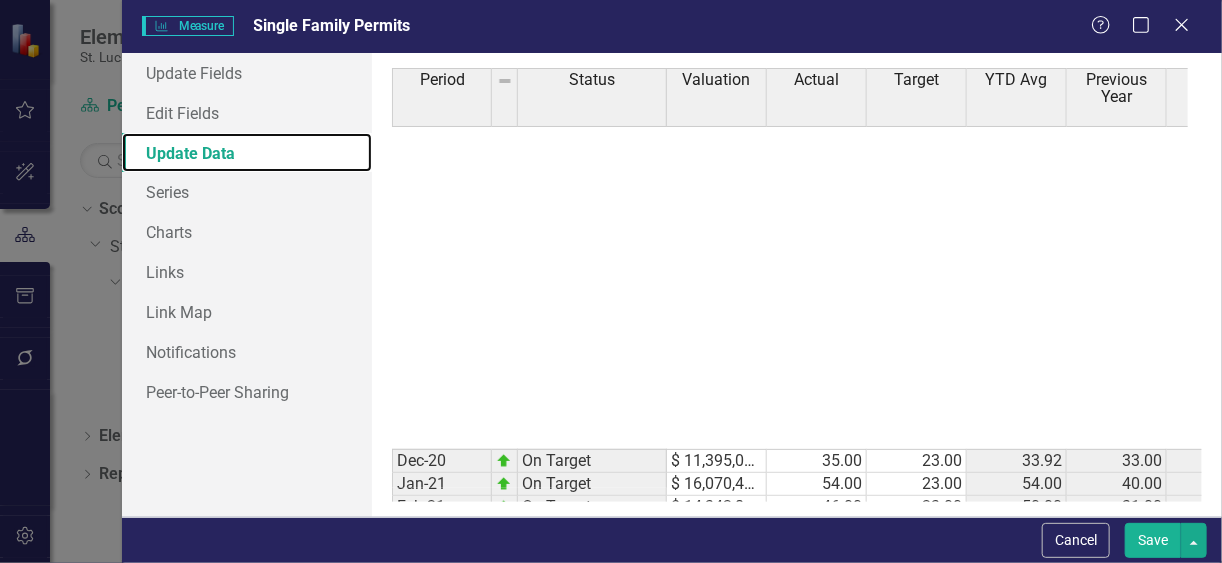scroll, scrollTop: 480, scrollLeft: 0, axis: vertical 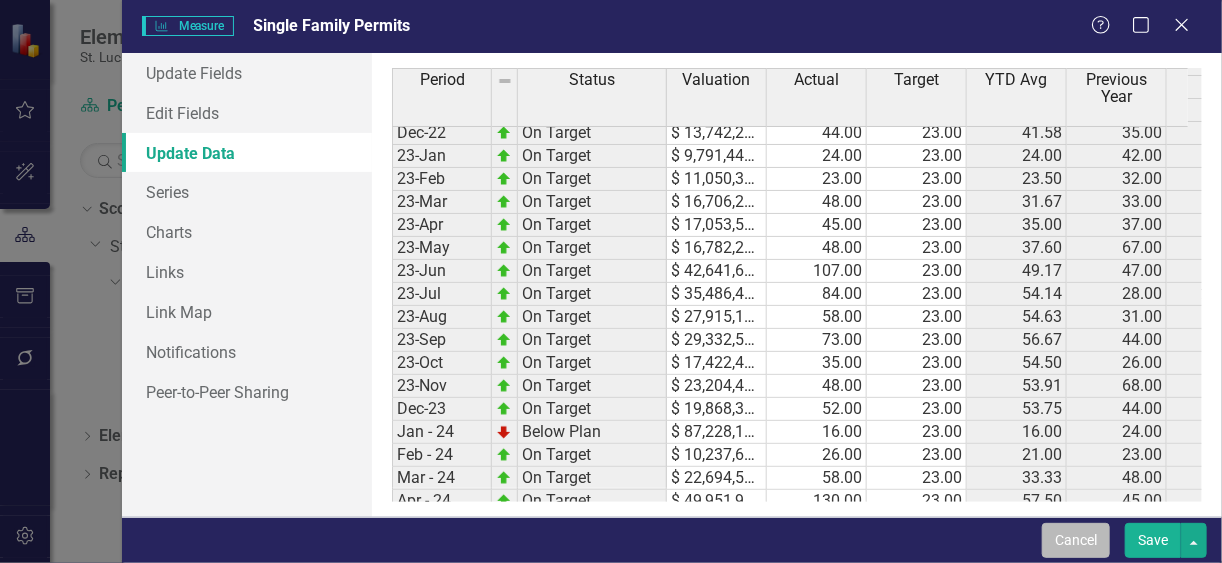 click on "Cancel" at bounding box center [1076, 540] 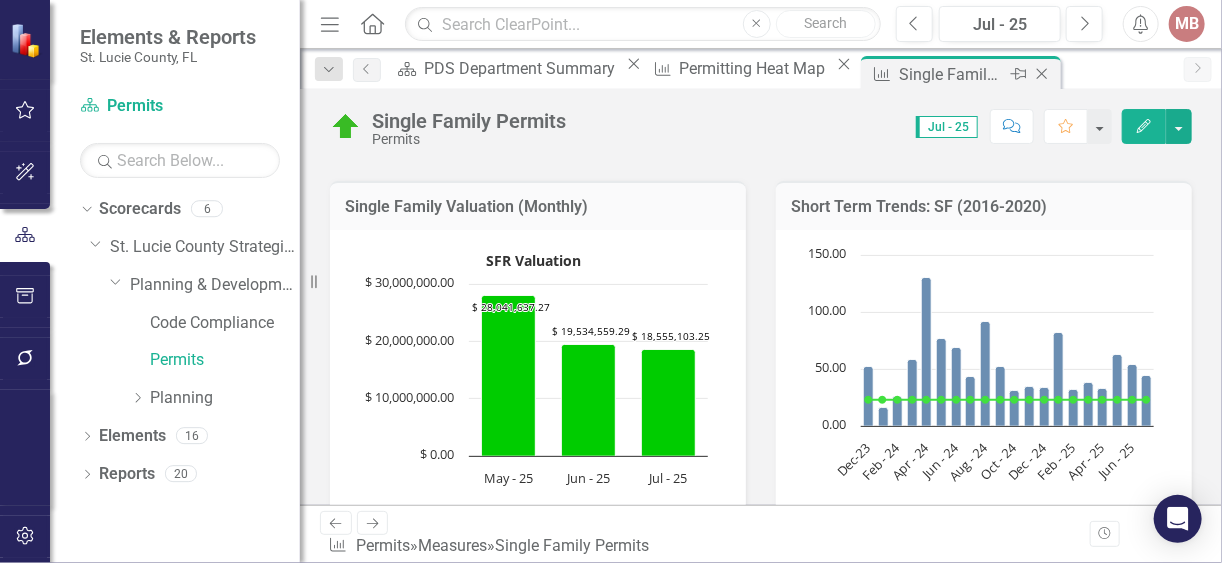 click on "Close" 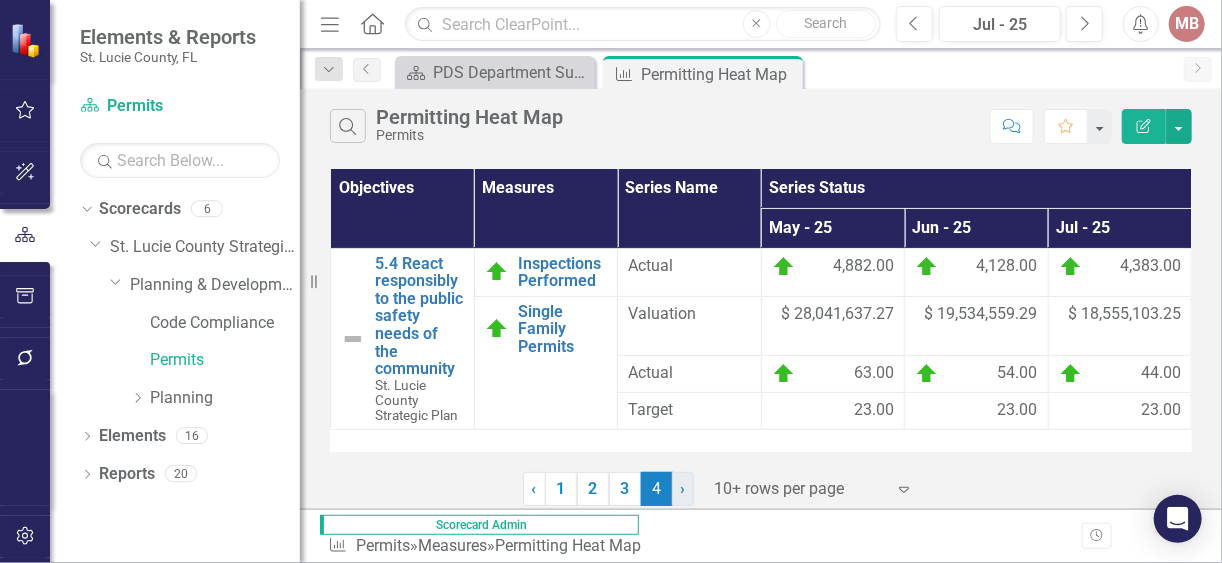 click on "› Next" at bounding box center [683, 489] 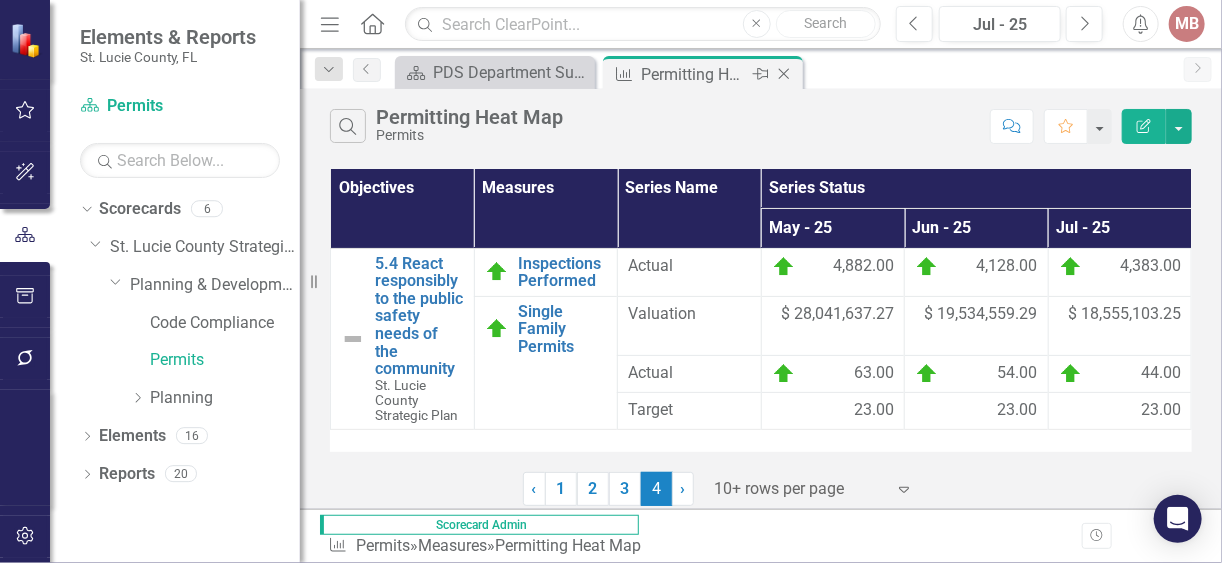 click 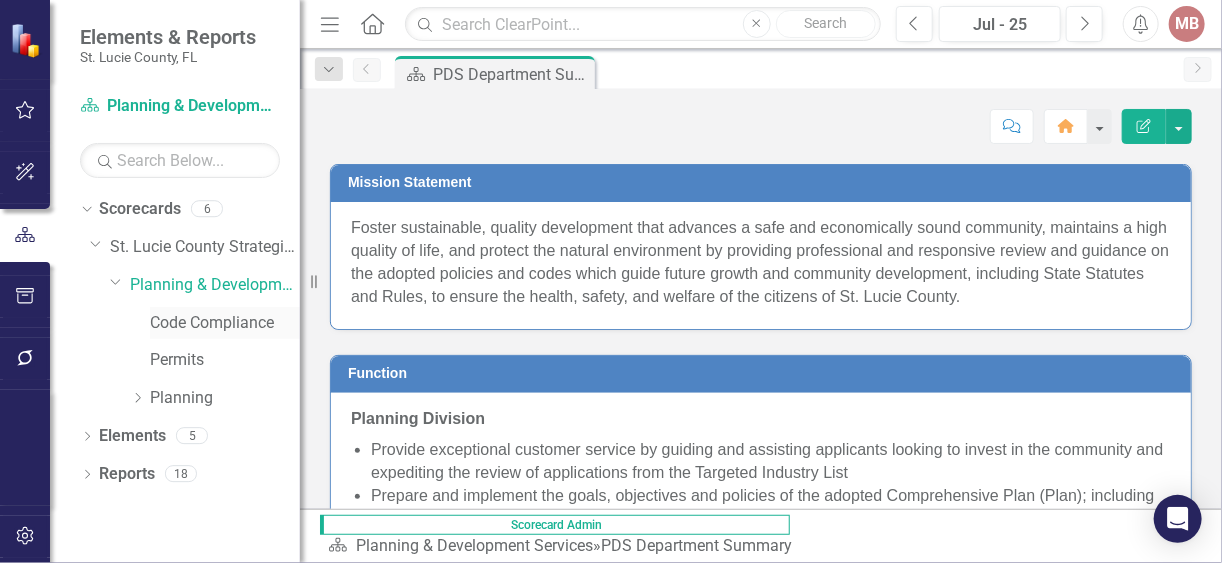 click on "Code Compliance" at bounding box center [225, 323] 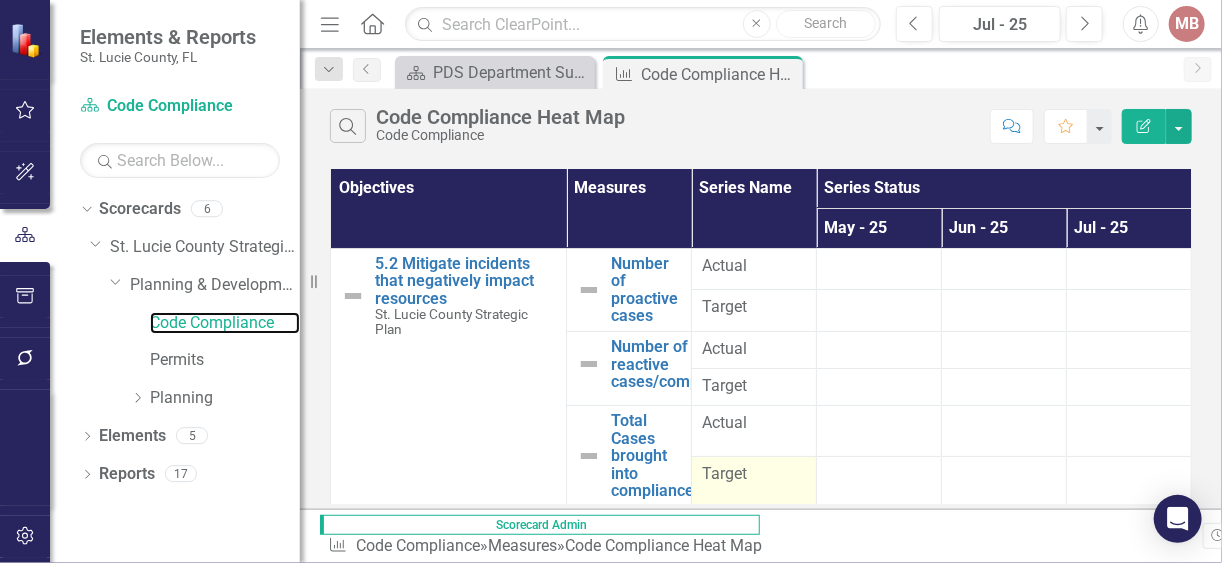 scroll, scrollTop: 0, scrollLeft: 0, axis: both 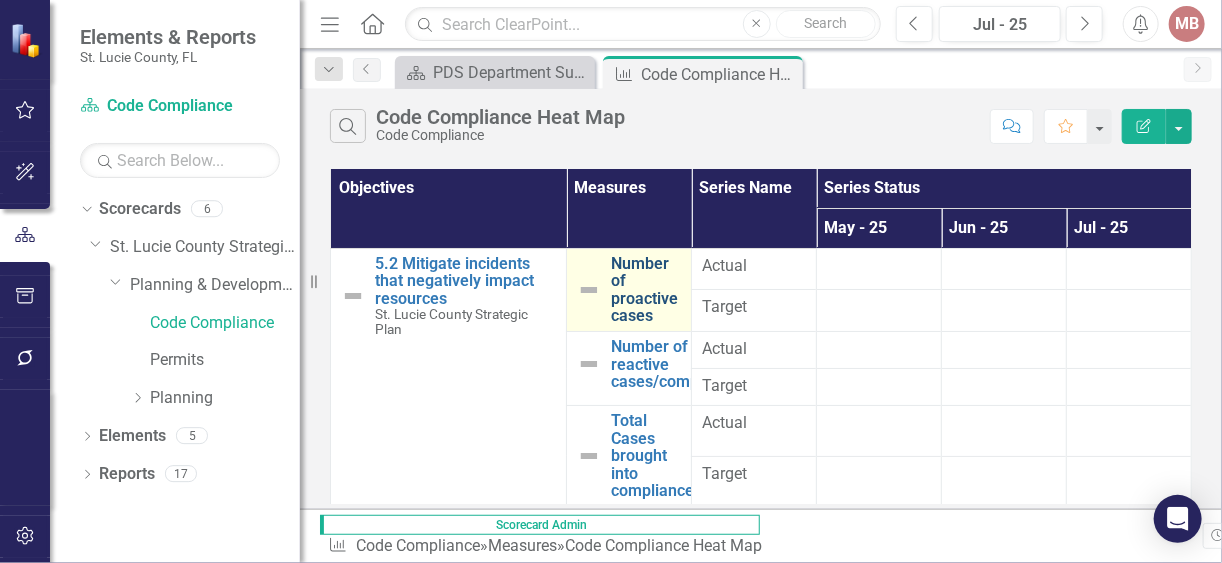 click on "Number of proactive cases" at bounding box center (646, 290) 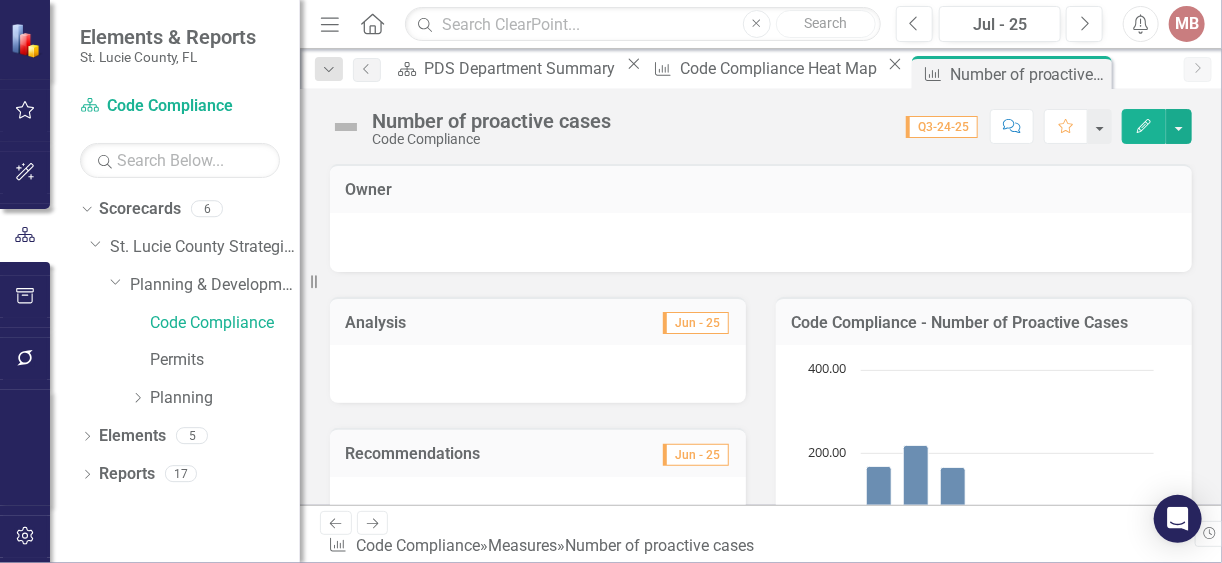 scroll, scrollTop: 0, scrollLeft: 0, axis: both 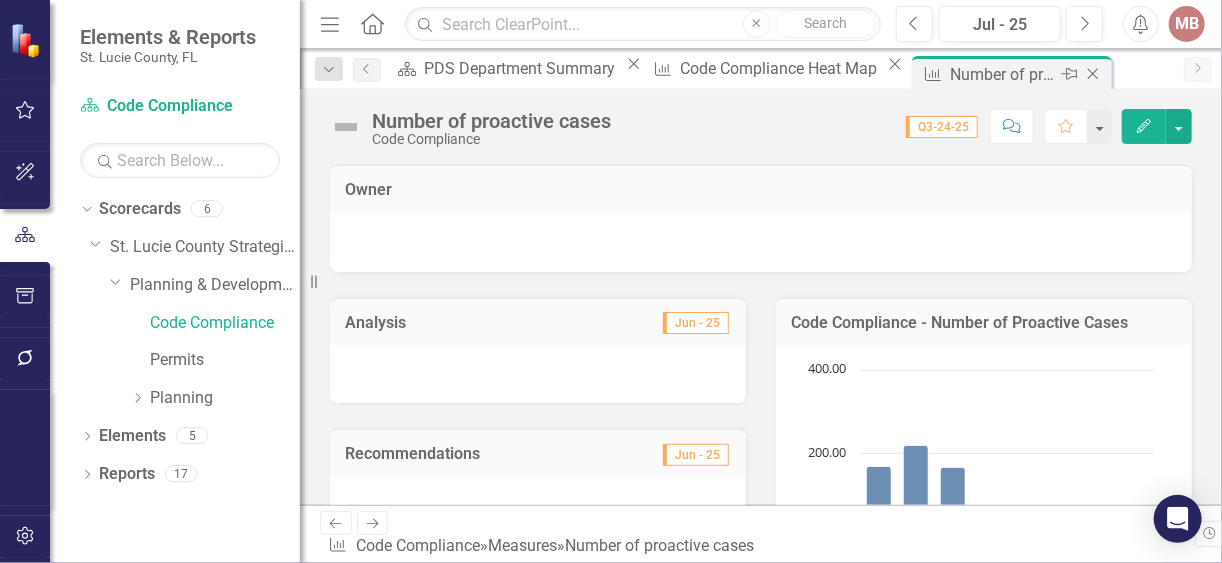 click on "Close" 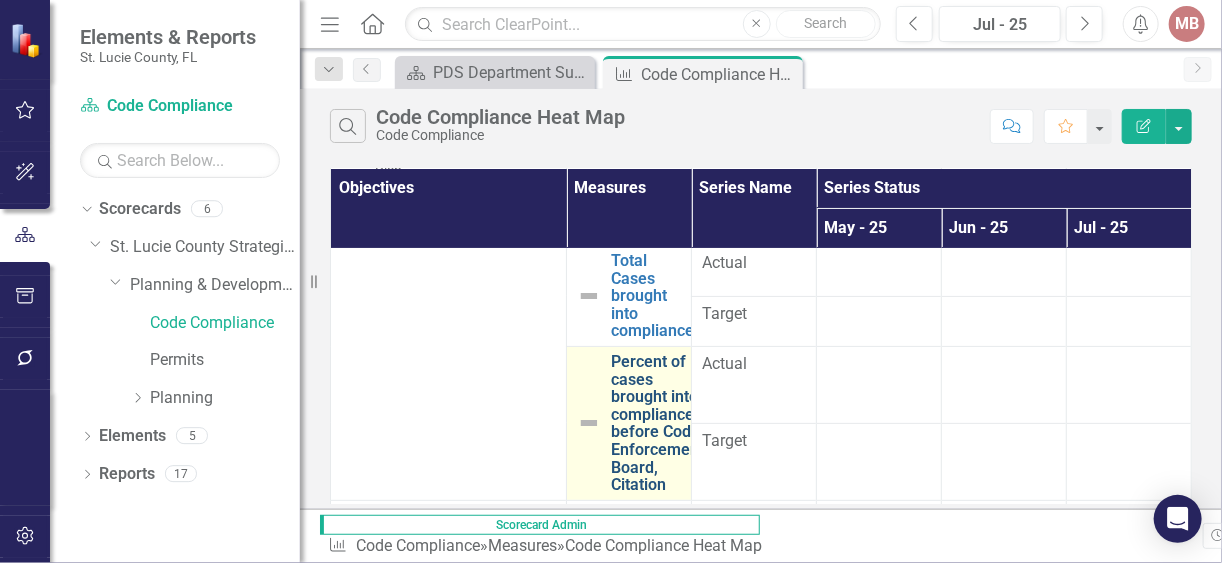 scroll, scrollTop: 80, scrollLeft: 0, axis: vertical 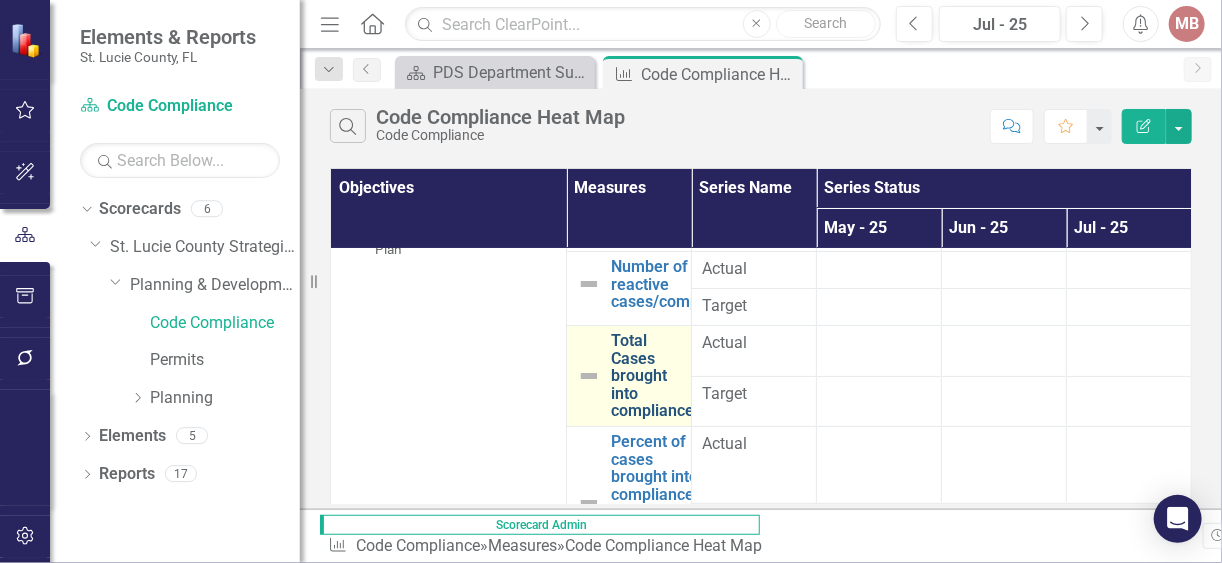 click on "Total Cases brought into compliance" at bounding box center [652, 376] 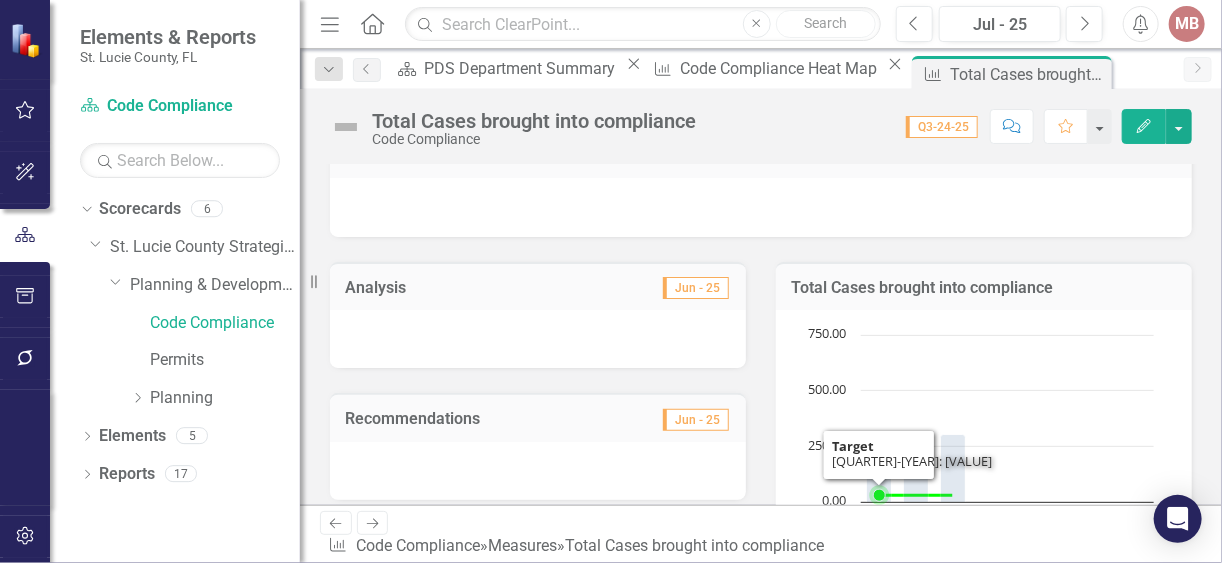 scroll, scrollTop: 0, scrollLeft: 0, axis: both 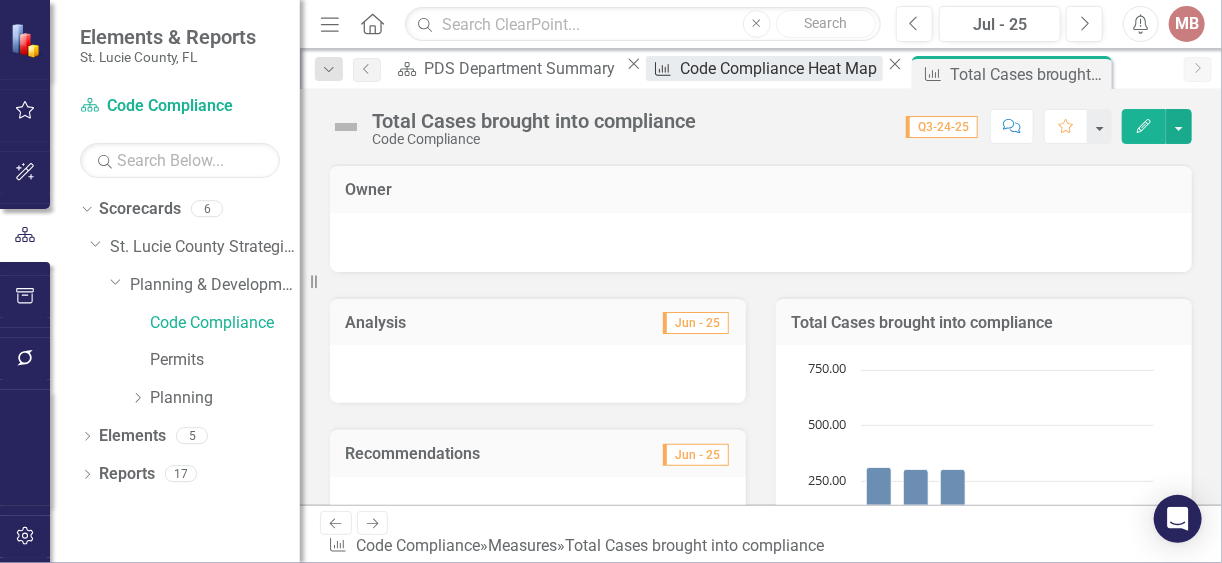 click on "Code Compliance Heat Map" at bounding box center (781, 68) 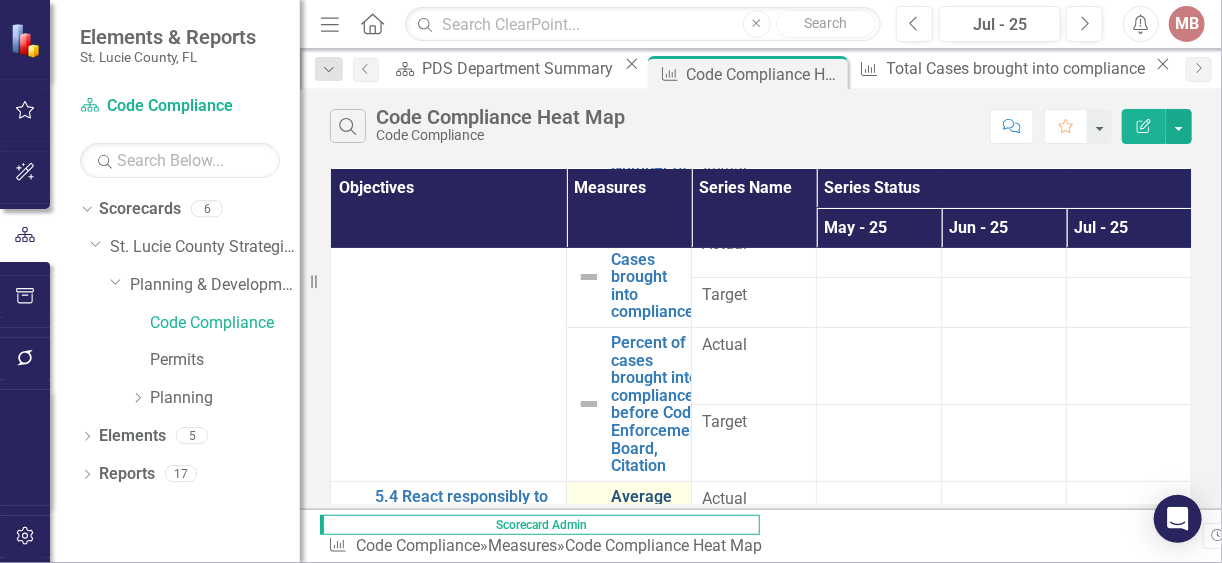 scroll, scrollTop: 154, scrollLeft: 0, axis: vertical 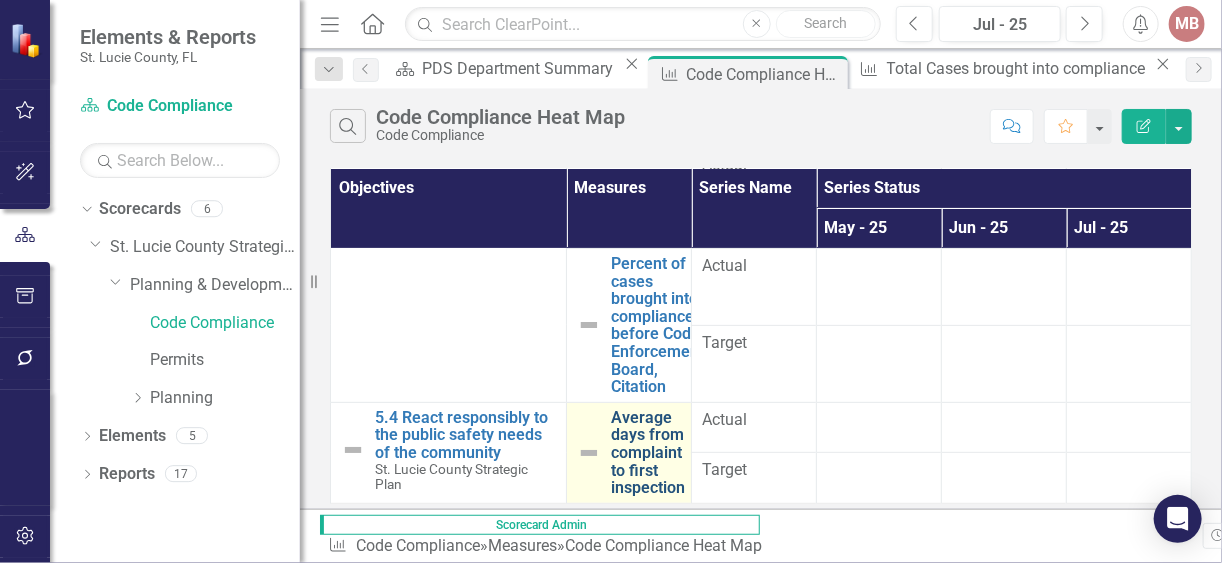 click on "Average days from complaint to first inspection" at bounding box center [648, 453] 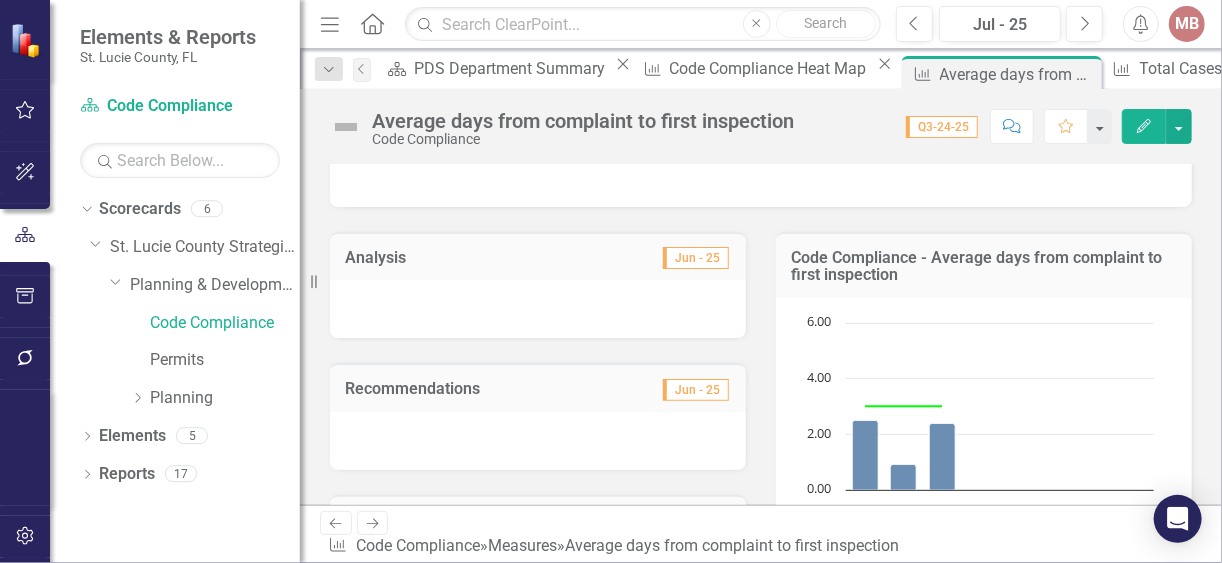 scroll, scrollTop: 160, scrollLeft: 0, axis: vertical 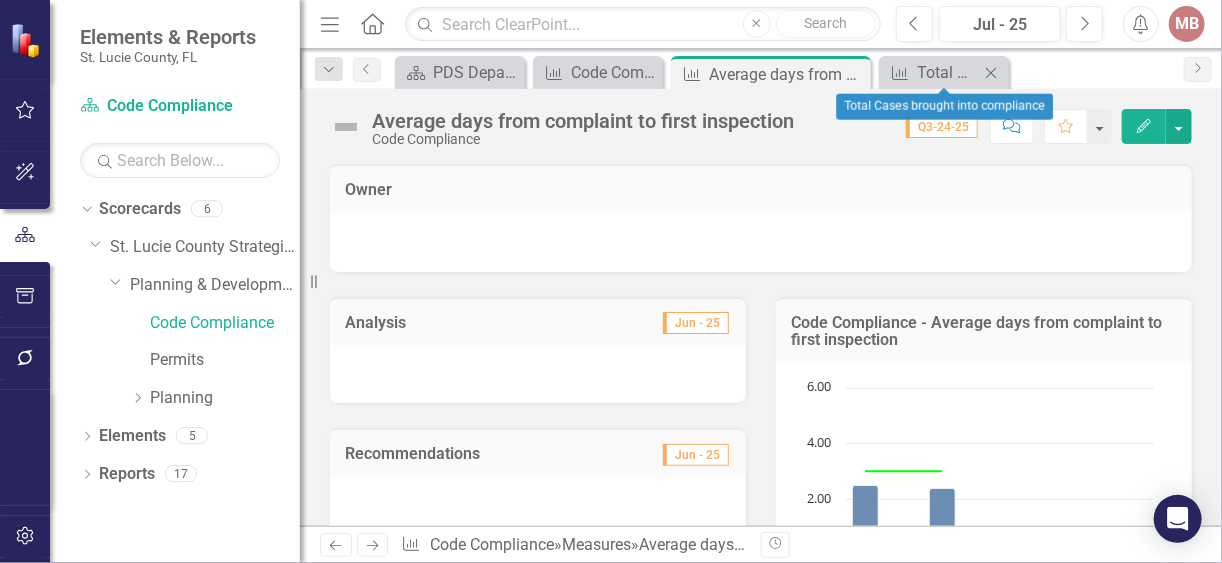 click 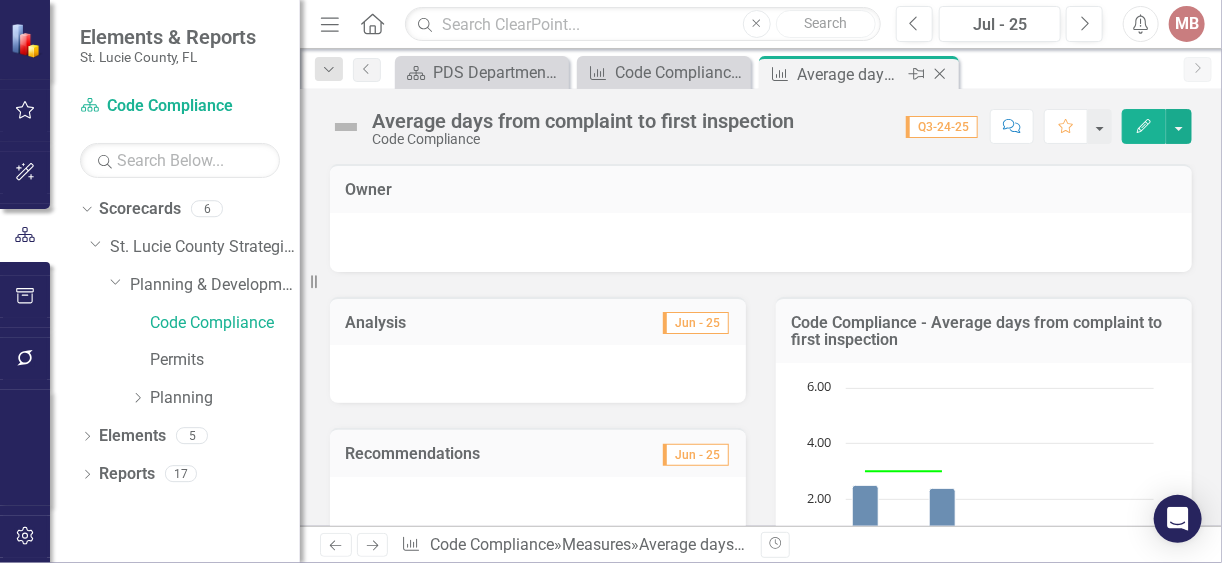 click 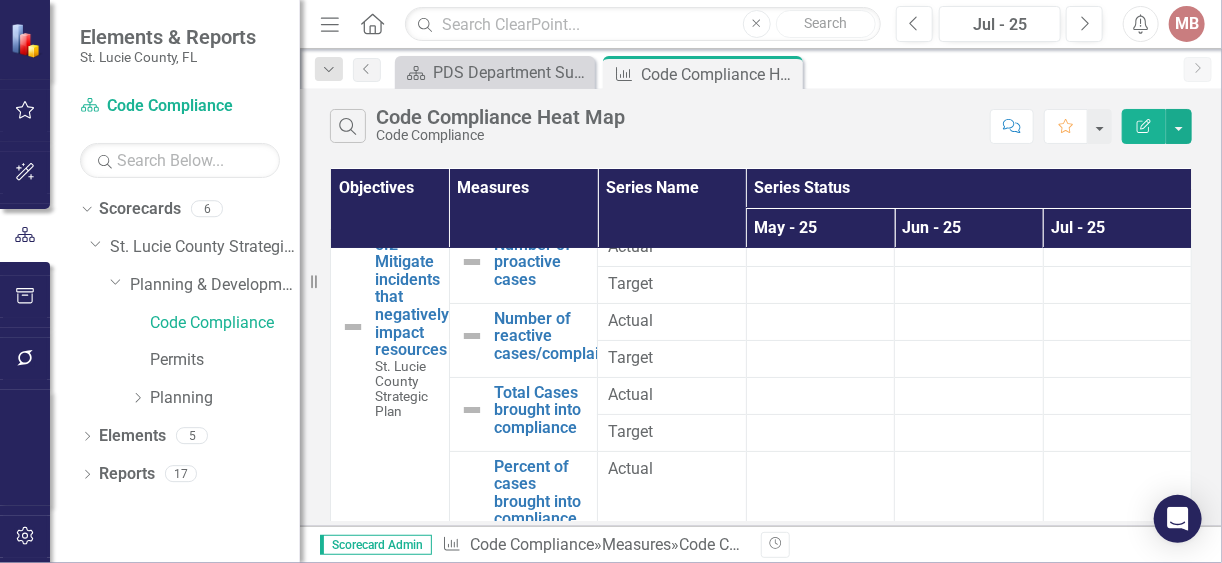 scroll, scrollTop: 0, scrollLeft: 0, axis: both 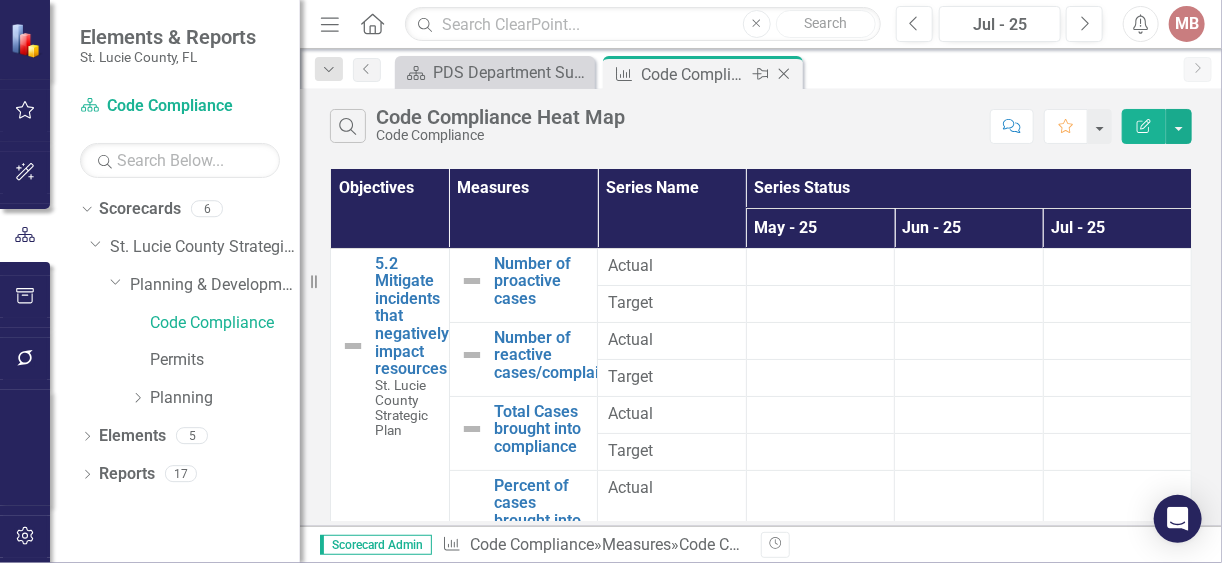 click on "Close" 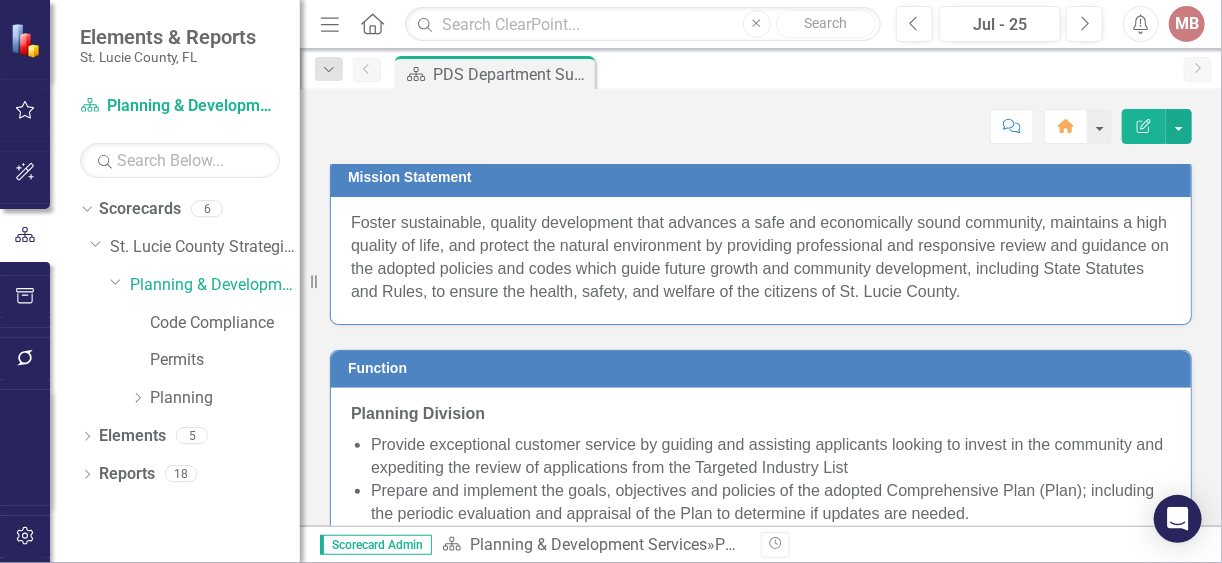 scroll, scrollTop: 0, scrollLeft: 0, axis: both 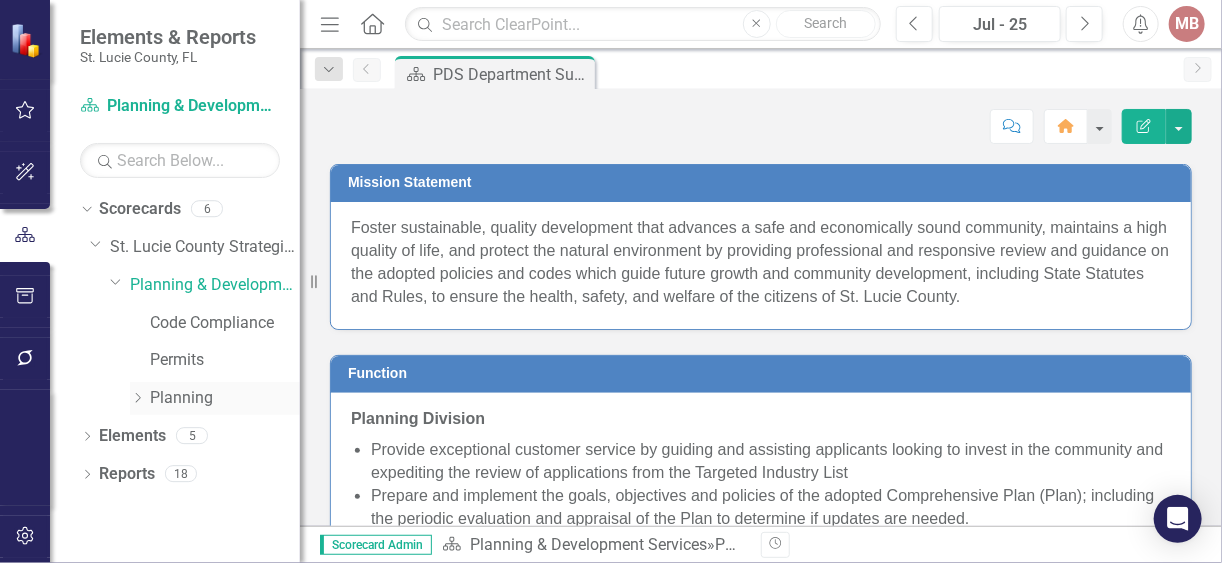 click on "Planning" at bounding box center (225, 398) 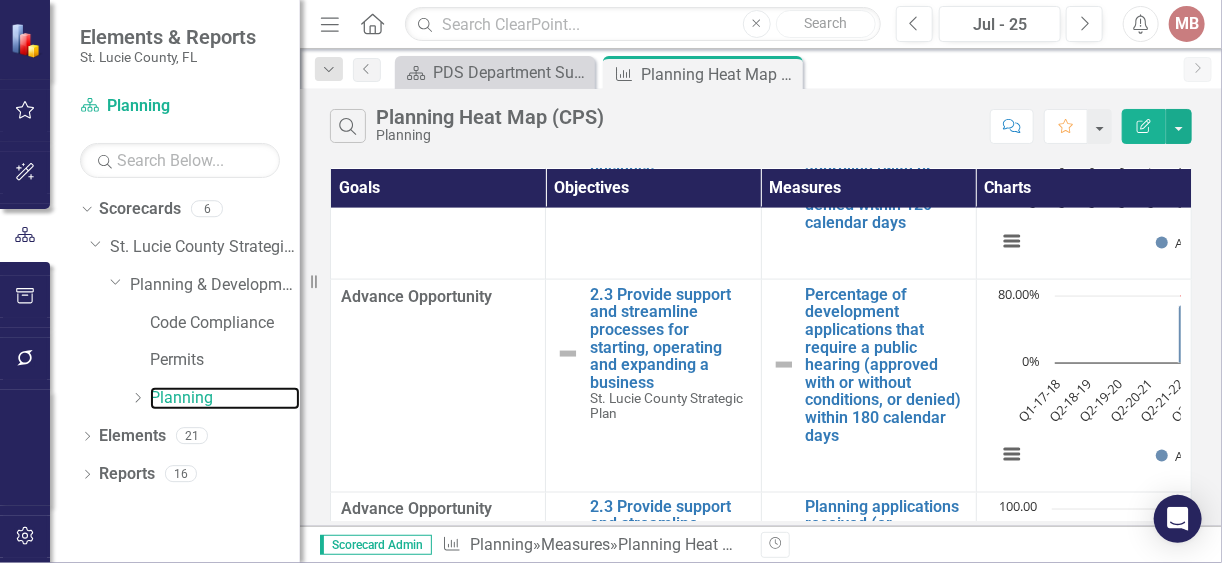 scroll, scrollTop: 887, scrollLeft: 0, axis: vertical 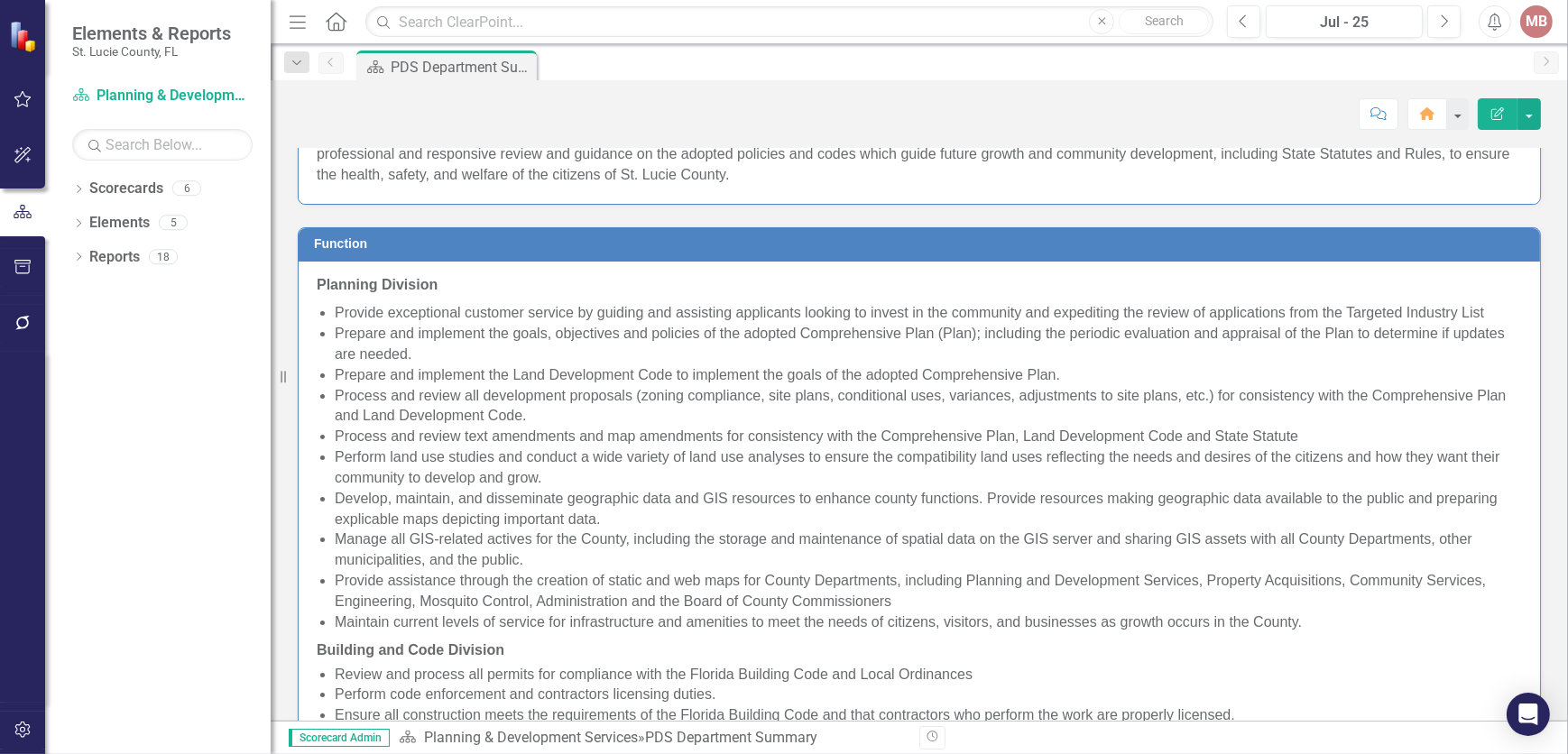 drag, startPoint x: 1297, startPoint y: 0, endPoint x: 906, endPoint y: 350, distance: 524.7676 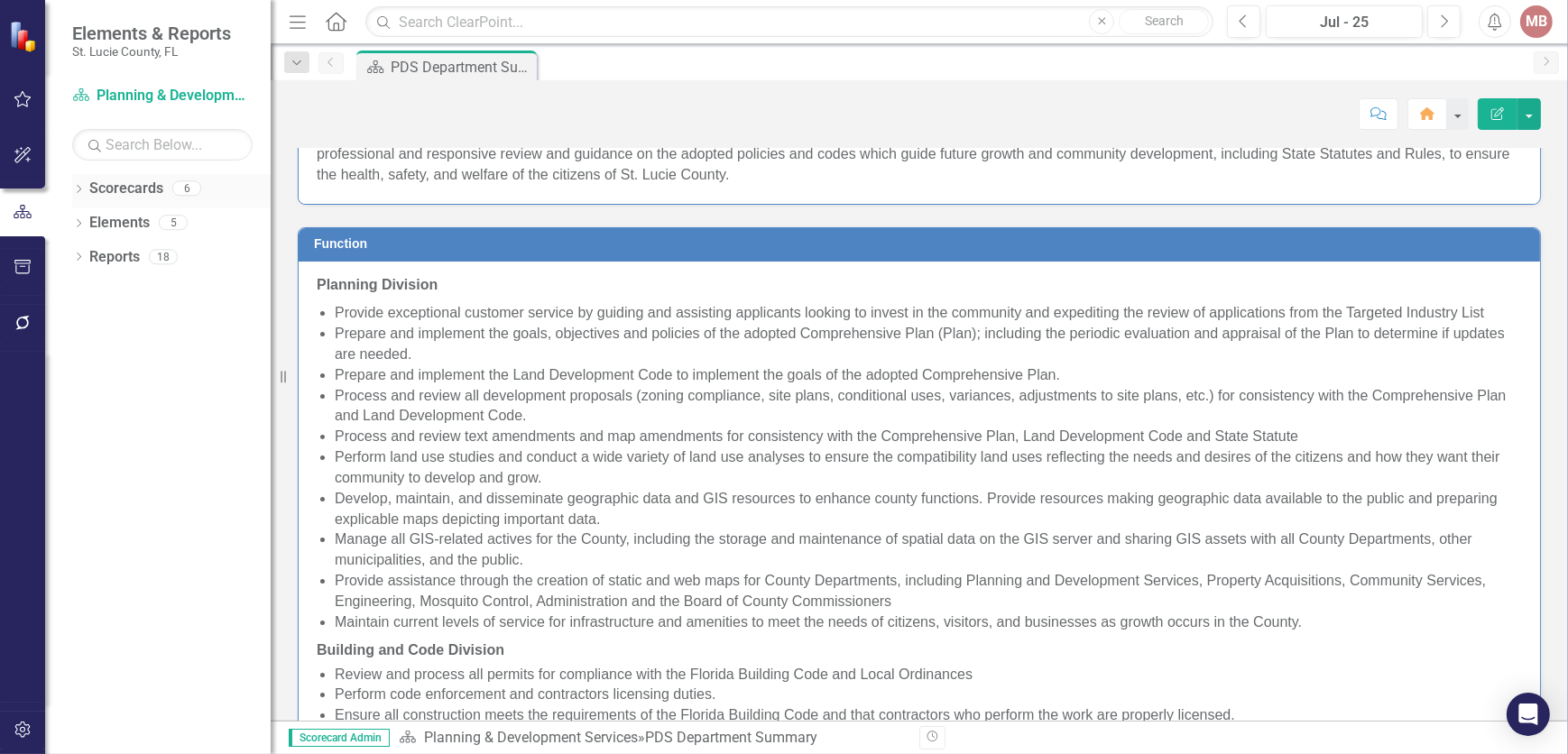 click on "Dropdown" 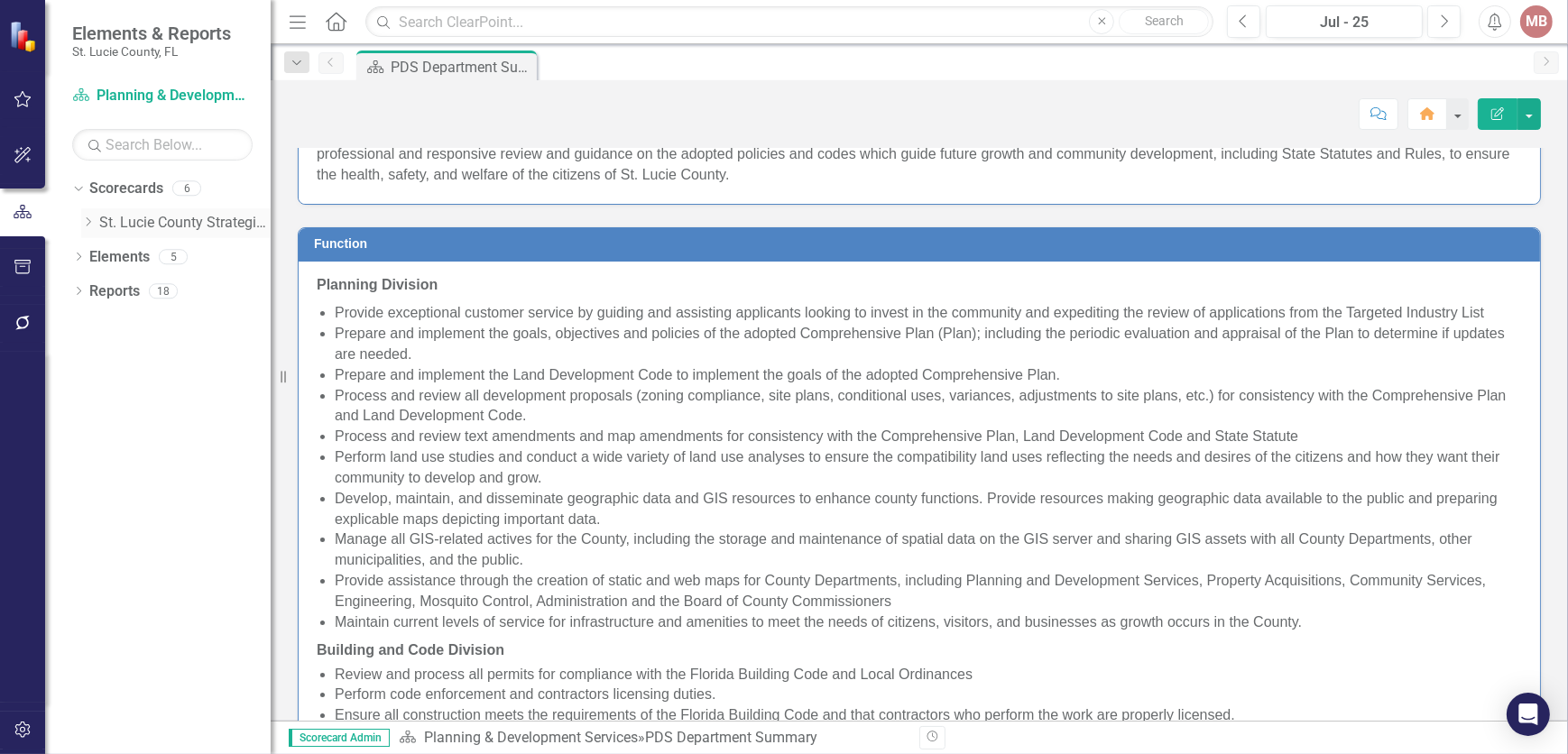 click on "Dropdown" 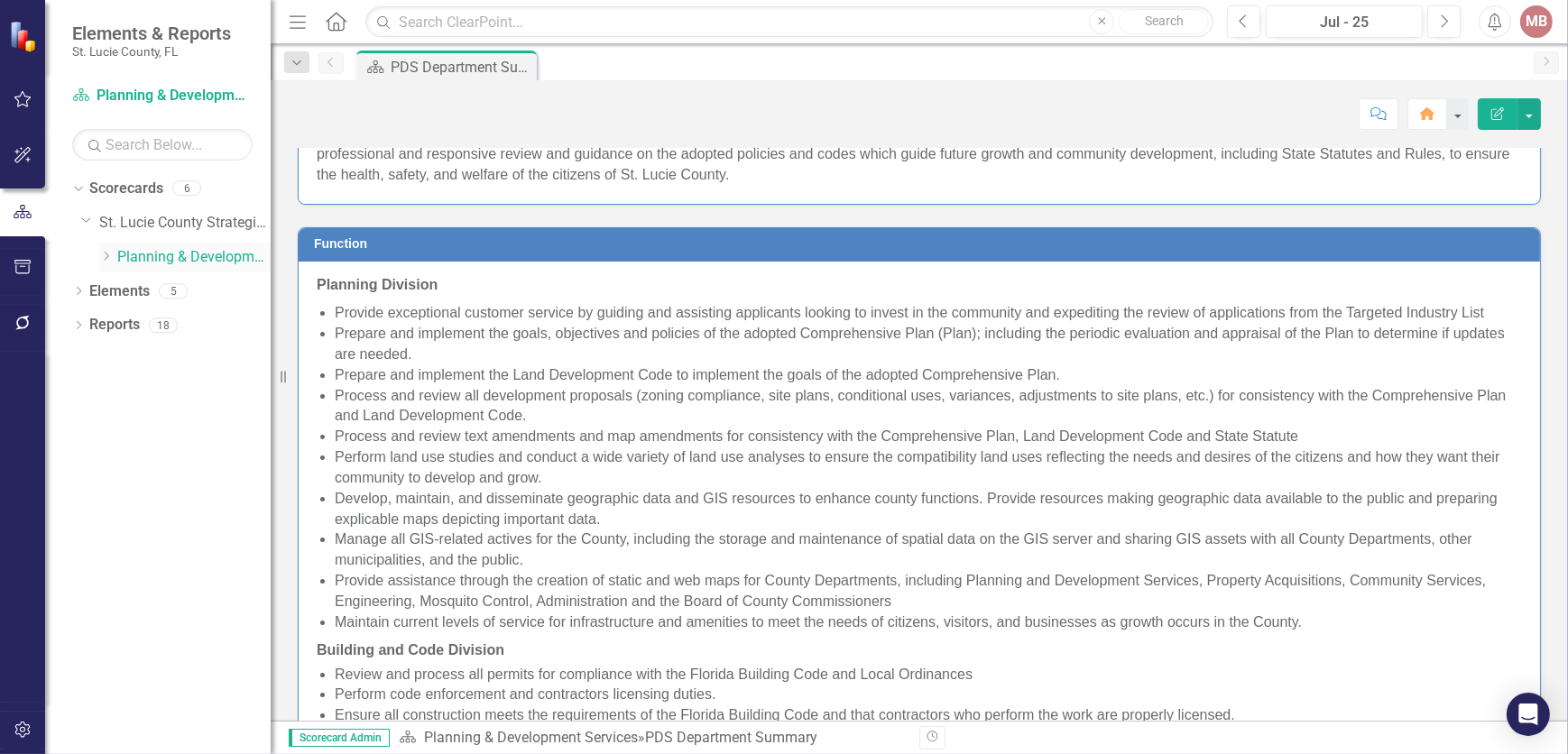 click on "Dropdown" 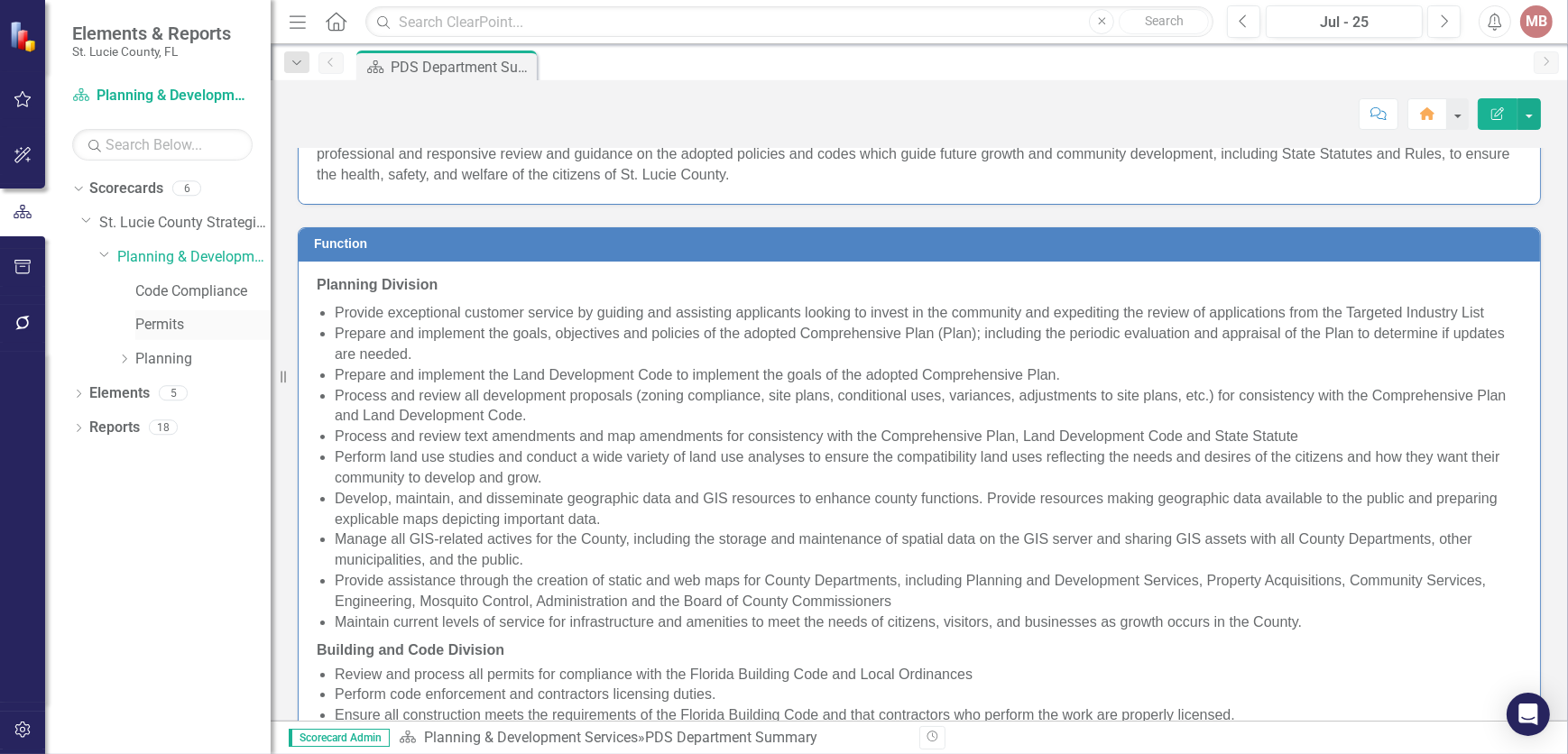 click on "Permits" at bounding box center (203, 325) 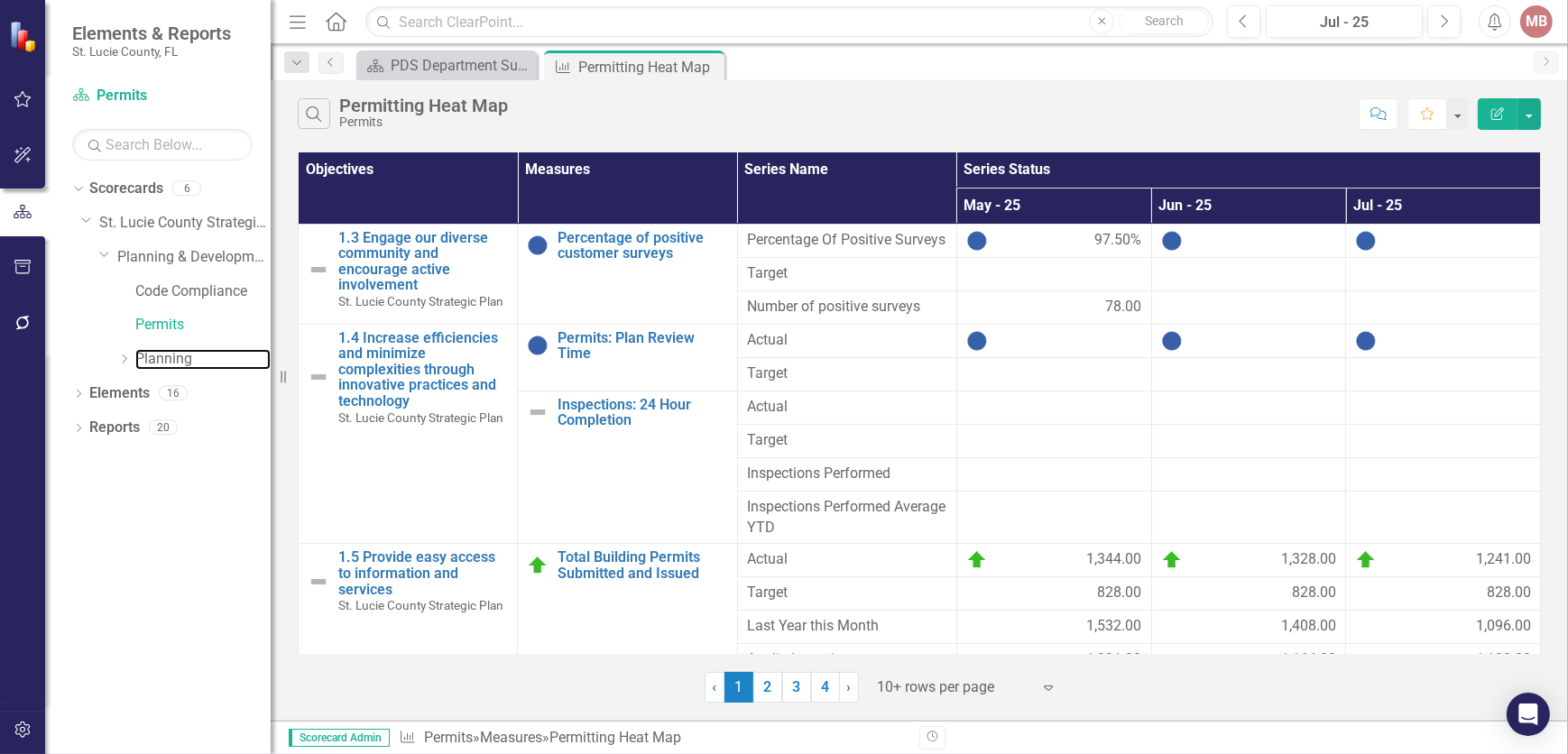 drag, startPoint x: 149, startPoint y: 363, endPoint x: 293, endPoint y: 377, distance: 144.67895 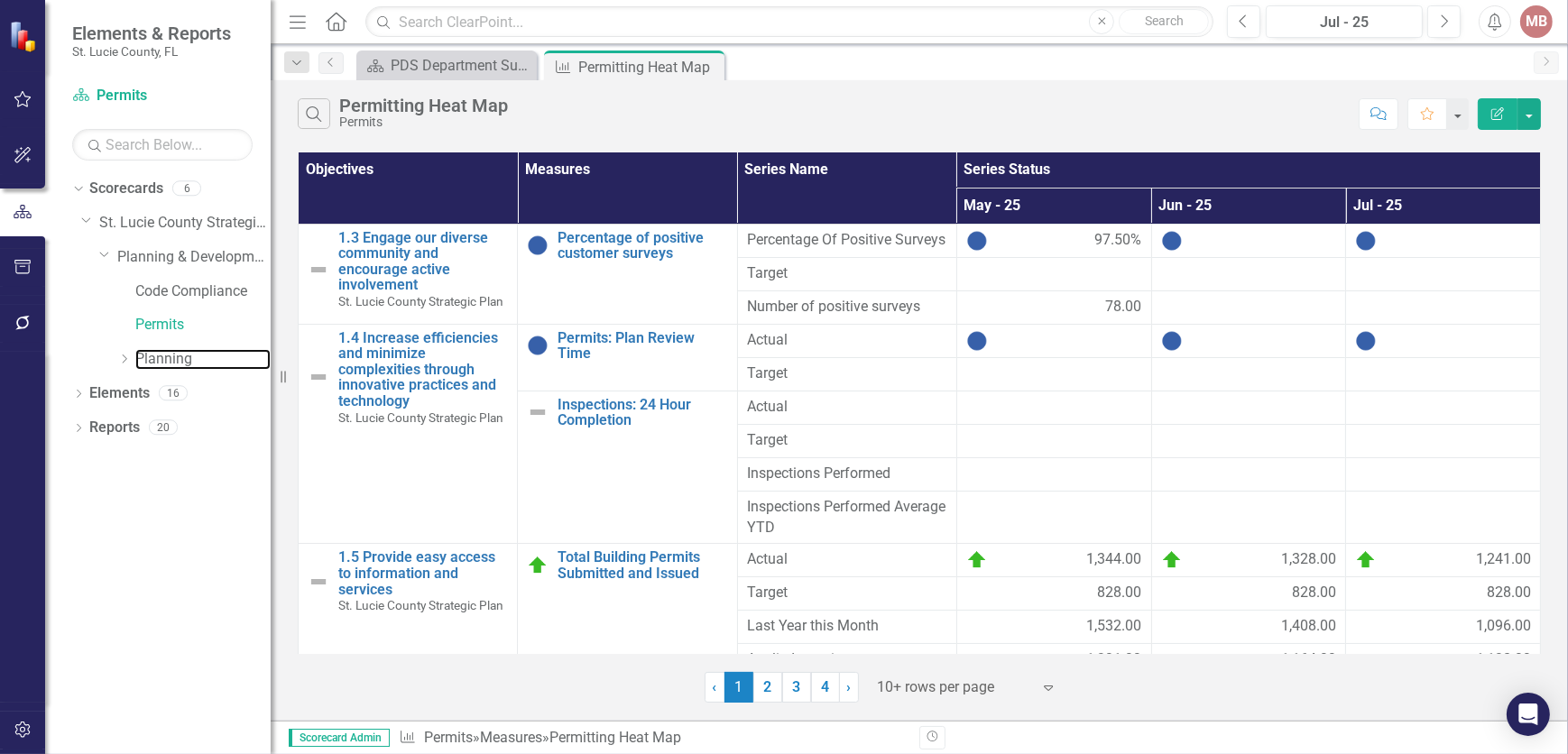 click on "Planning" at bounding box center (203, 359) 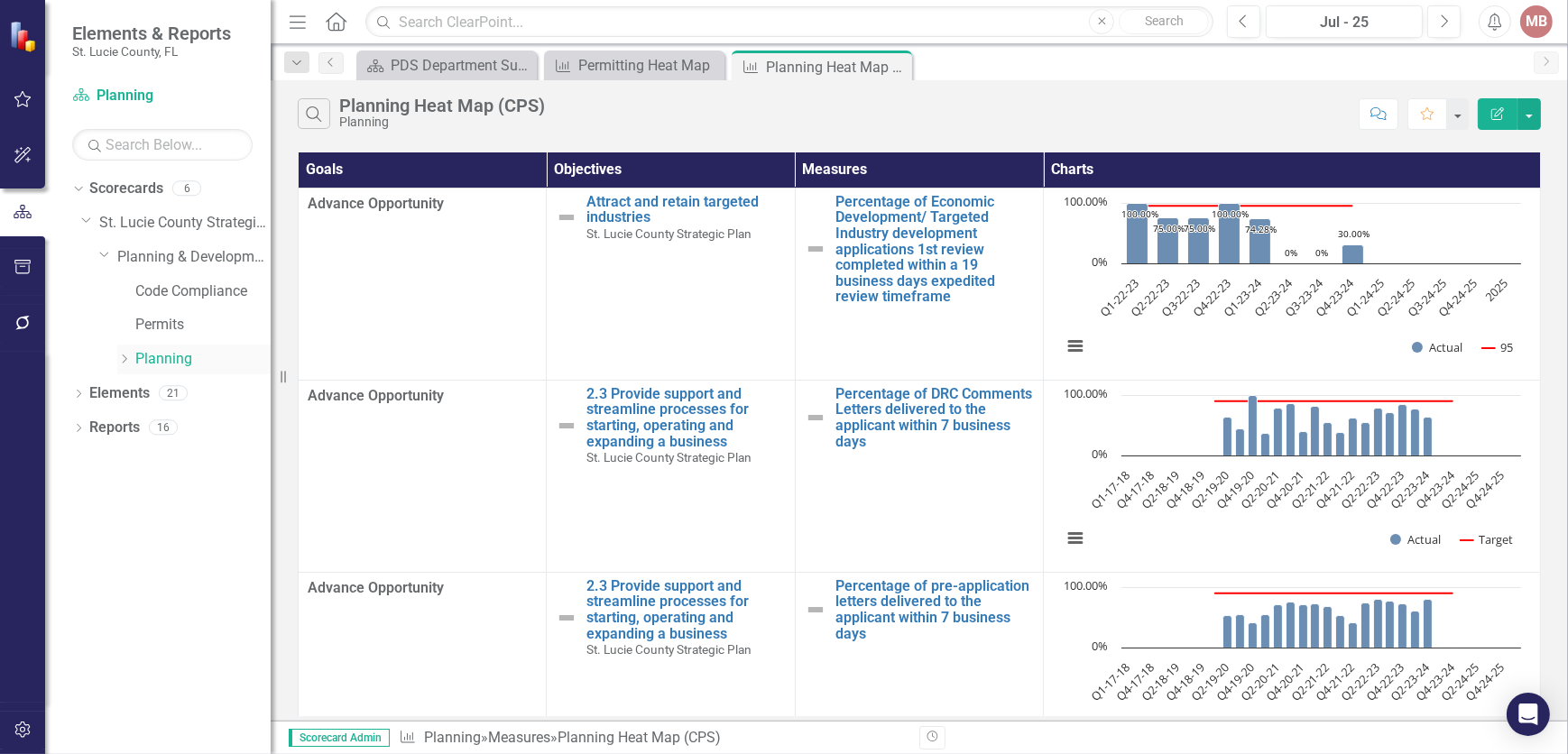 click on "Dropdown" 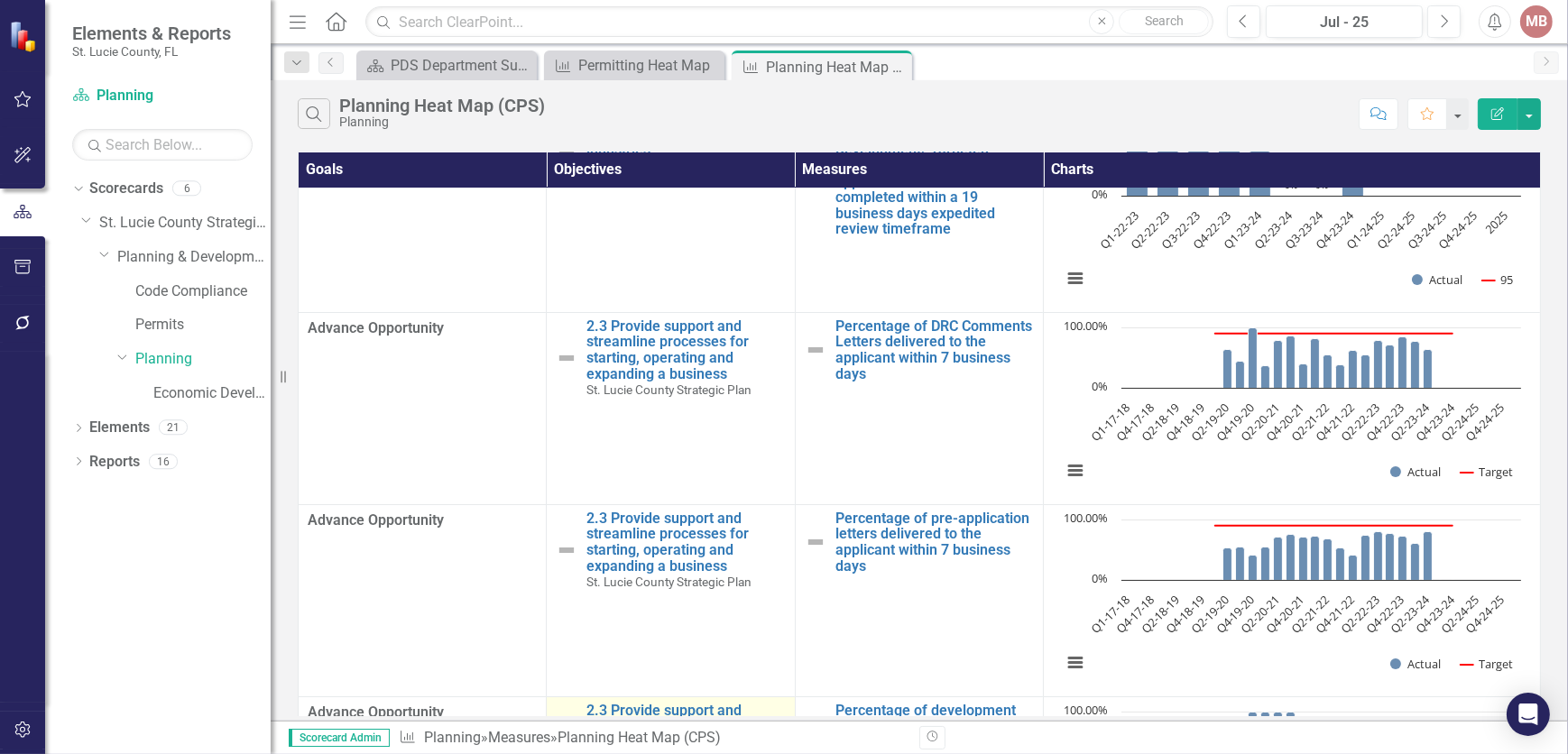 scroll, scrollTop: 0, scrollLeft: 0, axis: both 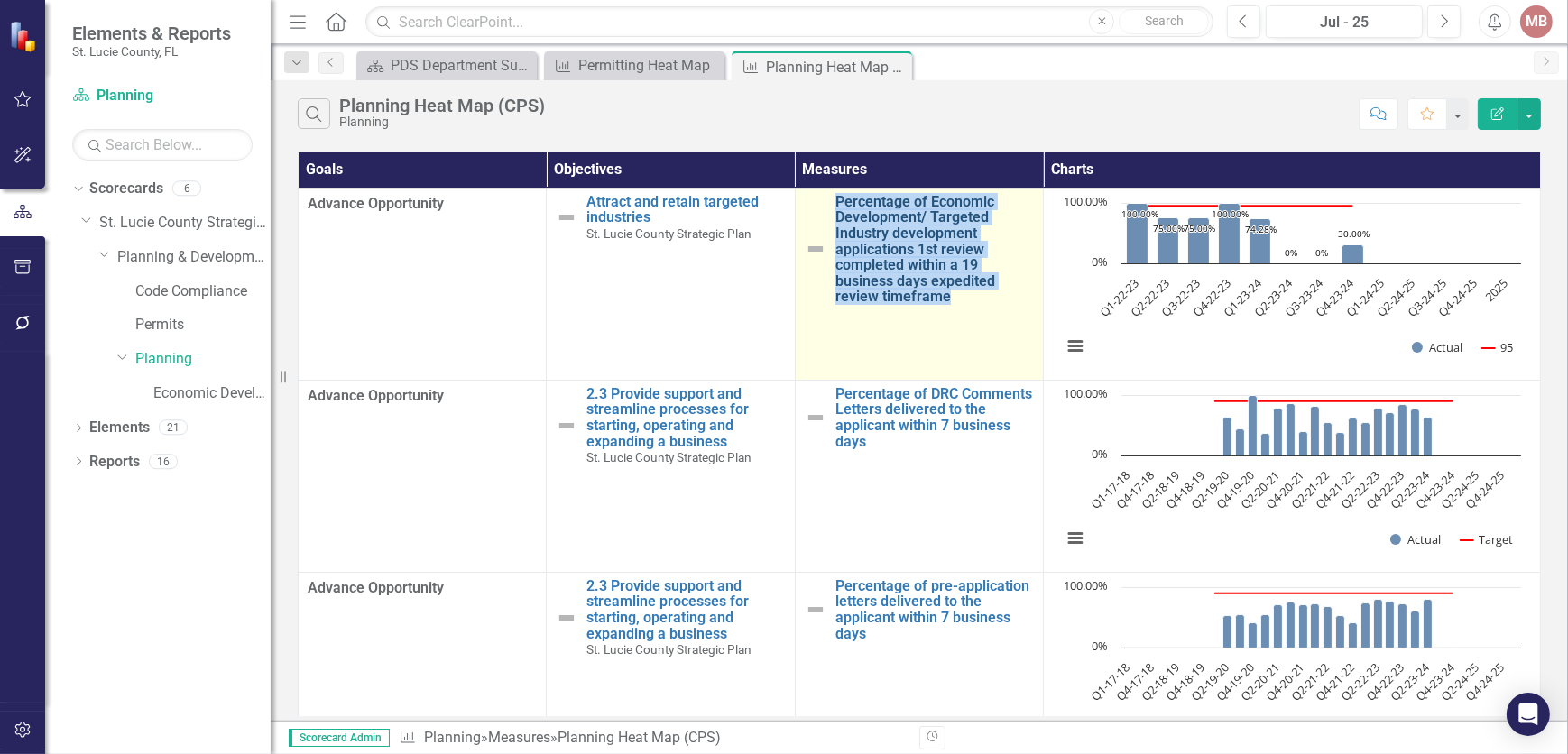 drag, startPoint x: 827, startPoint y: 206, endPoint x: 964, endPoint y: 302, distance: 167.28718 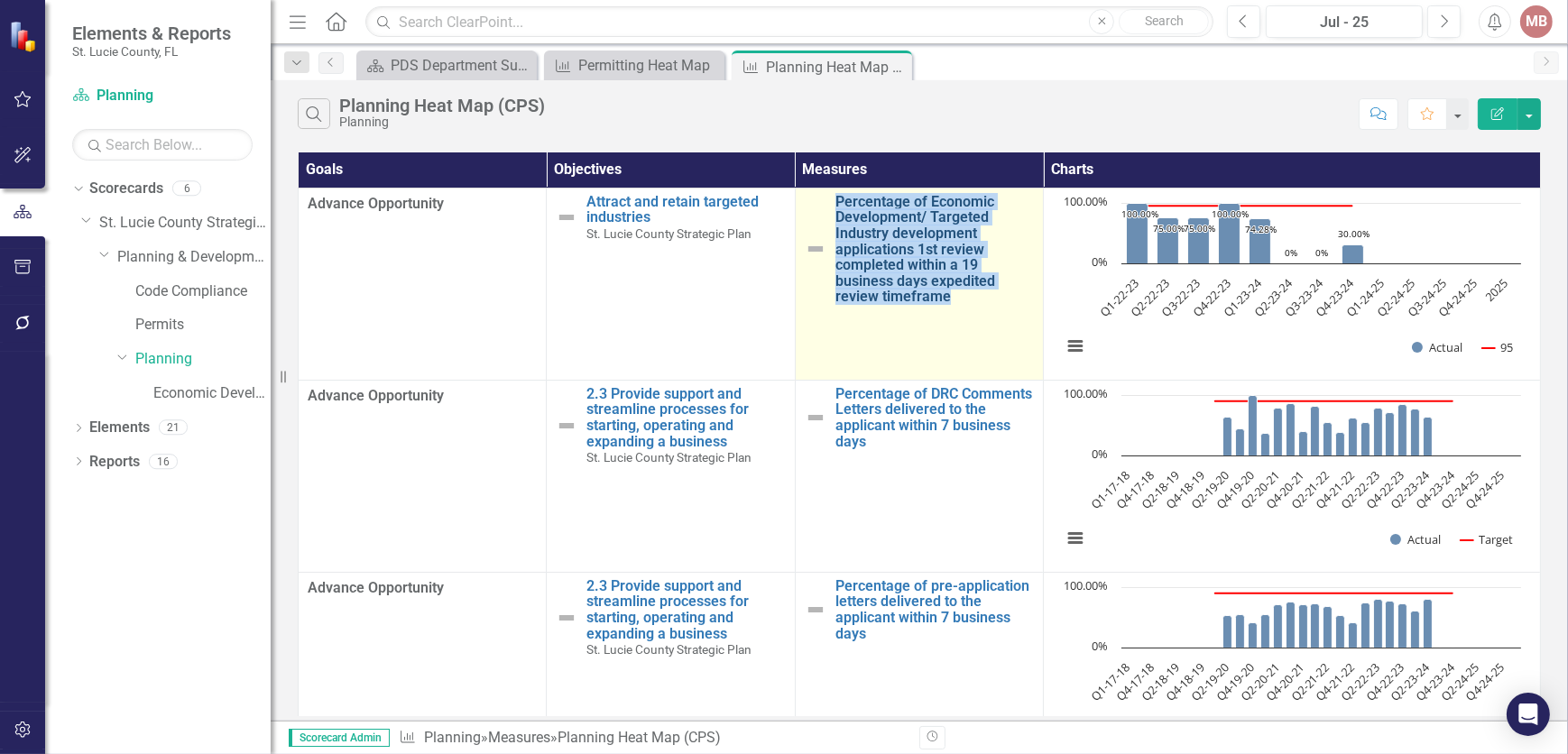 click on "Percentage of Economic Development/ Targeted Industry development applications 1st review completed within a 19 business days expedited review timeframe" at bounding box center [919, 249] 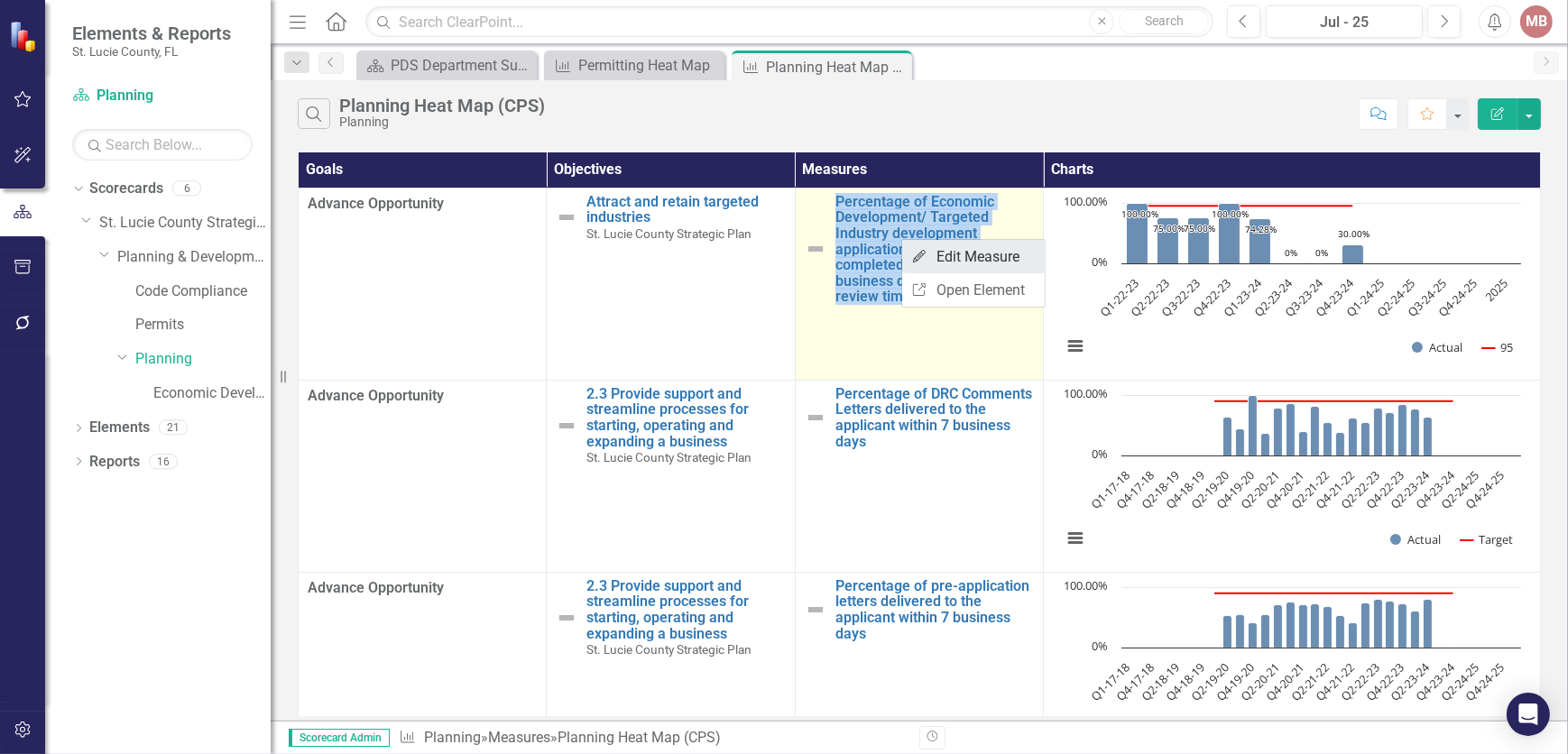 click on "Edit Edit Measure" at bounding box center [973, 256] 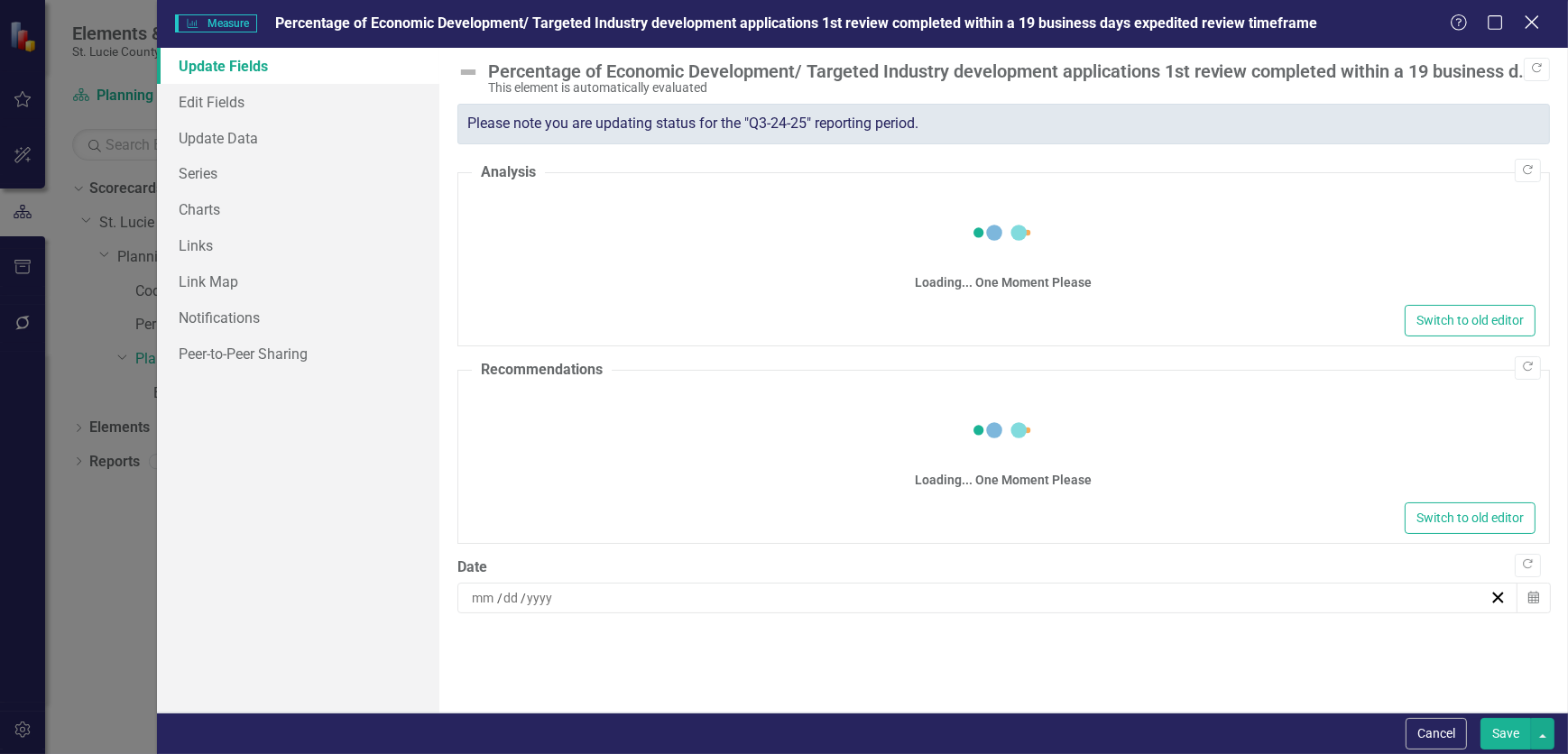 click on "Close" 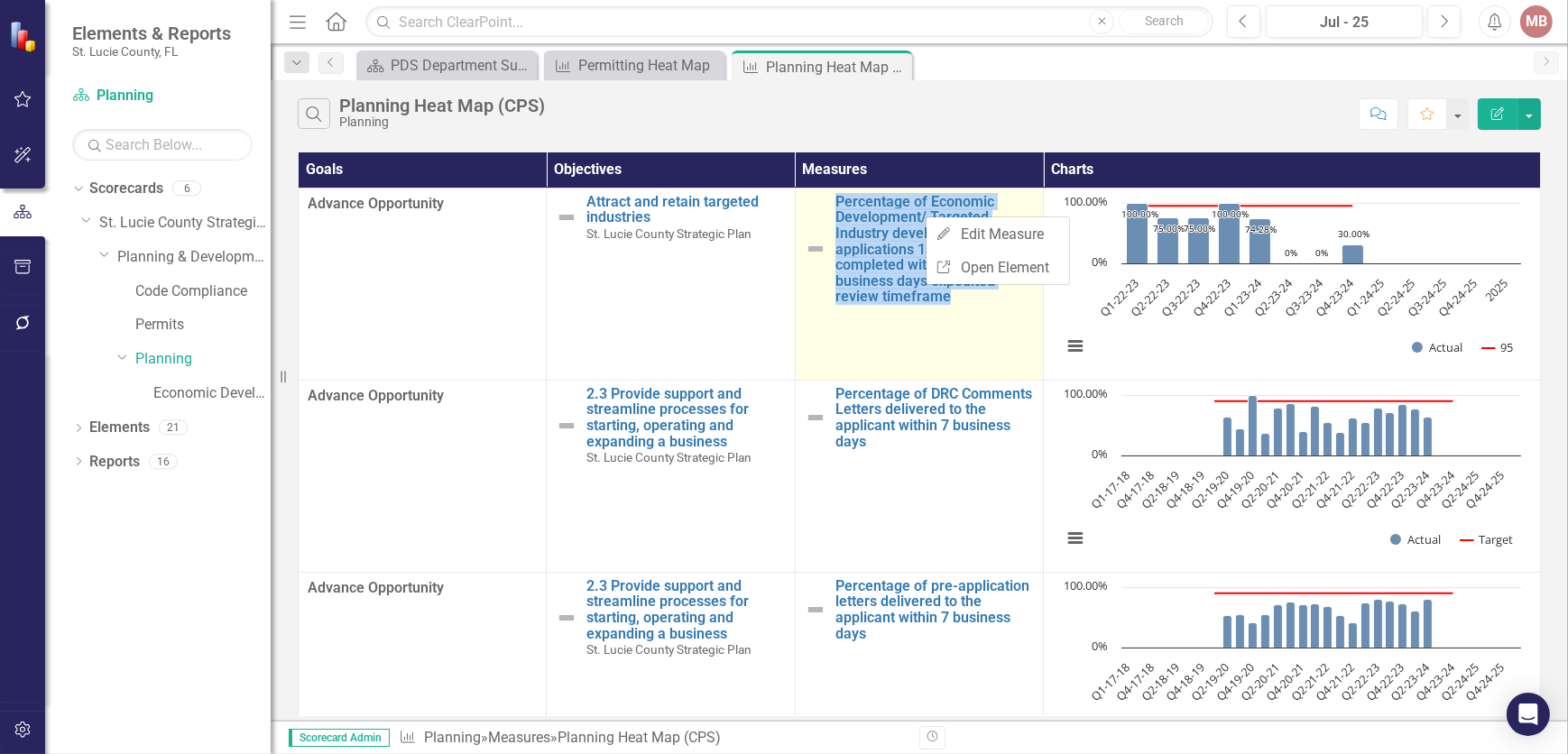 click on "Percentage of Economic Development/ Targeted Industry development applications 1st review completed within a 19 business days expedited review timeframe Edit Edit Measure Link Open Element" at bounding box center (918, 283) 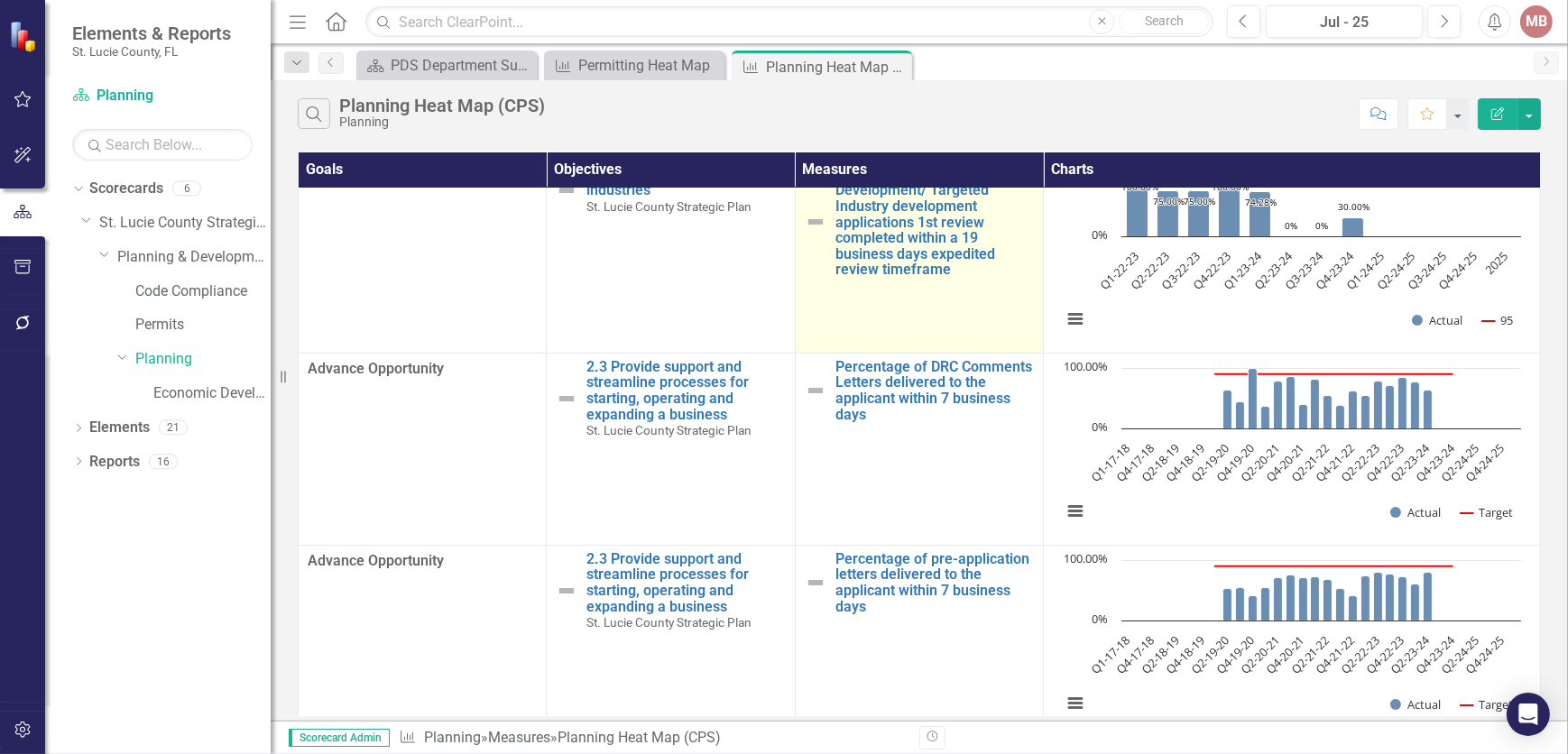 scroll, scrollTop: 0, scrollLeft: 0, axis: both 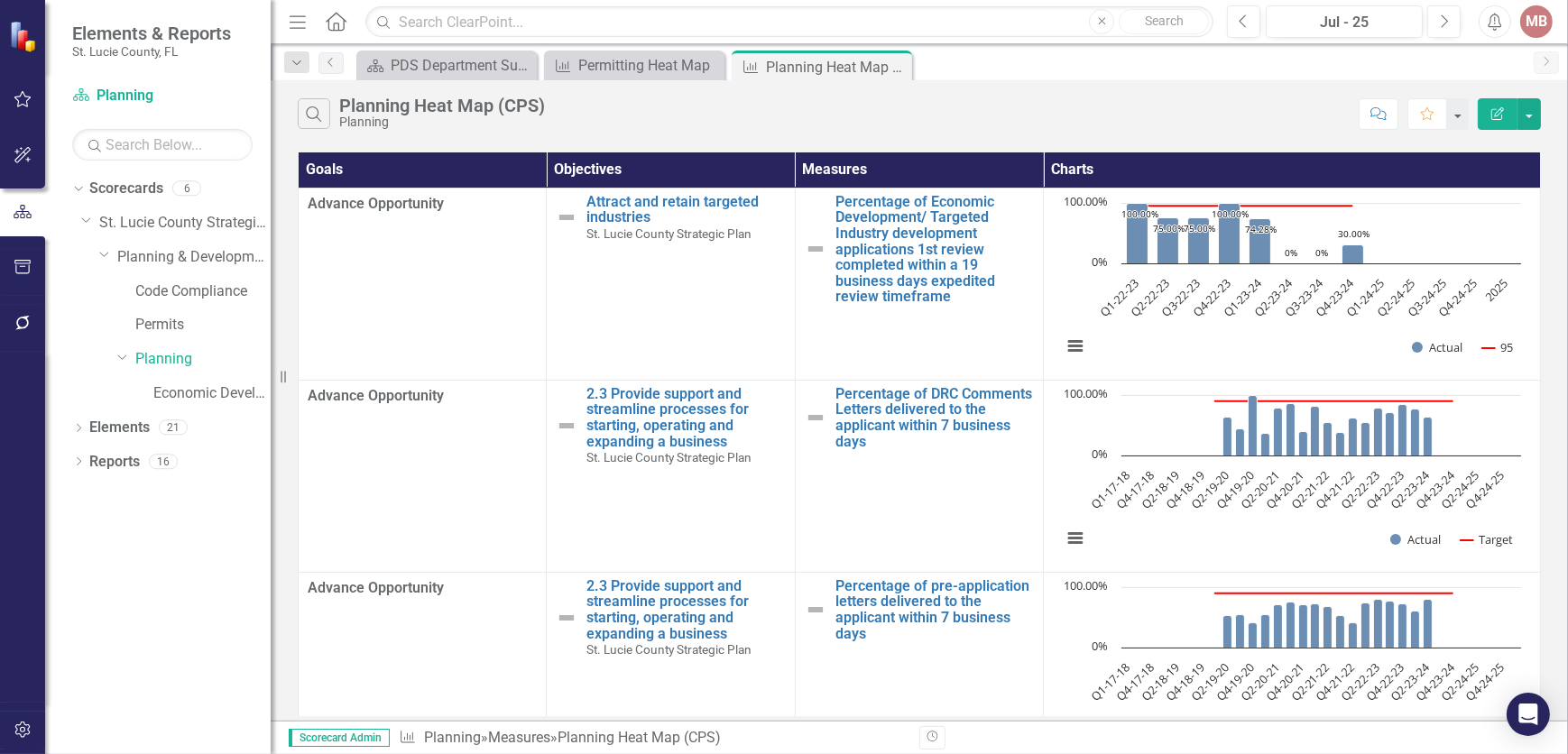drag, startPoint x: 894, startPoint y: 63, endPoint x: 763, endPoint y: 125, distance: 144.931 